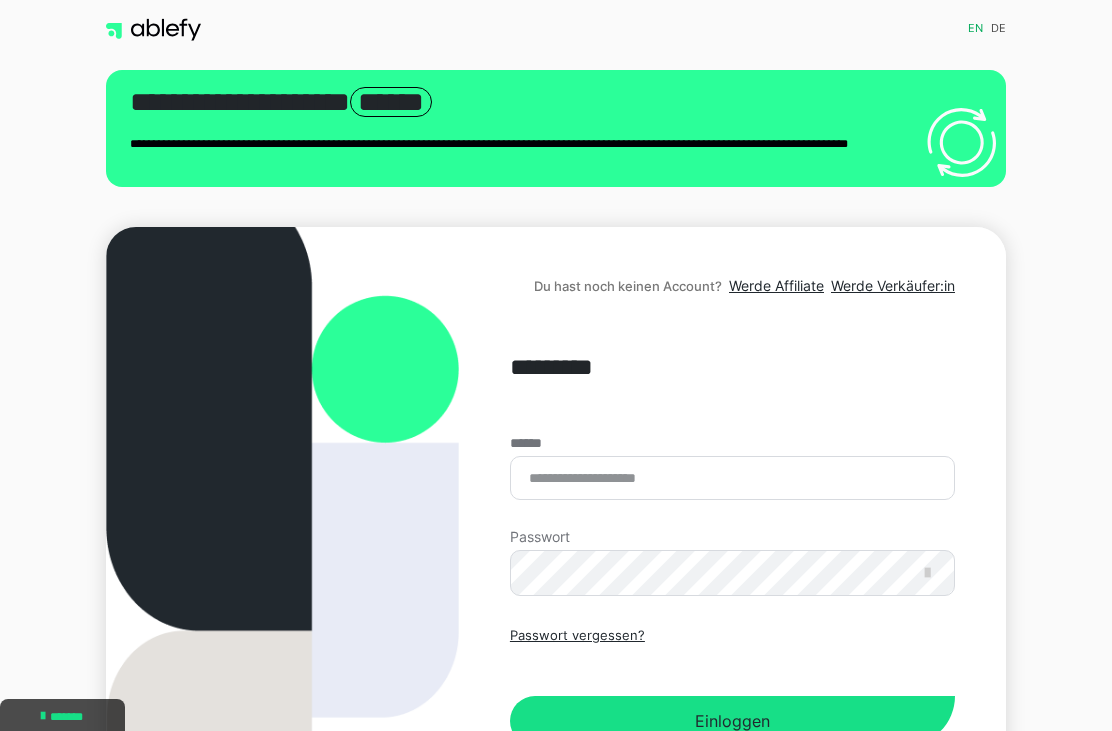 scroll, scrollTop: 0, scrollLeft: 0, axis: both 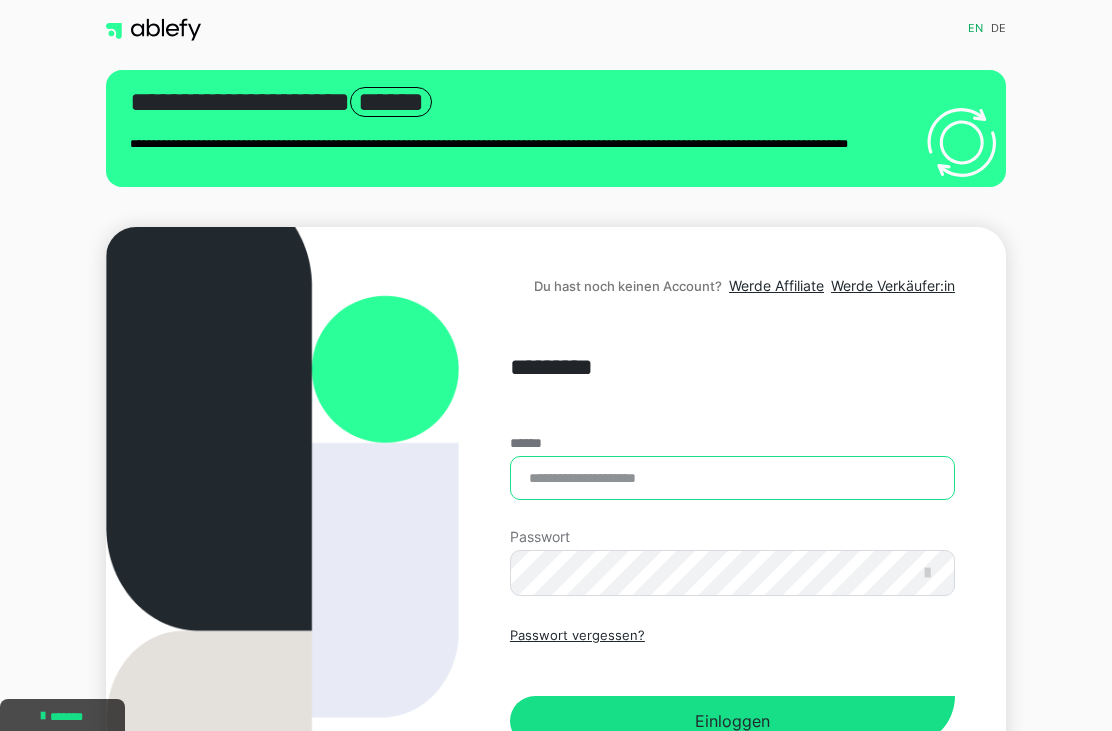click on "******" at bounding box center [732, 478] 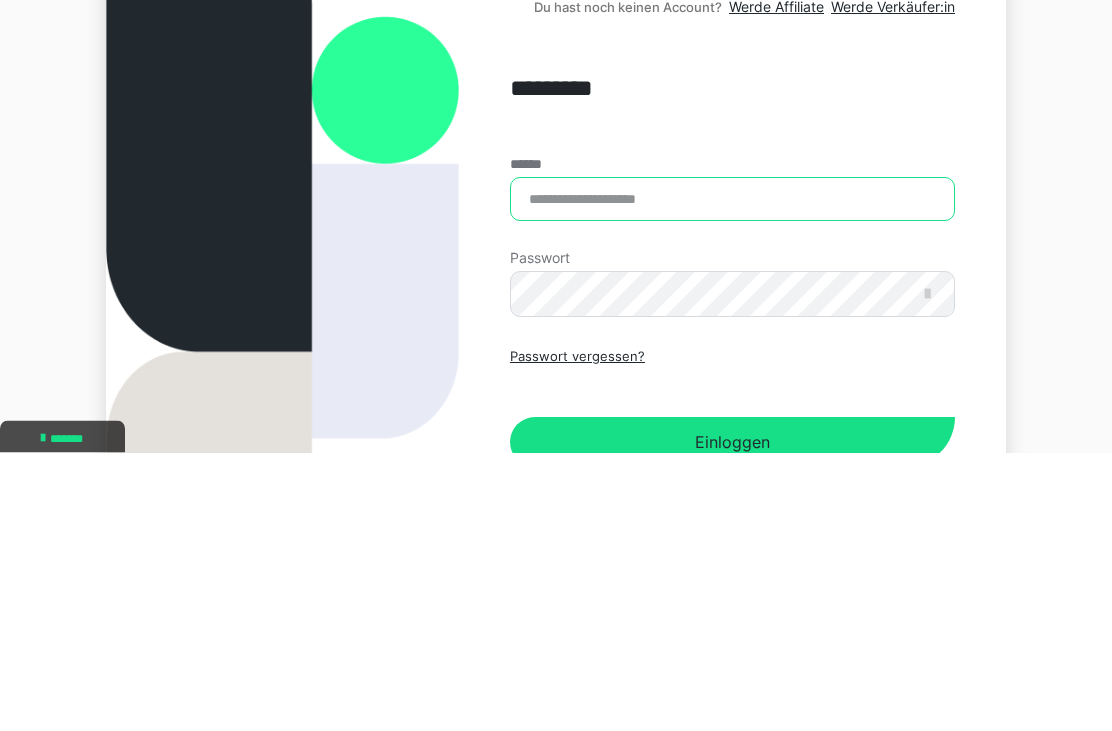 type on "**********" 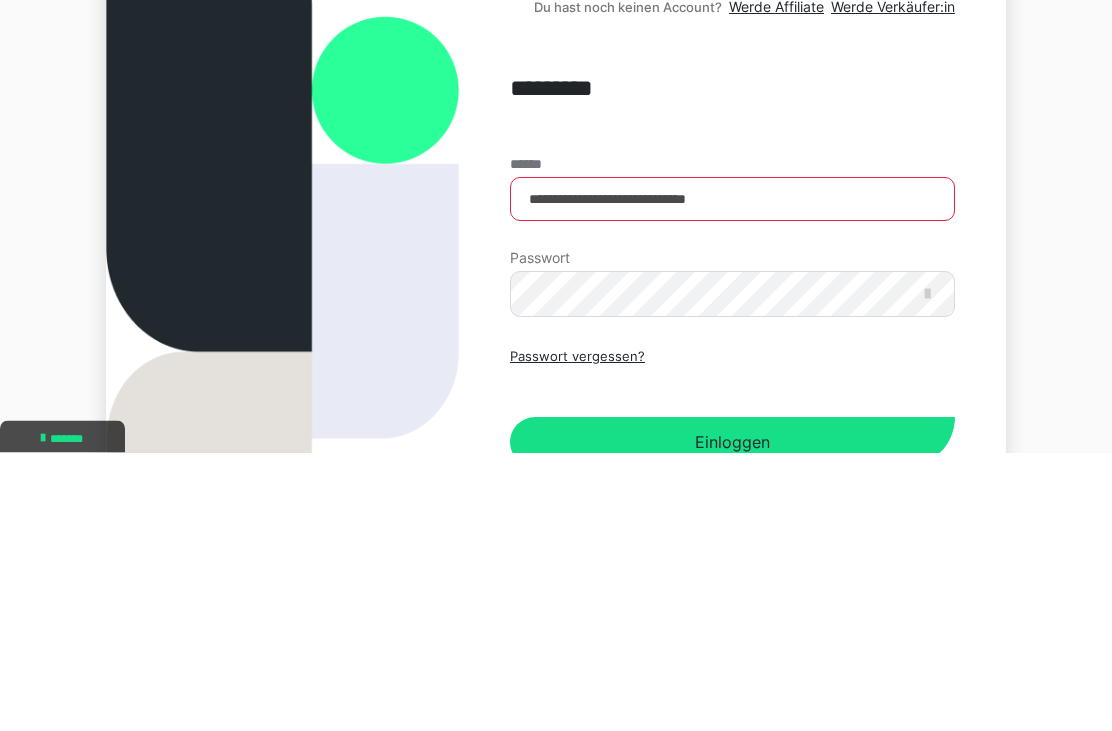 click on "Einloggen" at bounding box center [732, 721] 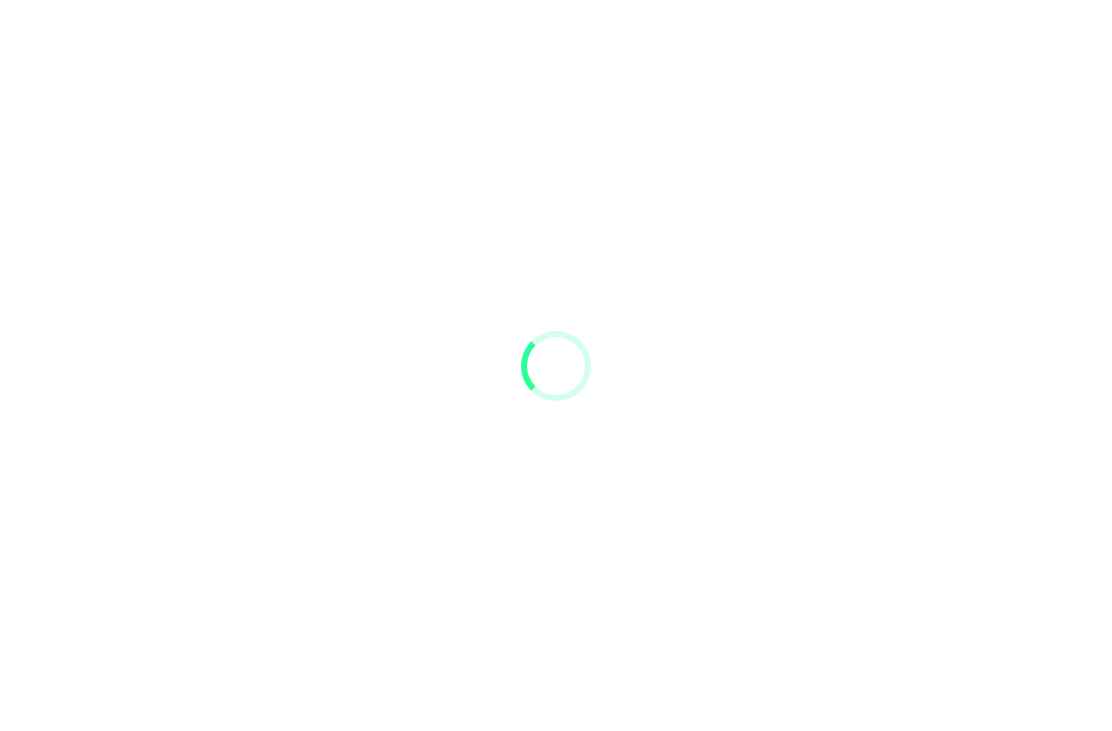 scroll, scrollTop: 0, scrollLeft: 0, axis: both 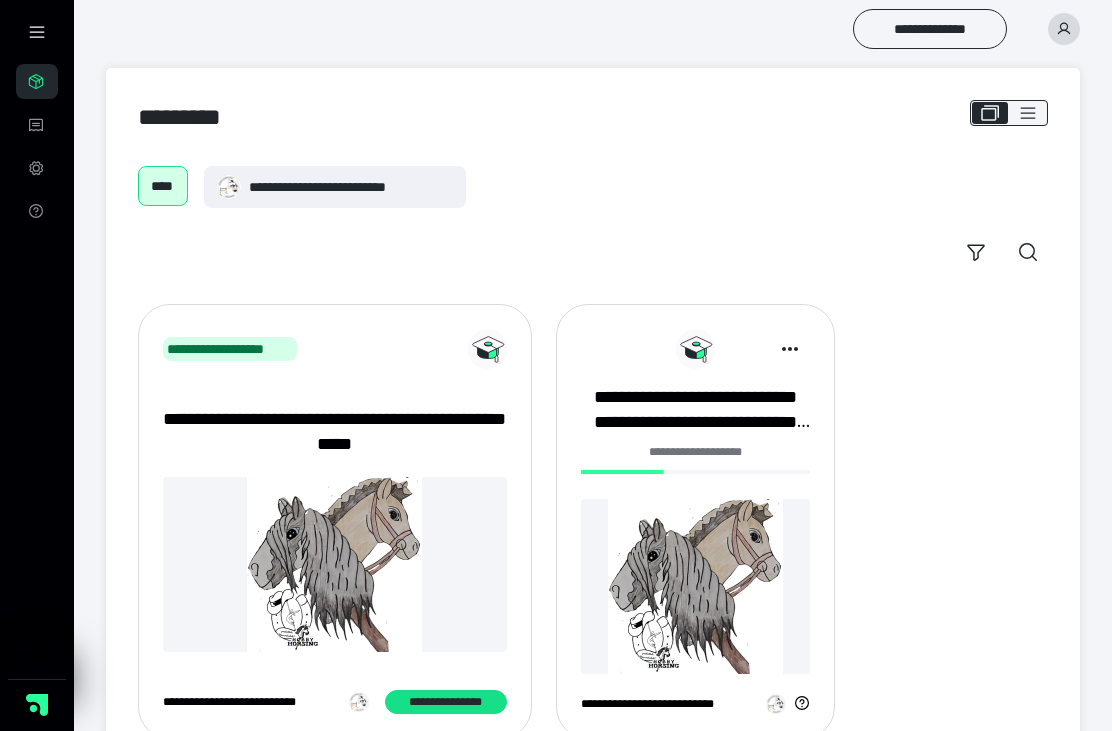 click at bounding box center (696, 586) 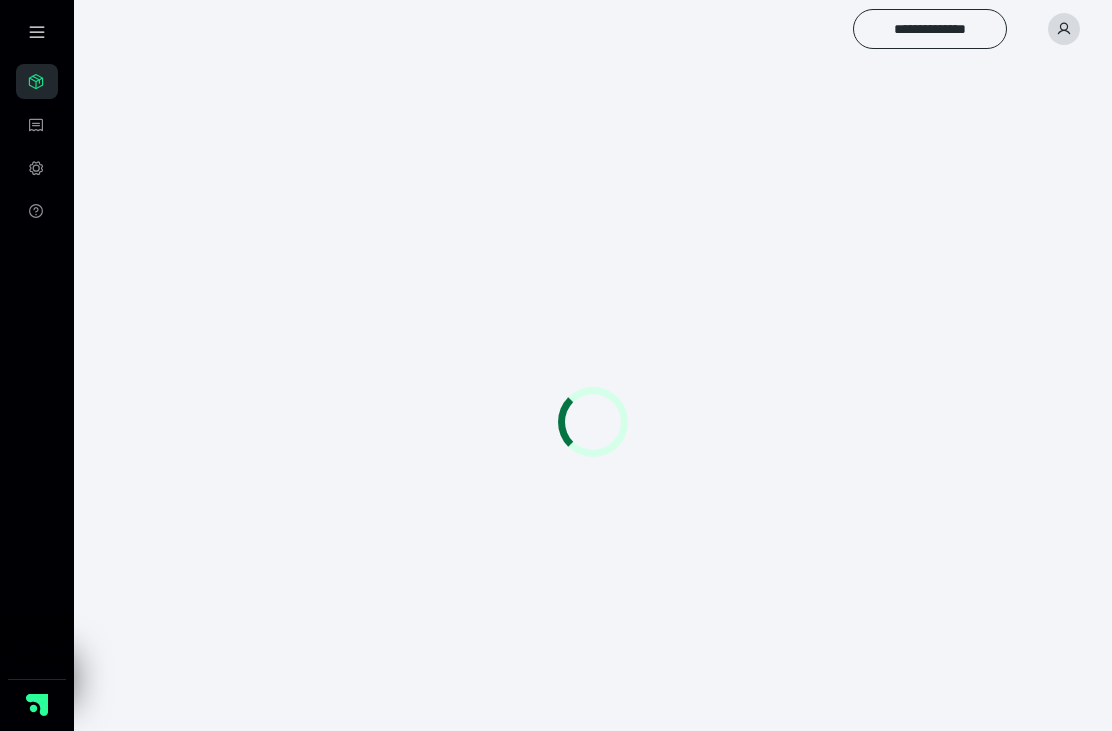scroll, scrollTop: 0, scrollLeft: 0, axis: both 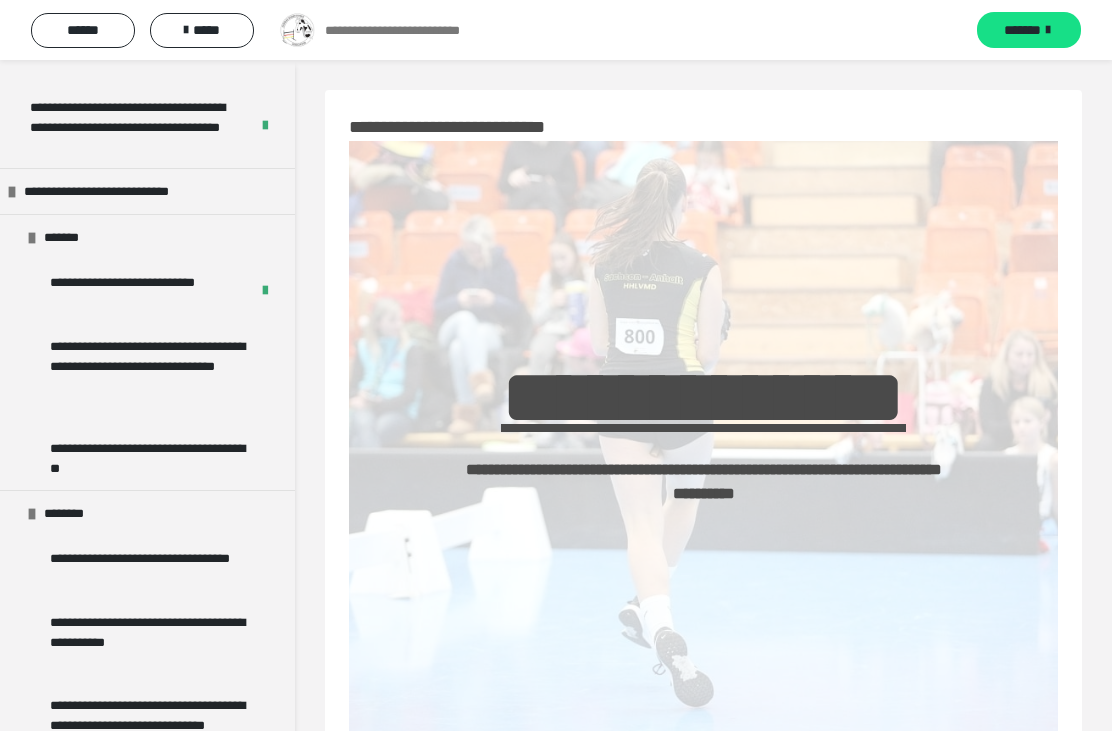 click on "**********" at bounding box center (149, 375) 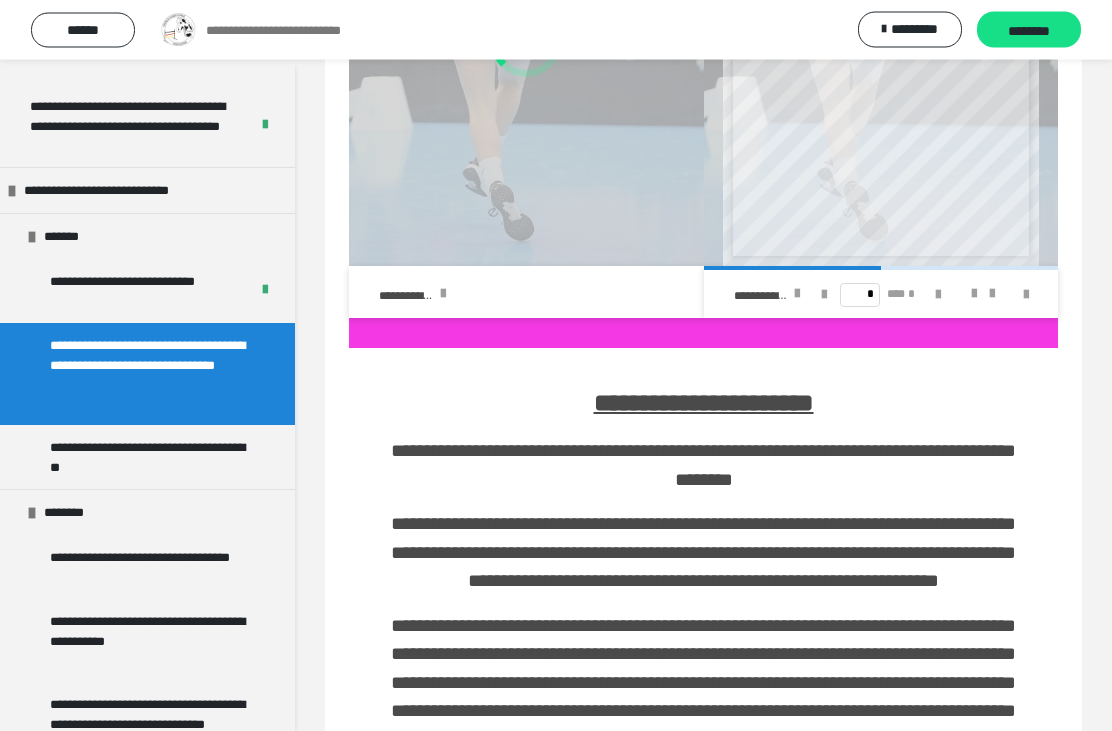 scroll, scrollTop: 1344, scrollLeft: 0, axis: vertical 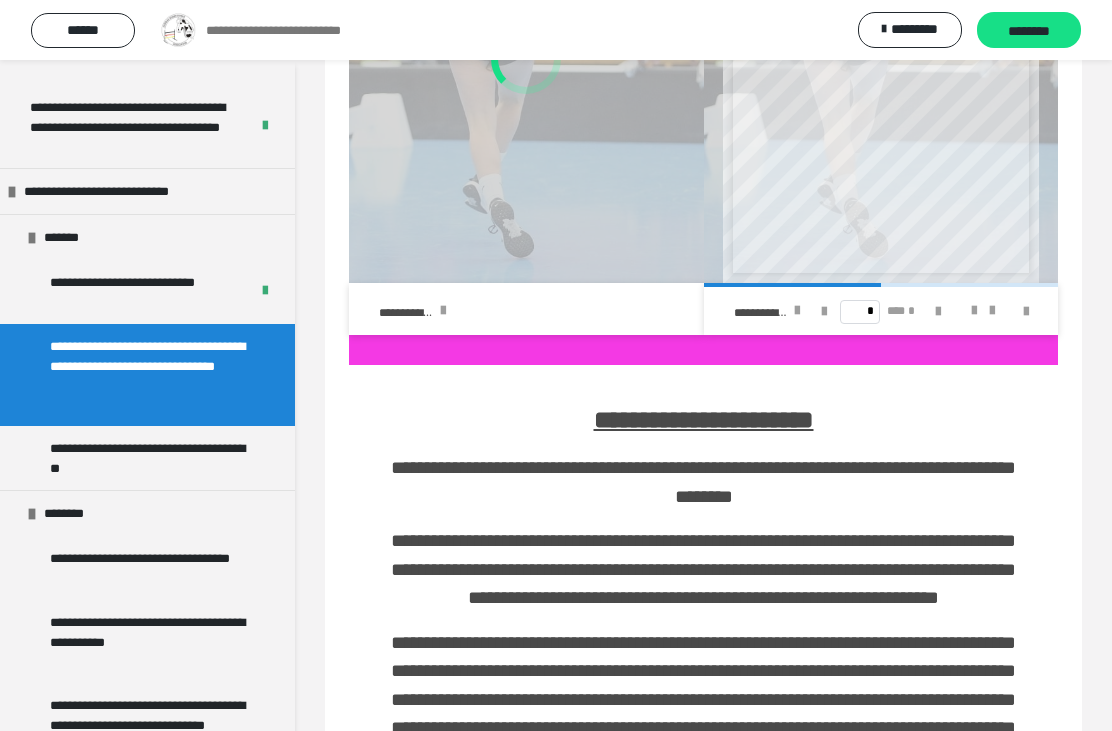 click at bounding box center [443, 311] 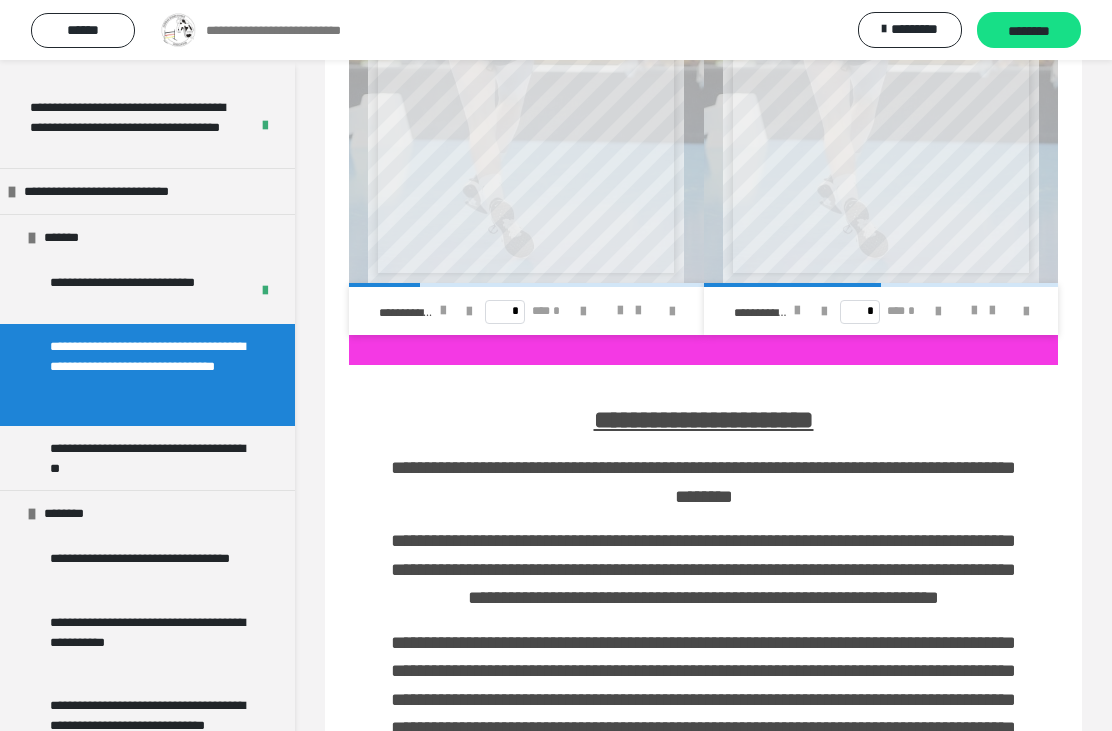 click at bounding box center [902, 191] 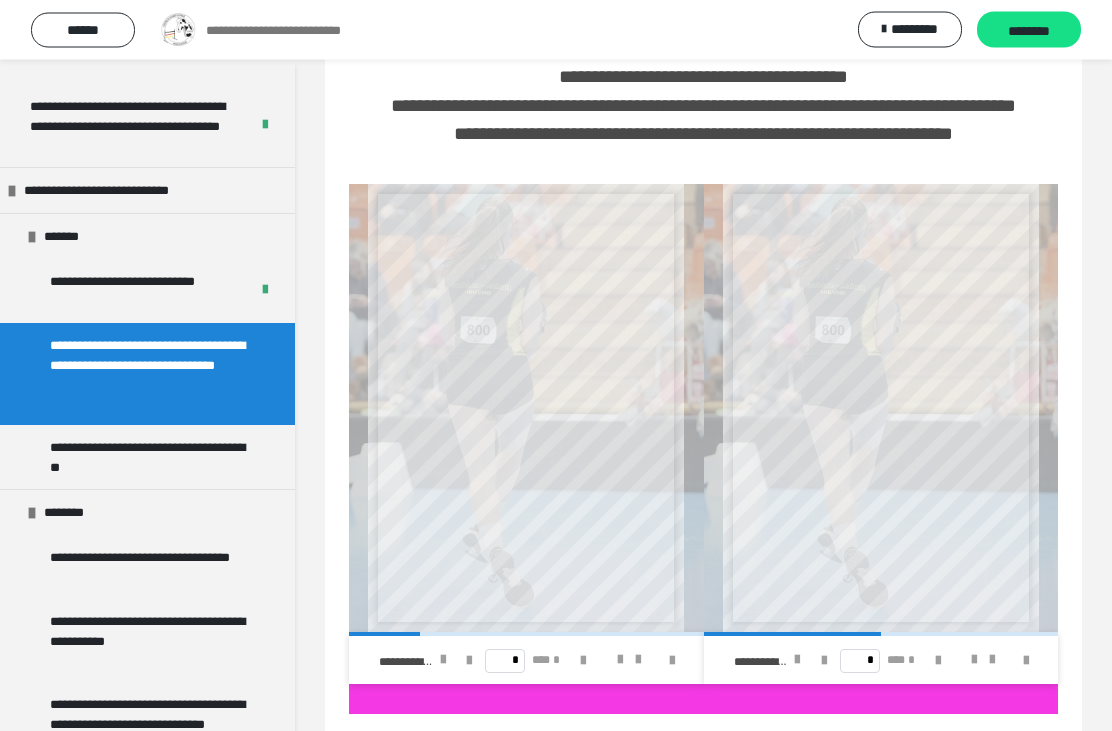 scroll, scrollTop: 995, scrollLeft: 0, axis: vertical 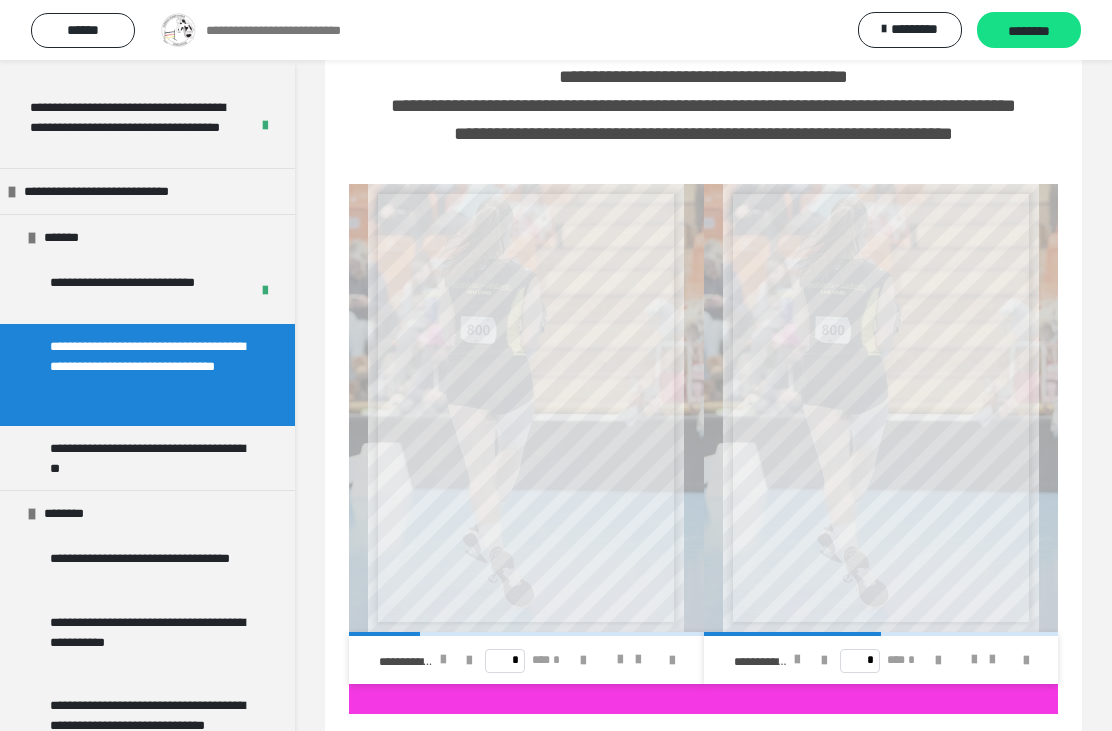 click at bounding box center (915, 351) 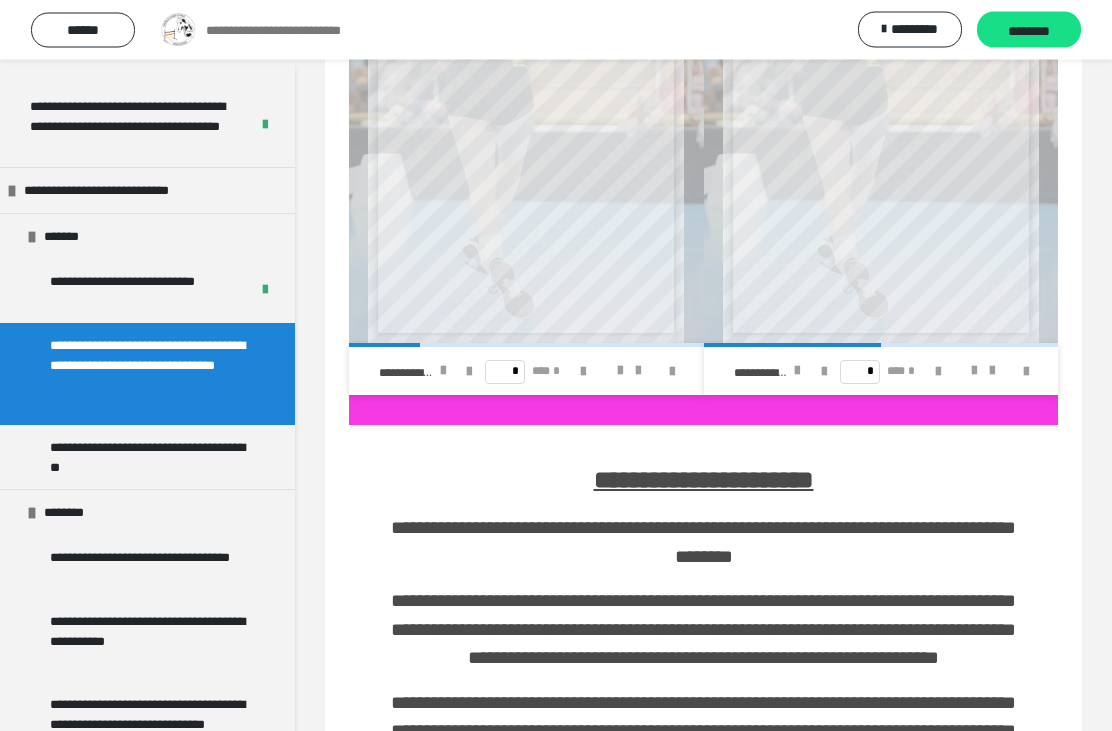 scroll, scrollTop: 1284, scrollLeft: 0, axis: vertical 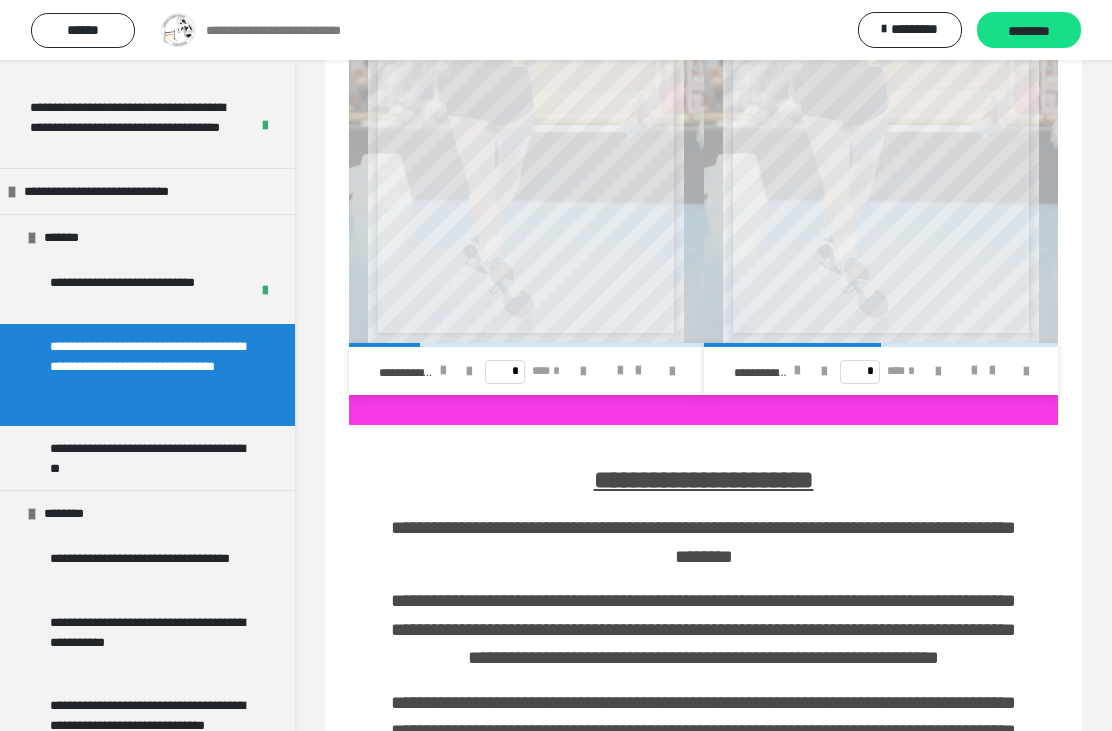 click at bounding box center (797, 371) 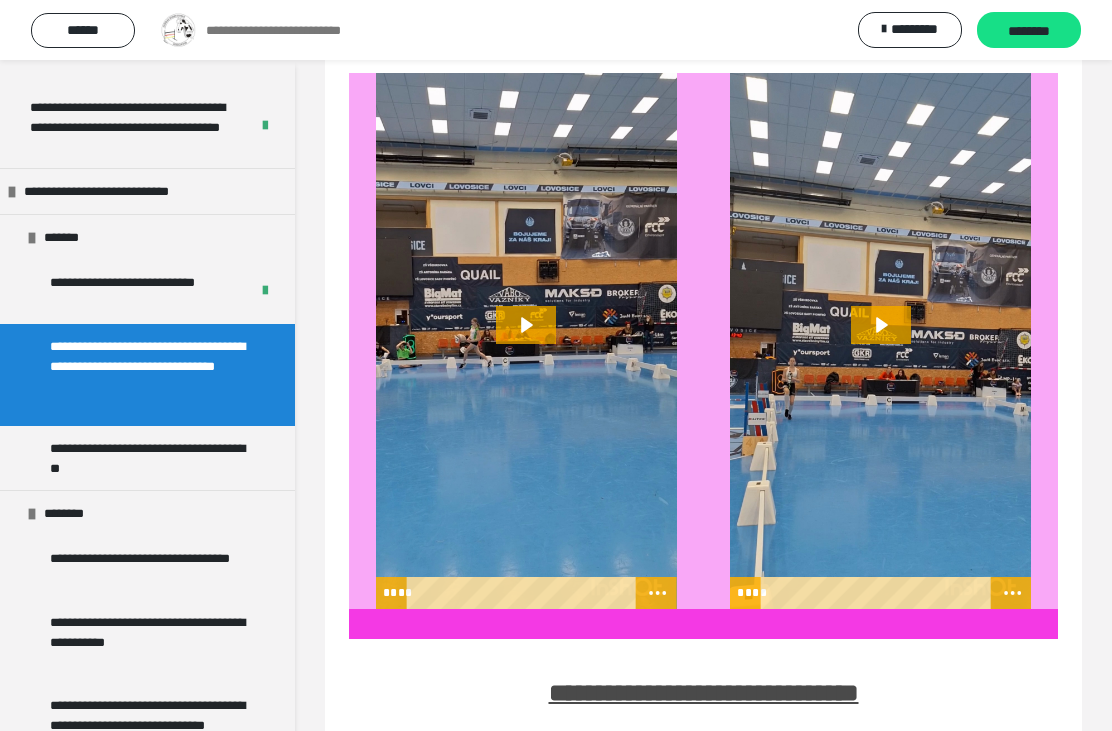 scroll, scrollTop: 2169, scrollLeft: 0, axis: vertical 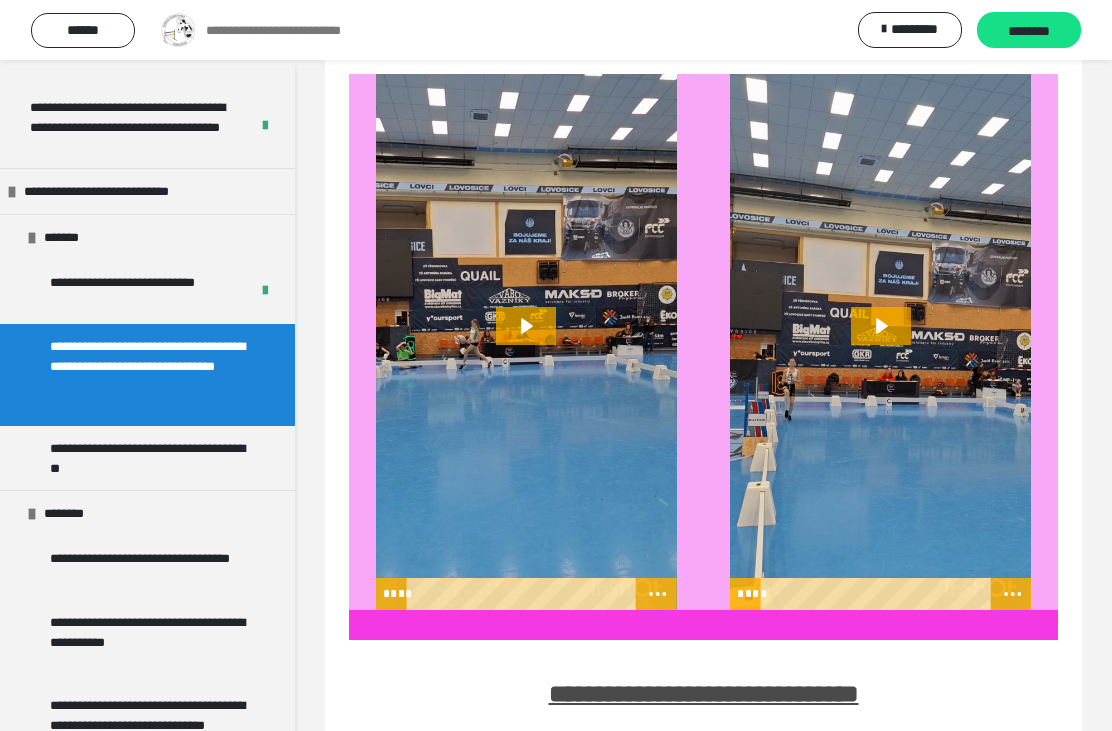 click at bounding box center (526, 342) 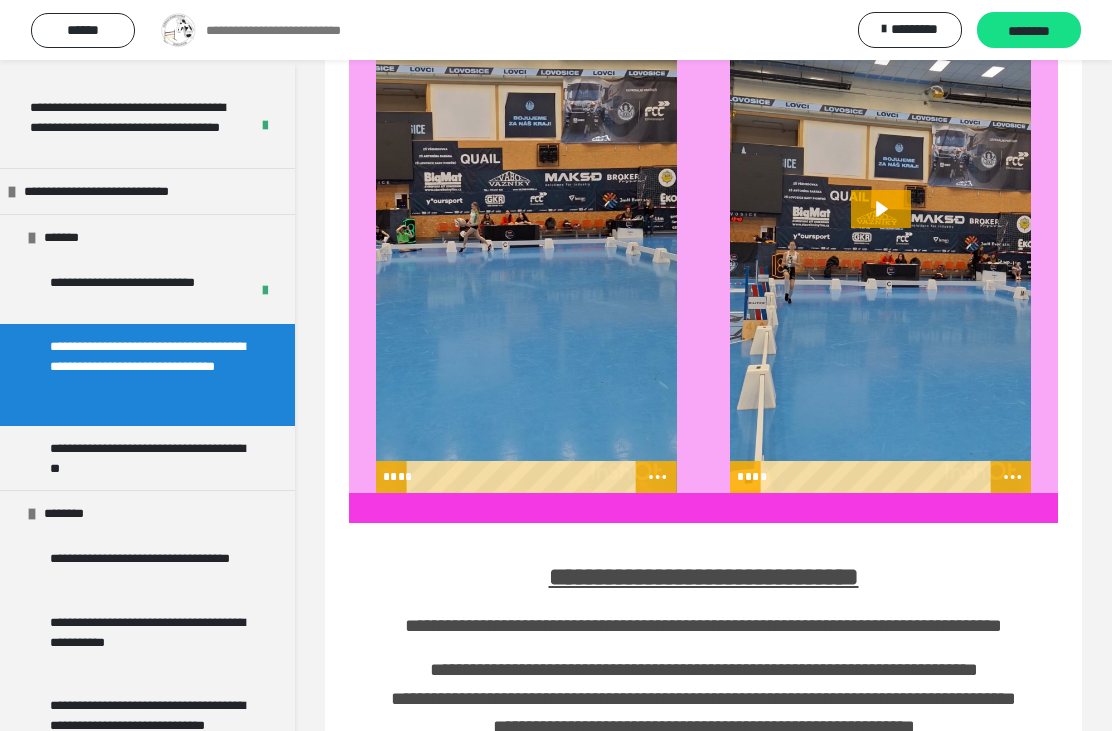 scroll, scrollTop: 2289, scrollLeft: 0, axis: vertical 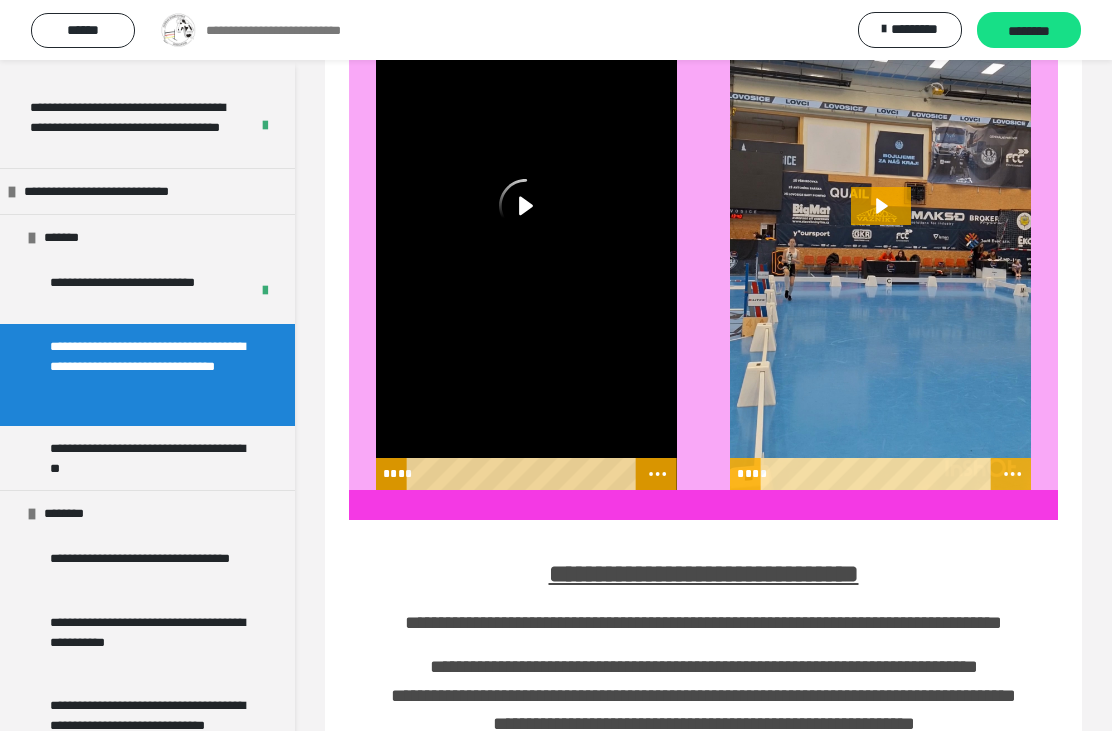 click at bounding box center (526, 222) 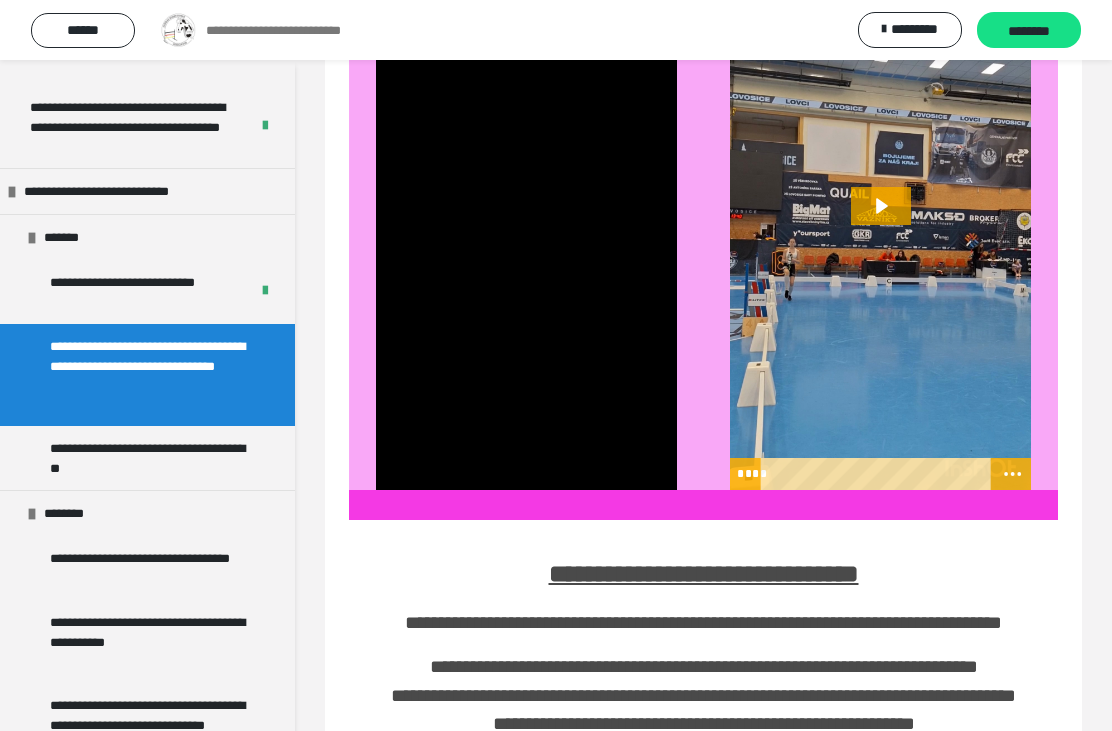 click at bounding box center [526, 222] 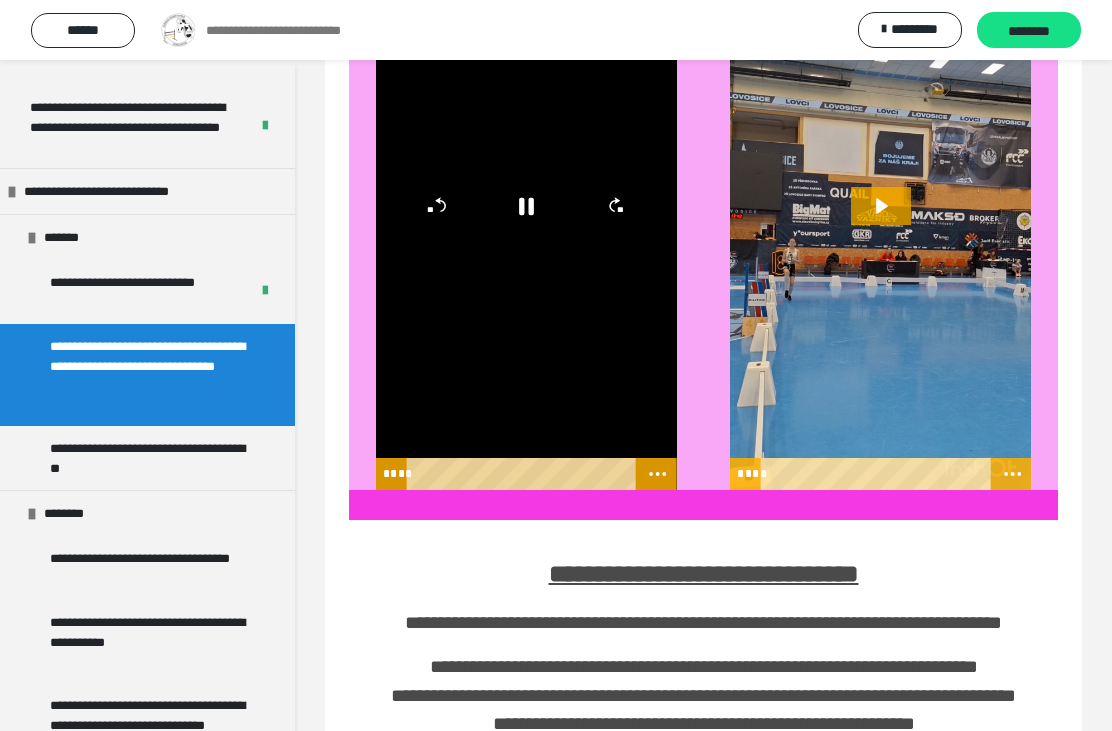 click at bounding box center [526, 222] 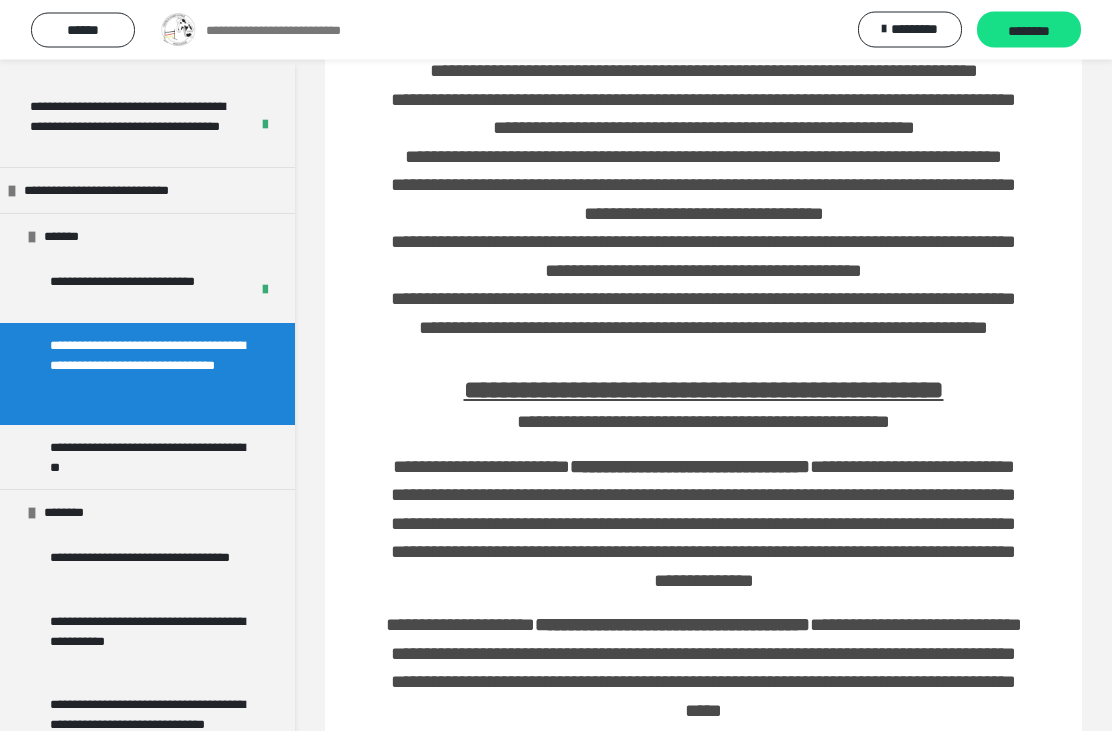 scroll, scrollTop: 2888, scrollLeft: 0, axis: vertical 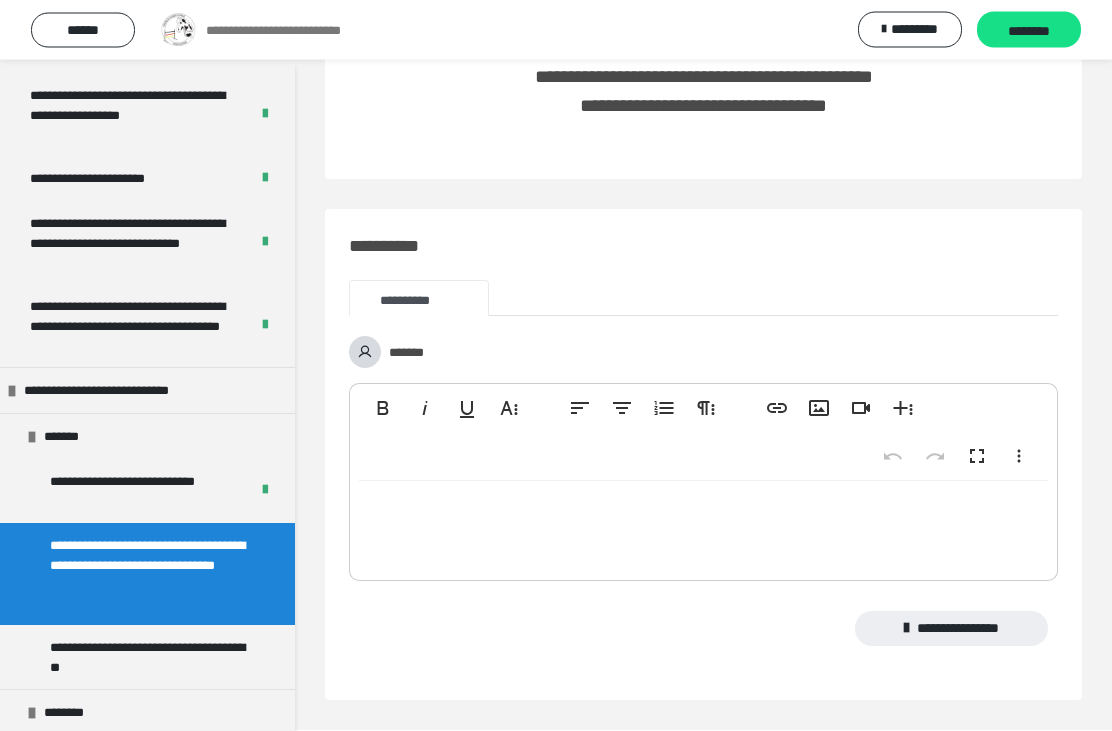 click on "********" at bounding box center [1029, 31] 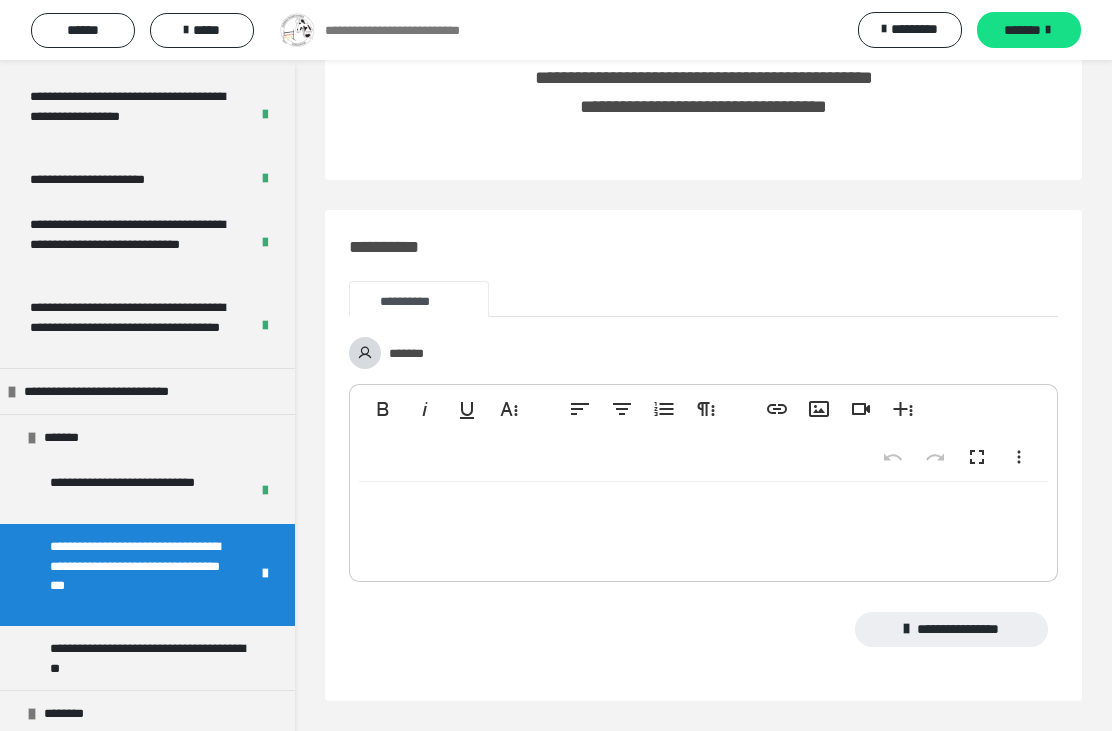 click on "*******" at bounding box center [1022, 30] 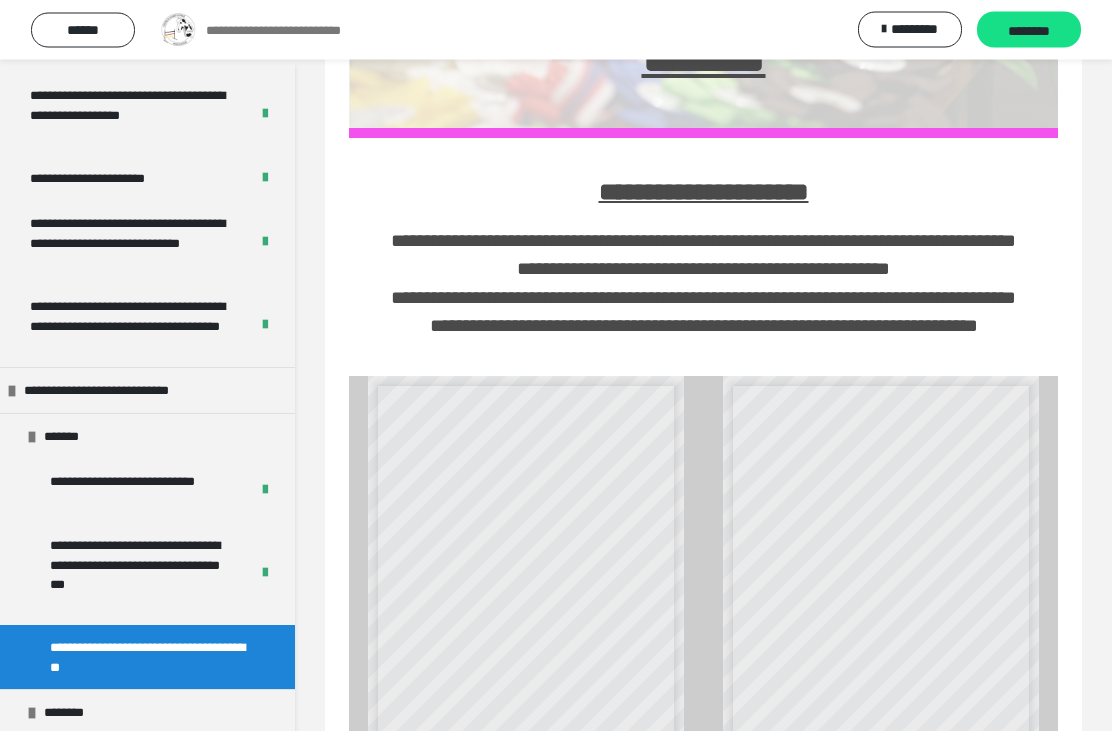 scroll, scrollTop: 615, scrollLeft: 0, axis: vertical 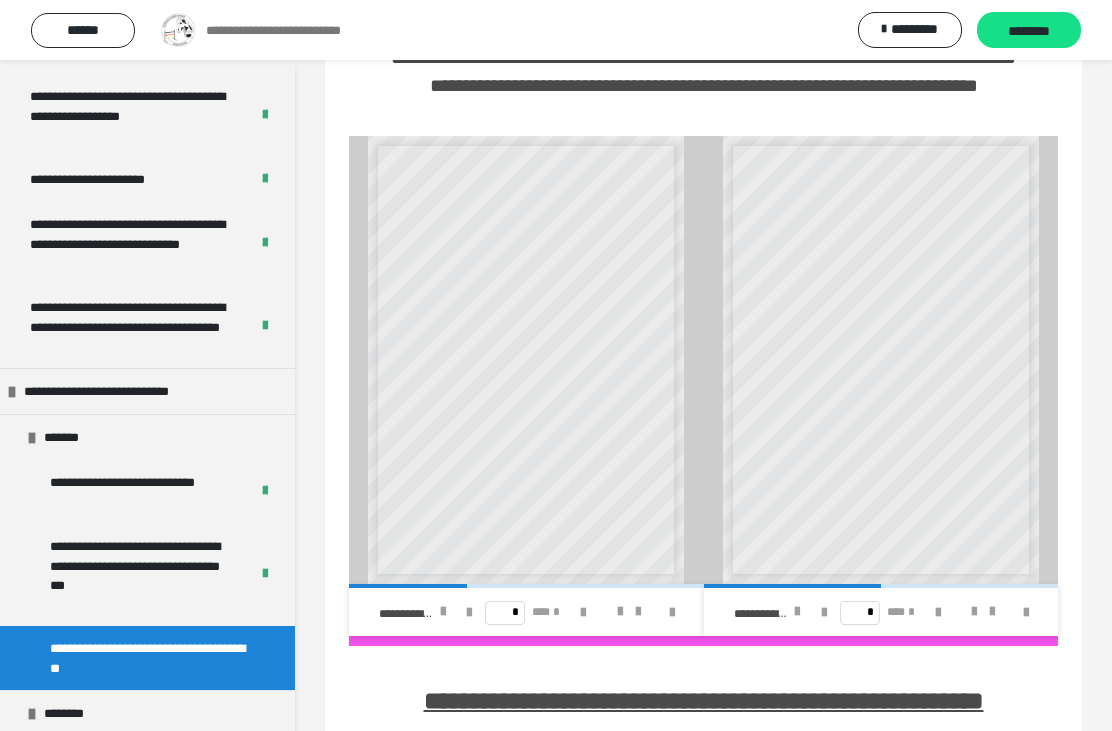 click at bounding box center (443, 612) 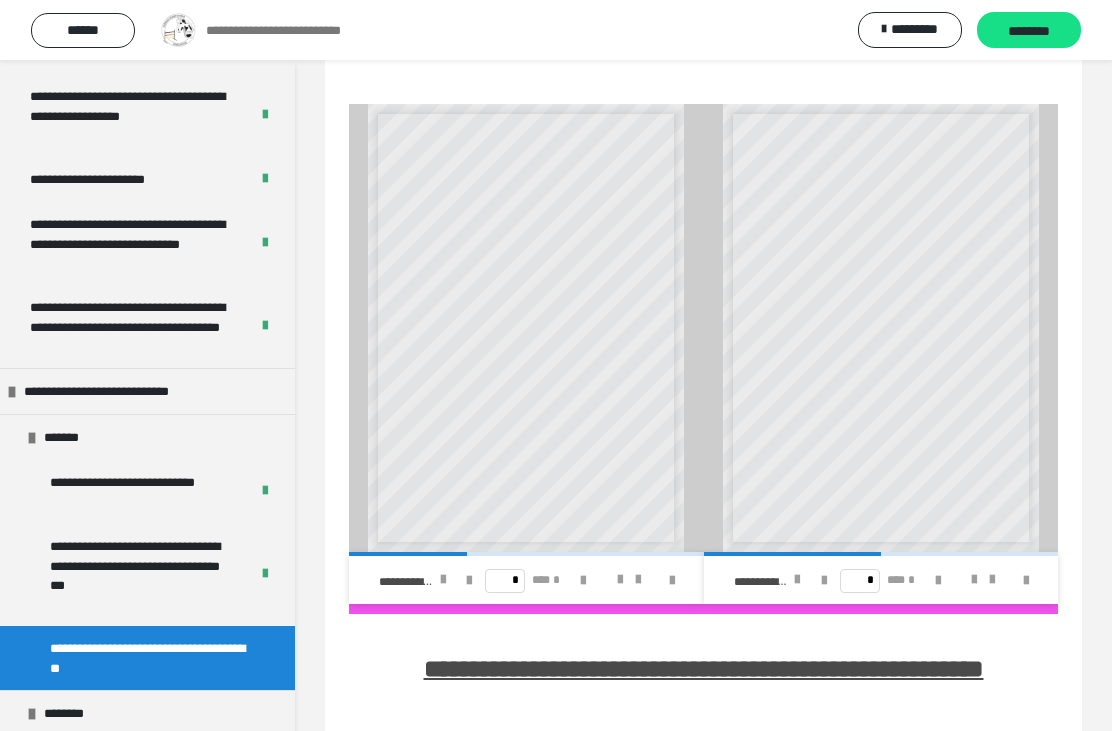 click at bounding box center (797, 580) 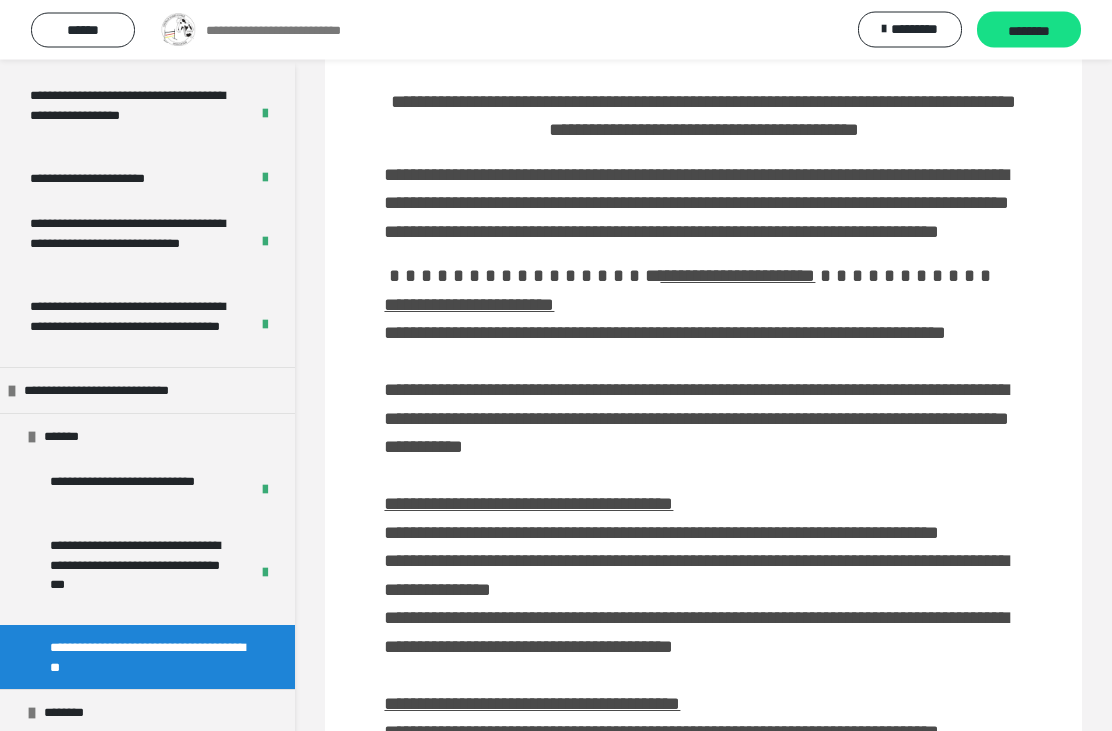 scroll, scrollTop: 1282, scrollLeft: 0, axis: vertical 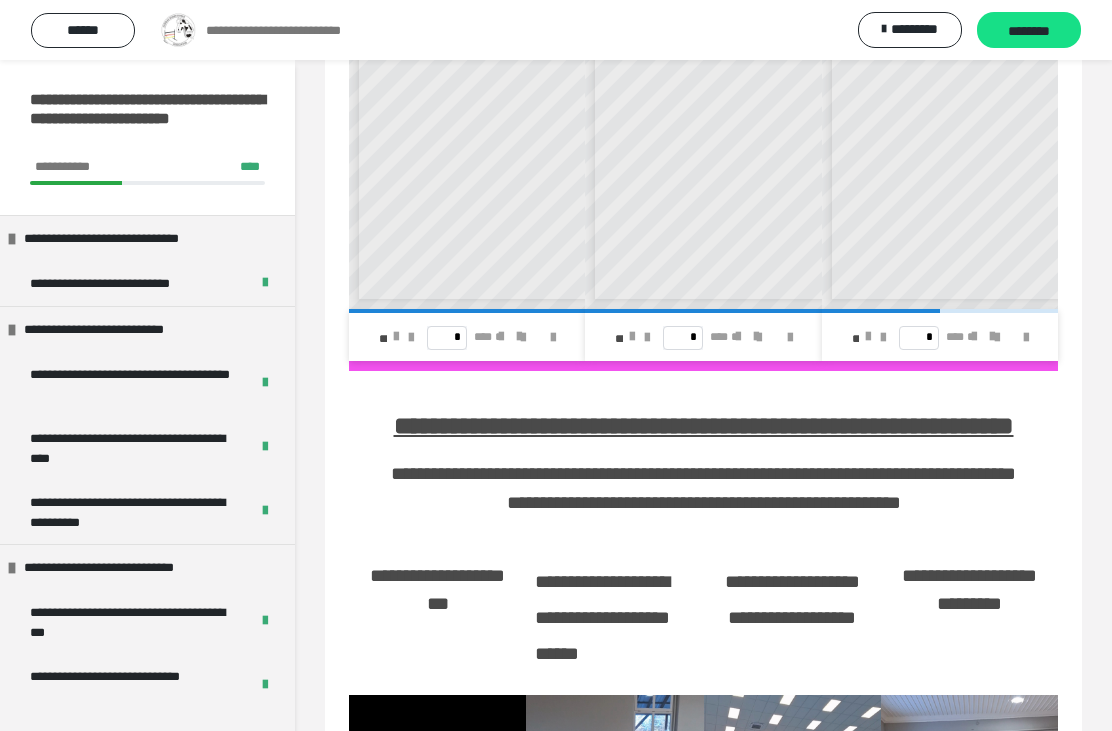 click at bounding box center (396, 337) 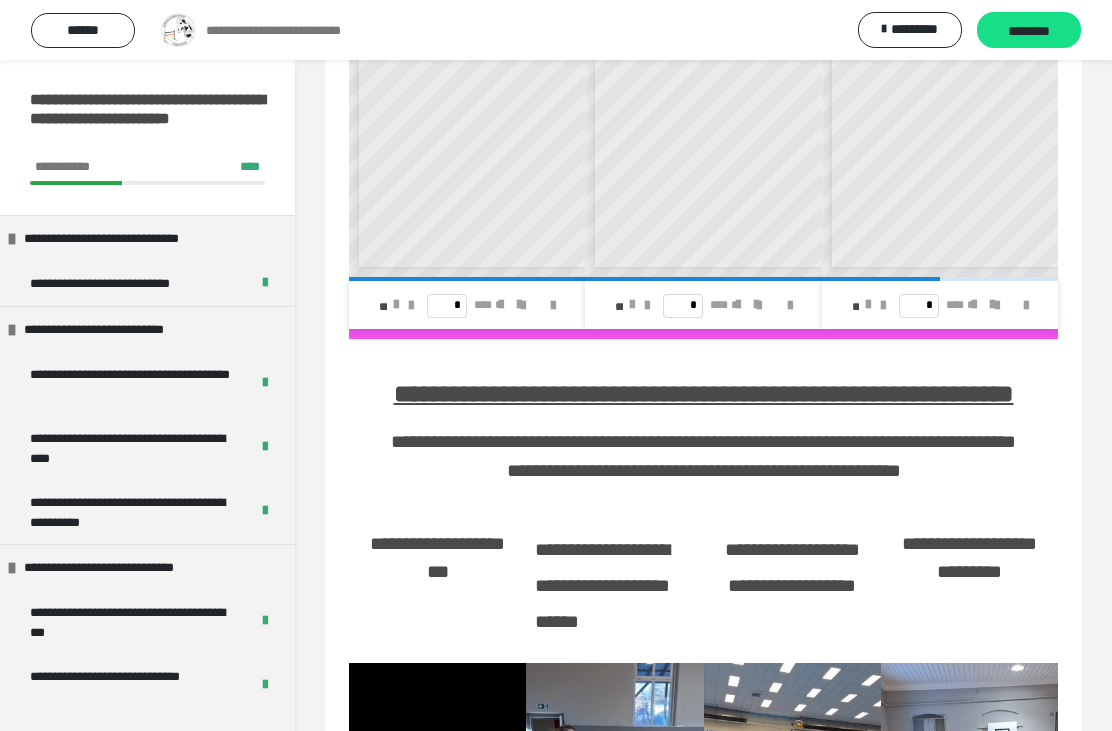 click at bounding box center [632, 305] 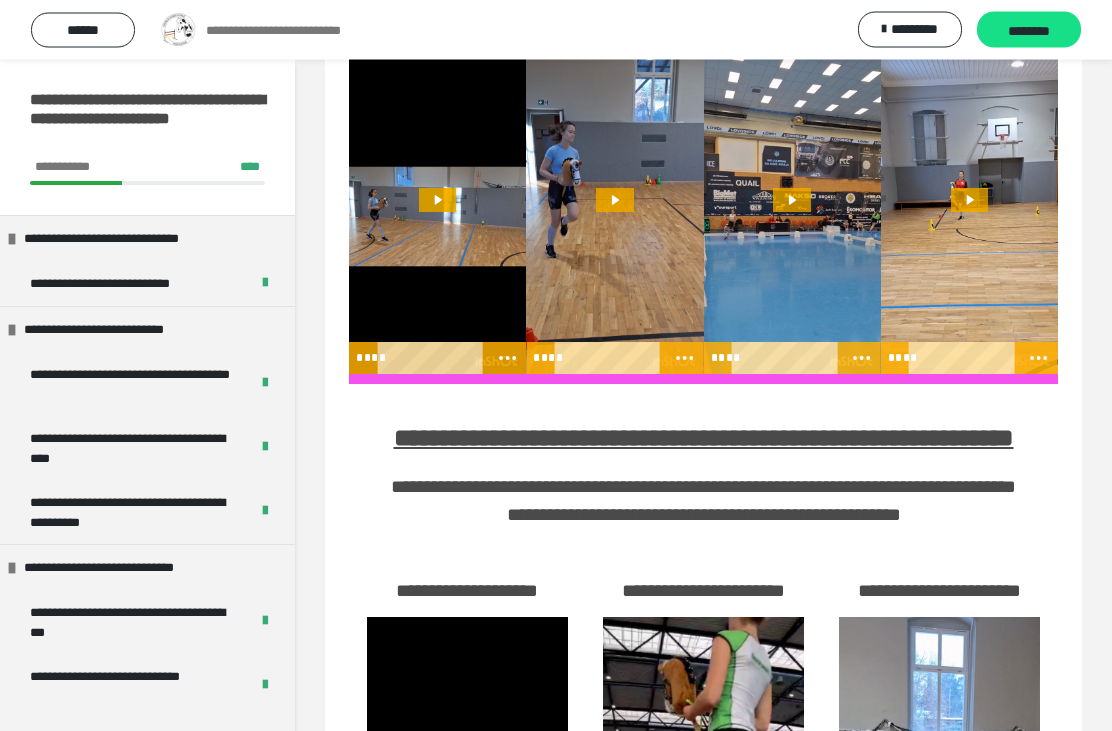 scroll, scrollTop: 3209, scrollLeft: 0, axis: vertical 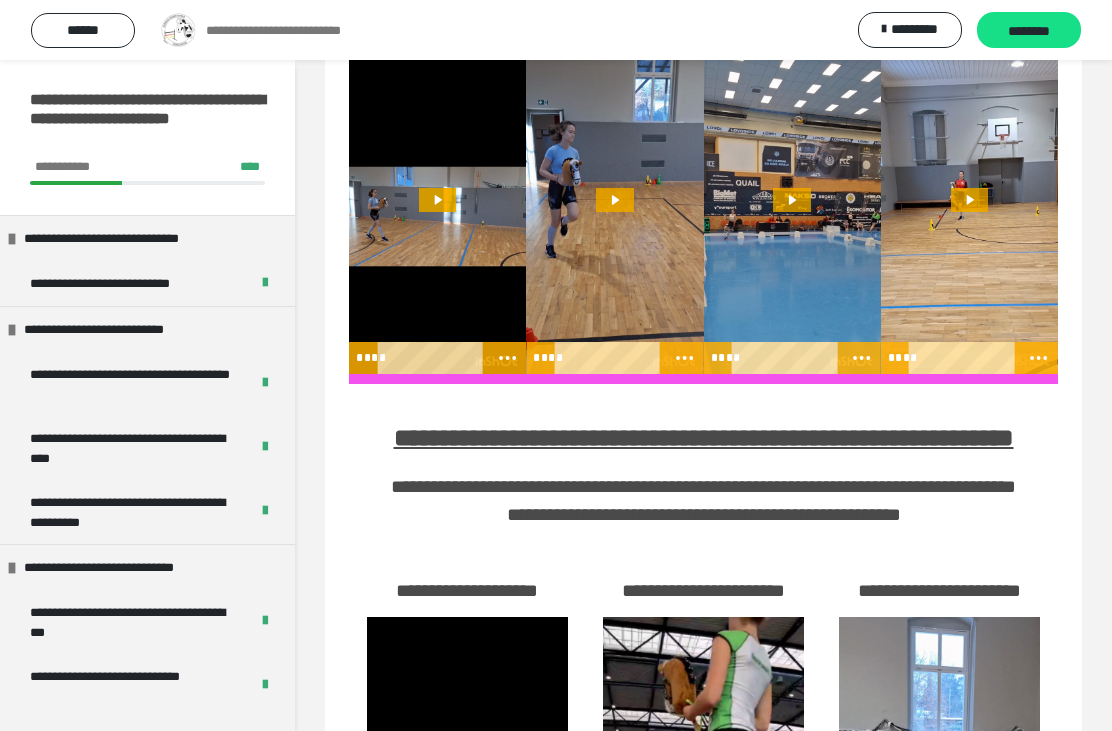 click 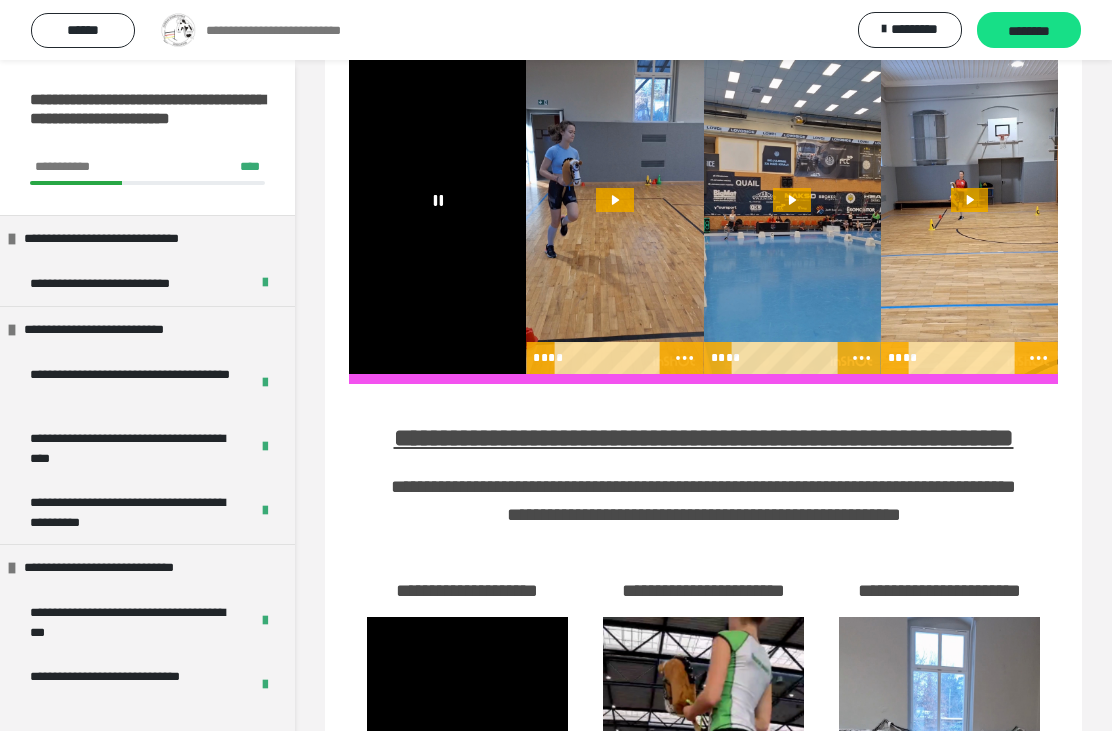 click 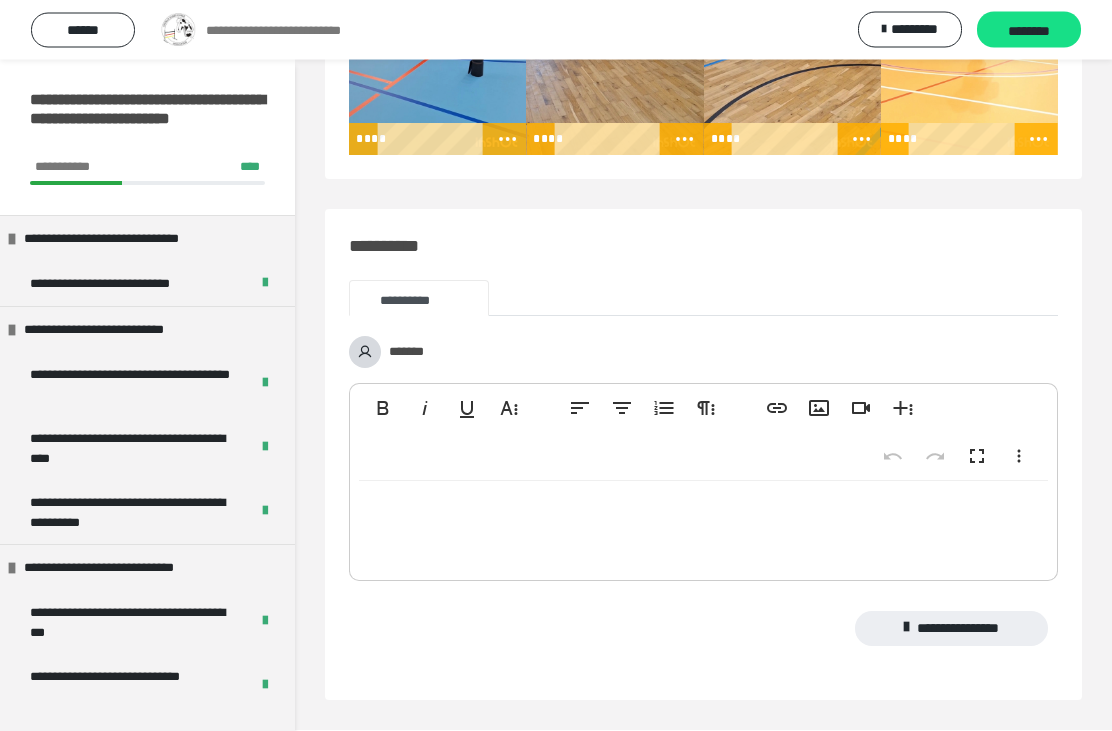 scroll, scrollTop: 5256, scrollLeft: 0, axis: vertical 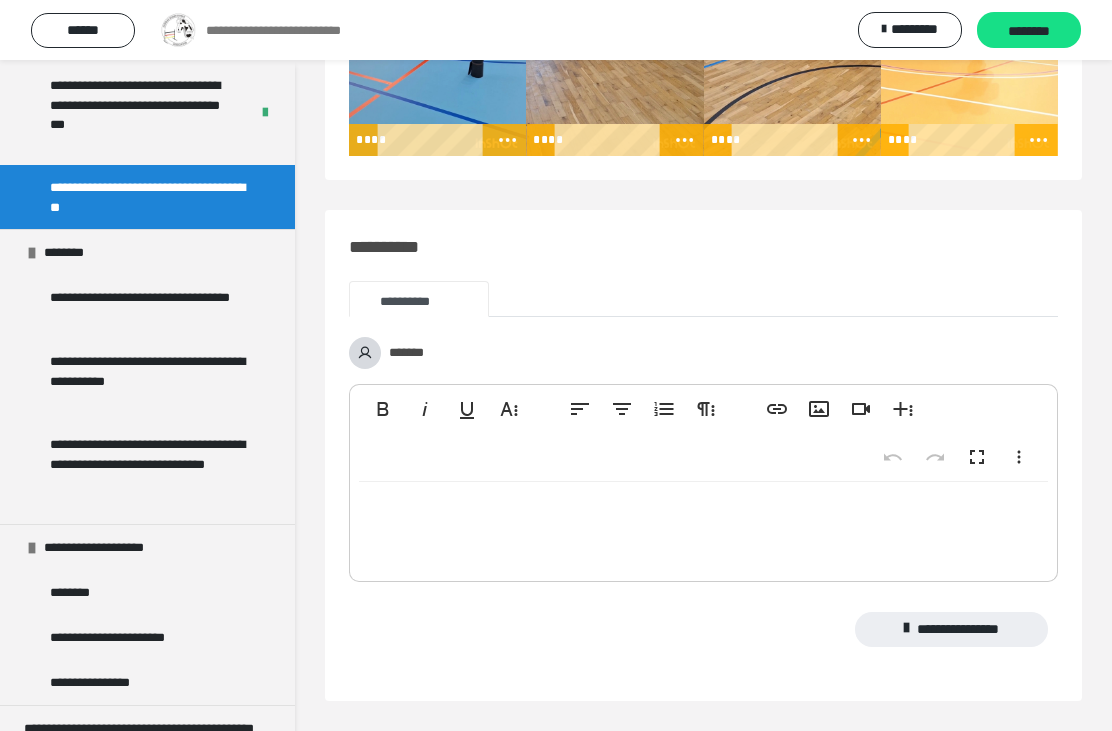 click on "********" at bounding box center (1029, 31) 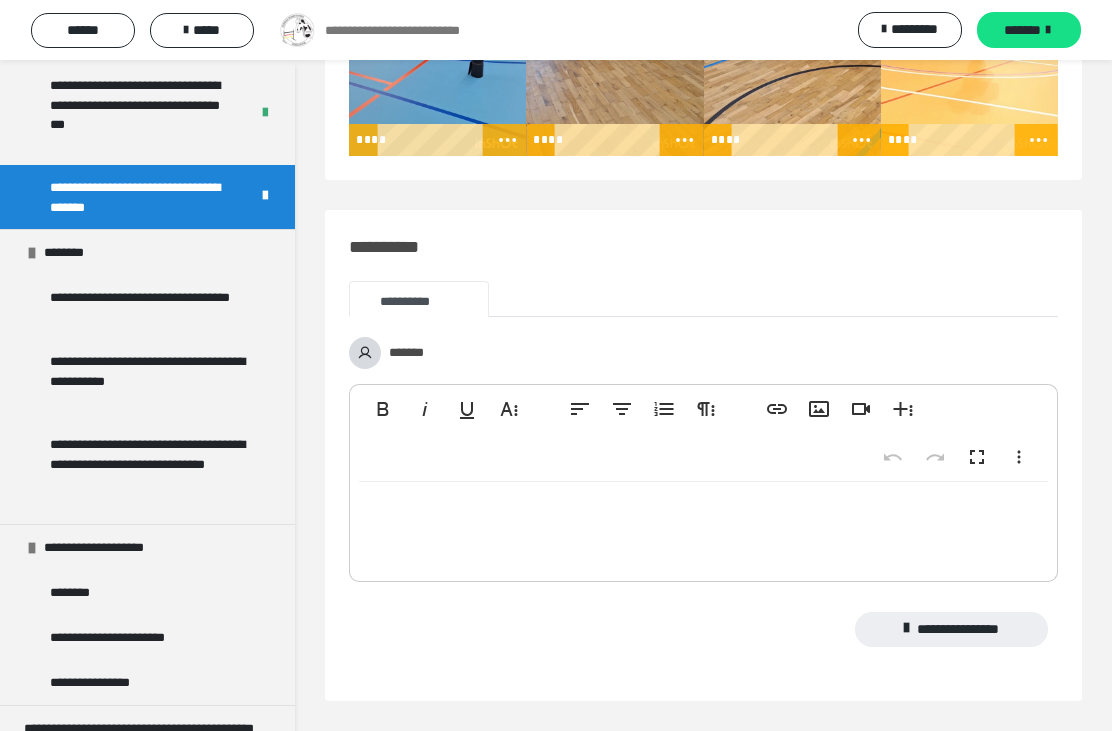 click on "*******" at bounding box center (1022, 30) 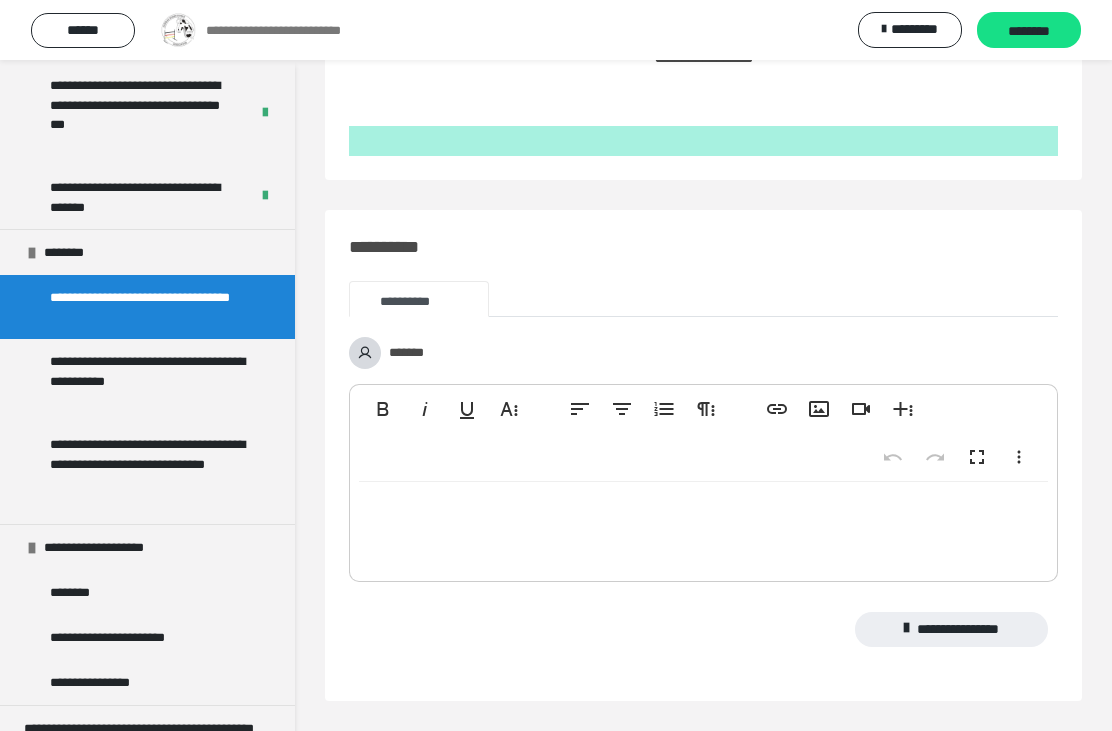 scroll, scrollTop: 2590, scrollLeft: 0, axis: vertical 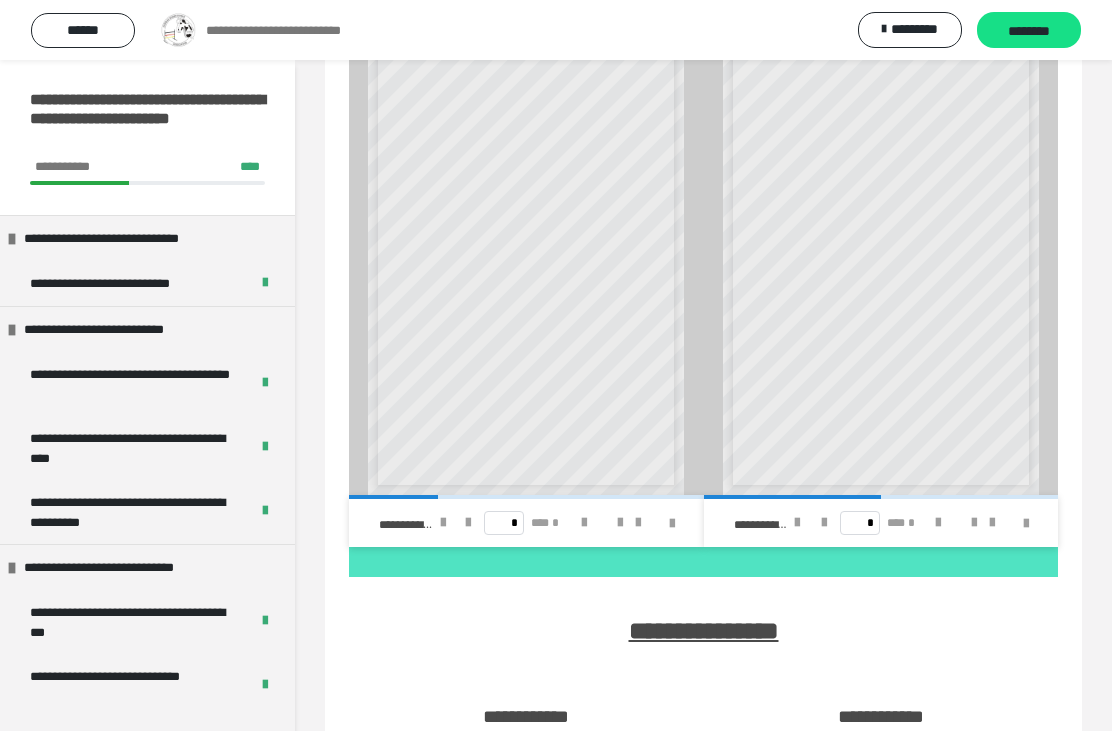 click at bounding box center (443, 523) 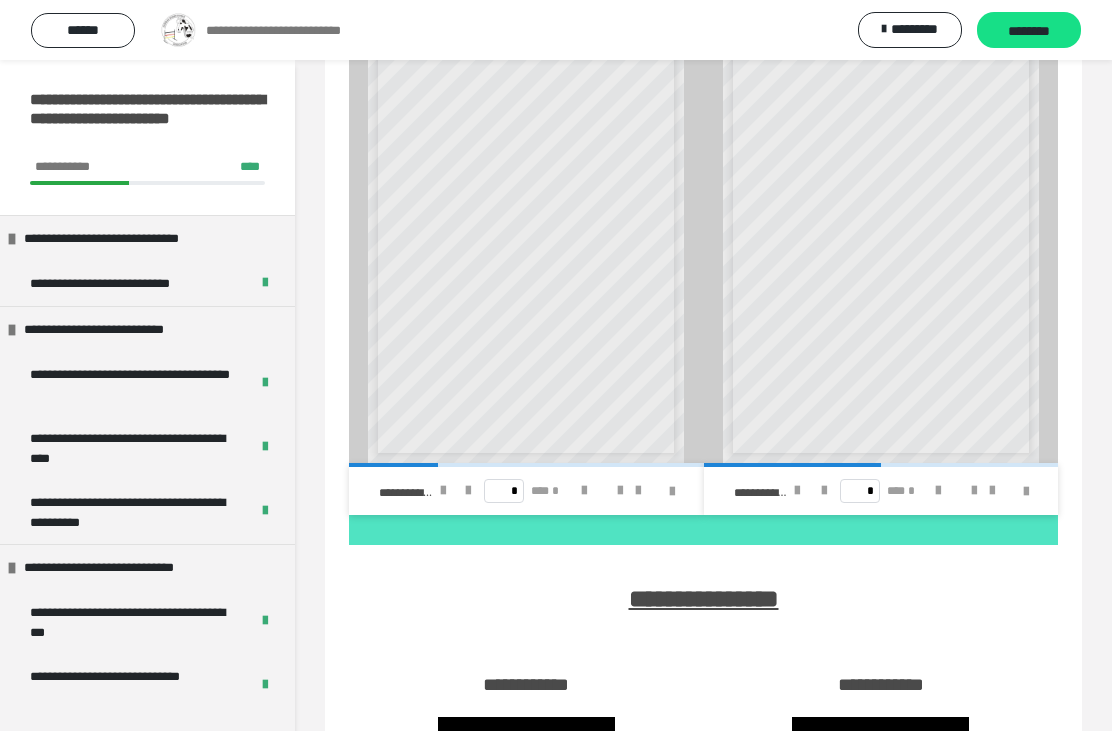 click at bounding box center [797, 491] 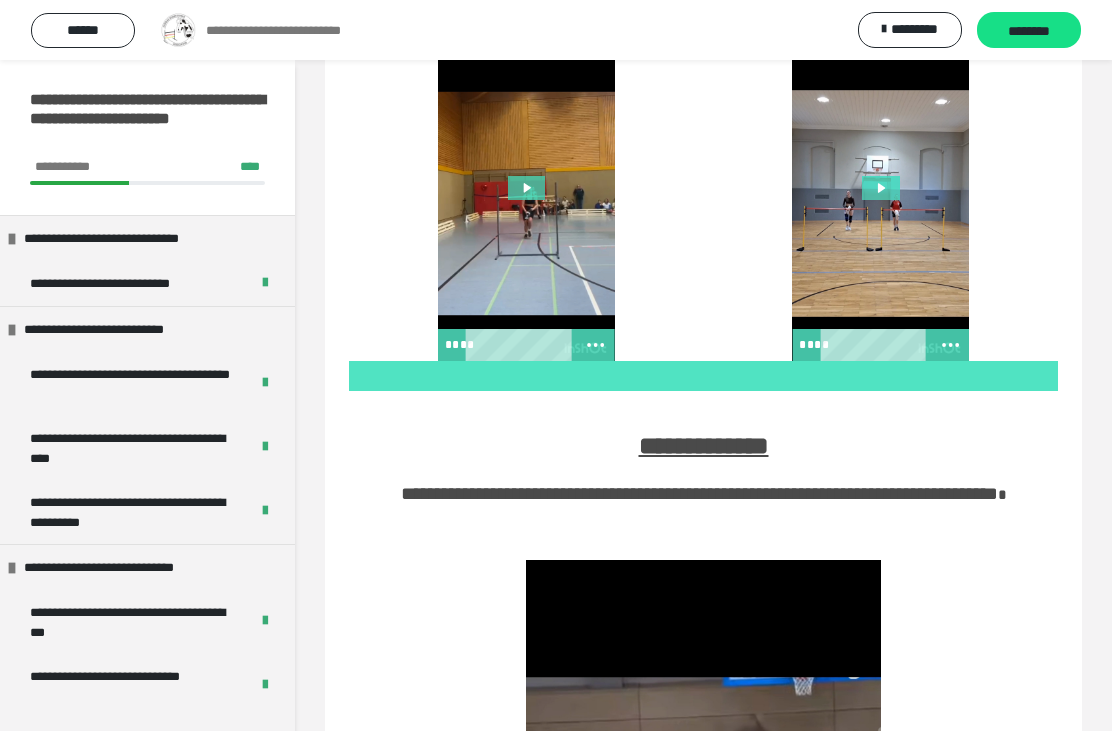 scroll, scrollTop: 2205, scrollLeft: 0, axis: vertical 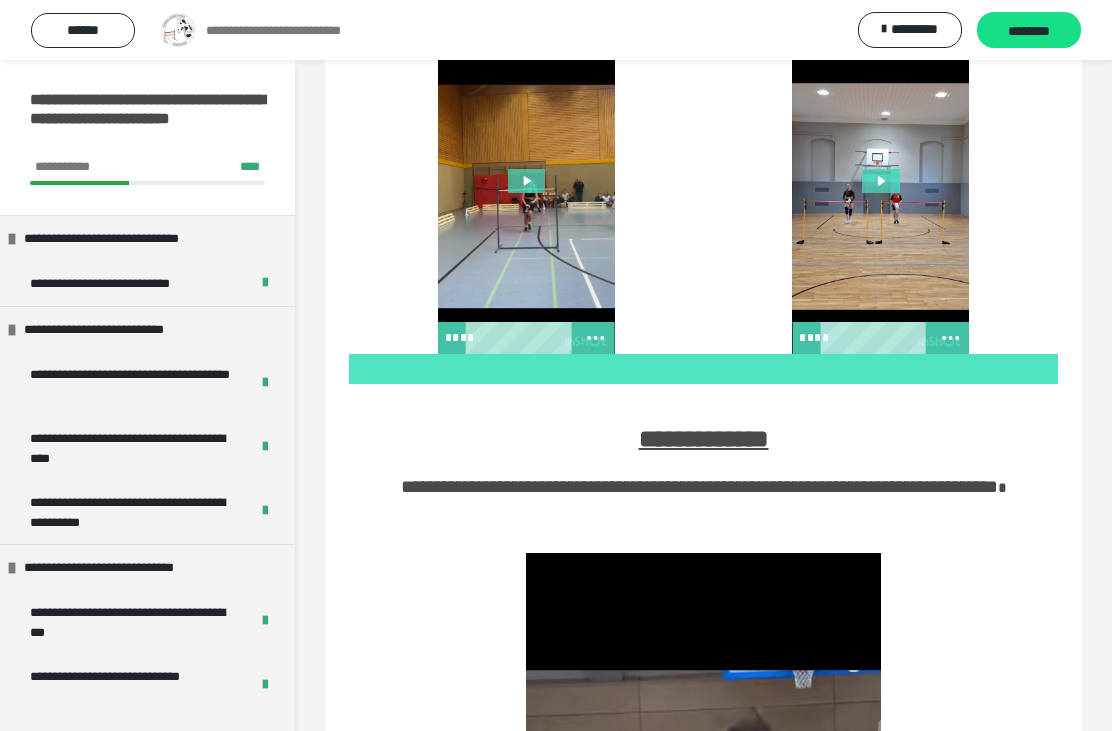 click 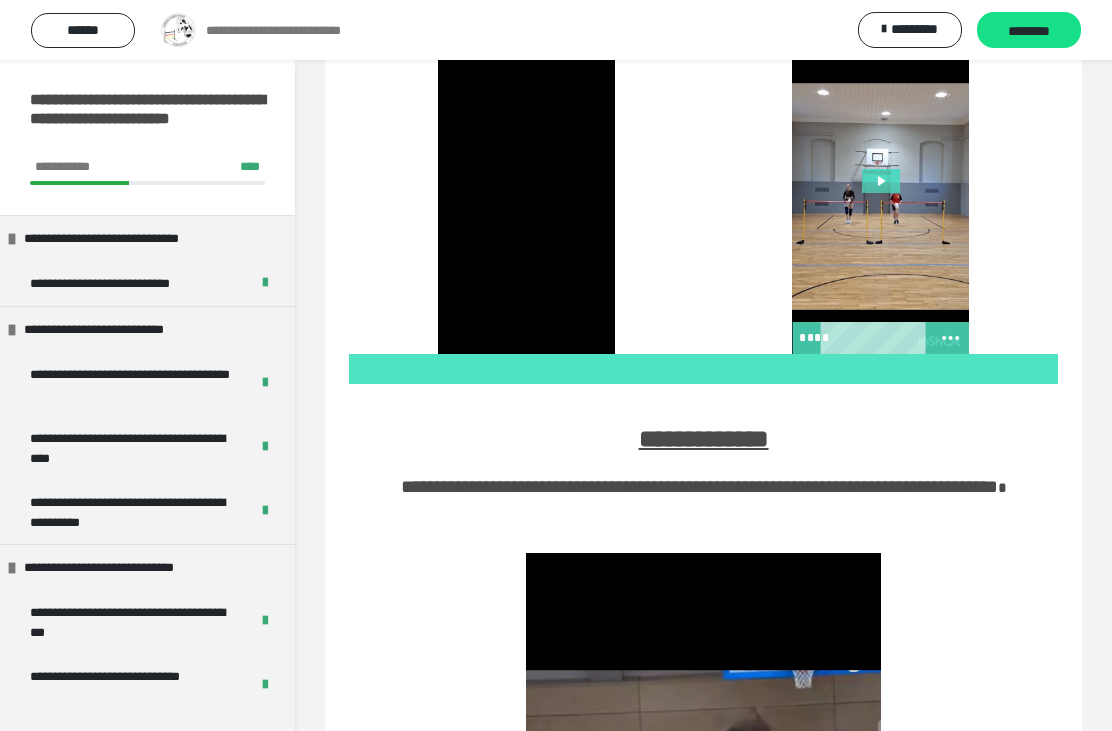 click at bounding box center (880, 196) 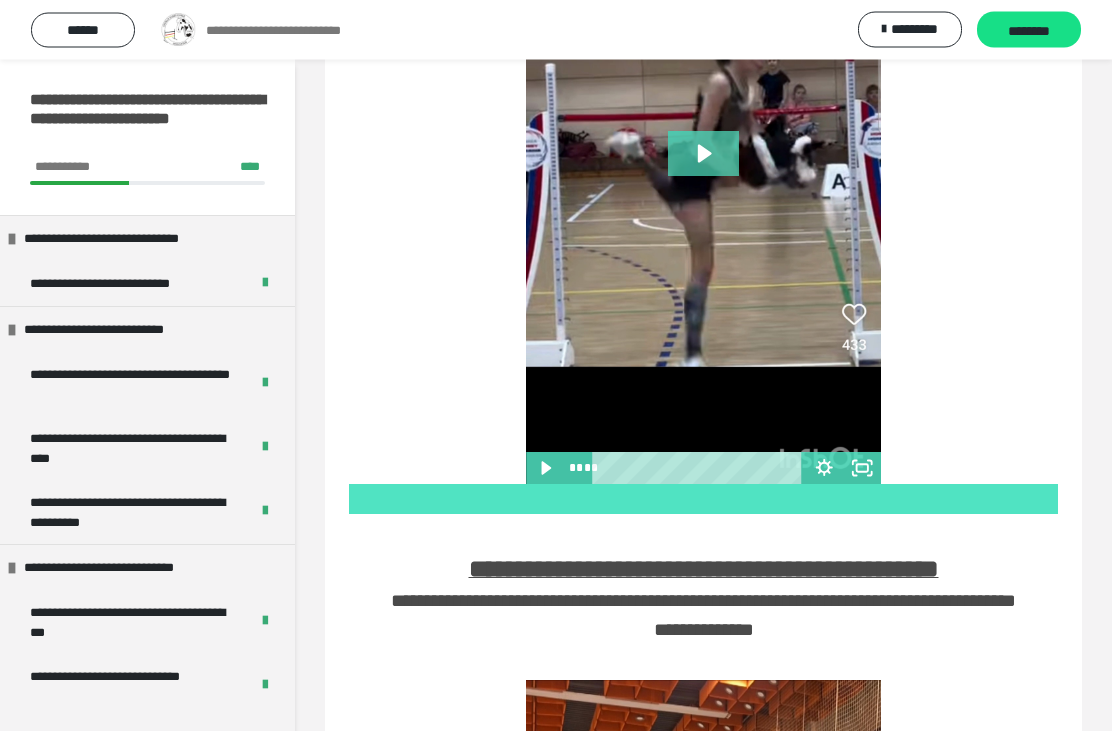 scroll, scrollTop: 2904, scrollLeft: 0, axis: vertical 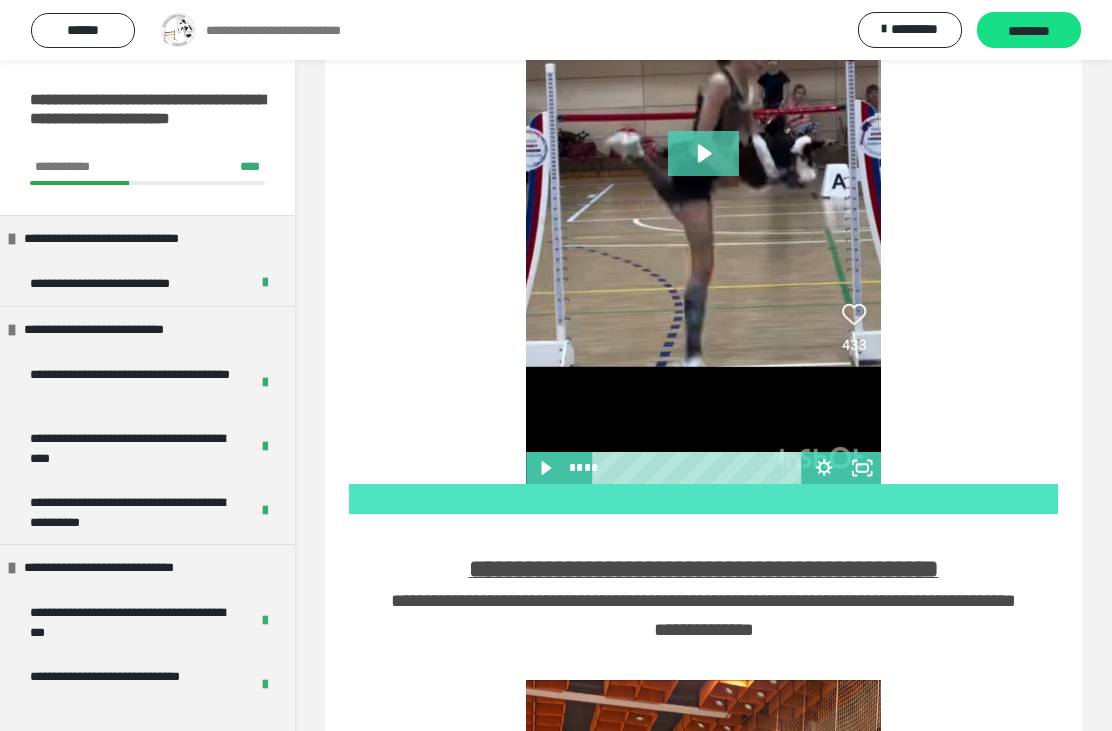 click 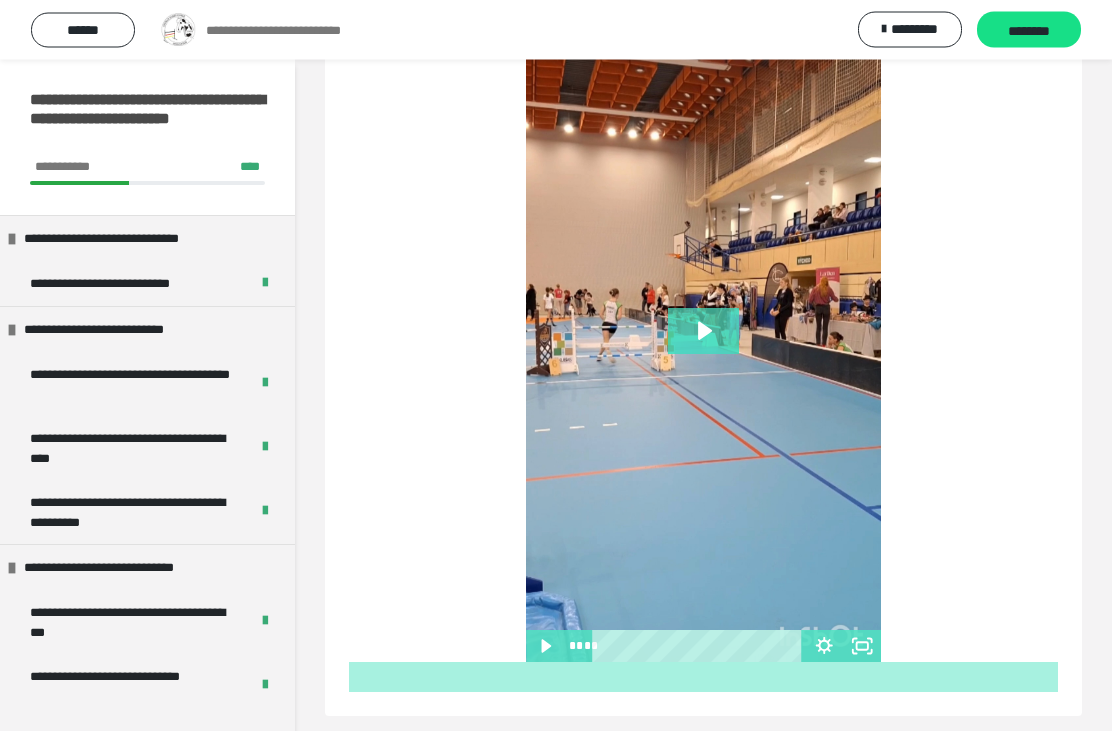 scroll, scrollTop: 3552, scrollLeft: 0, axis: vertical 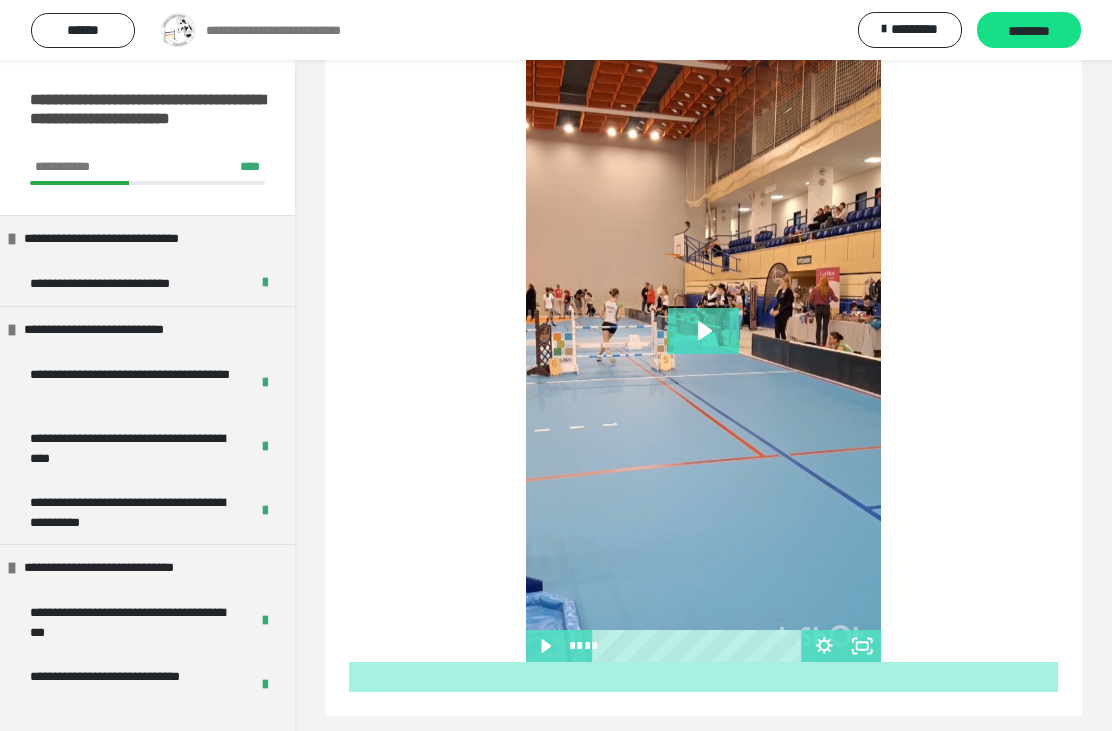 click 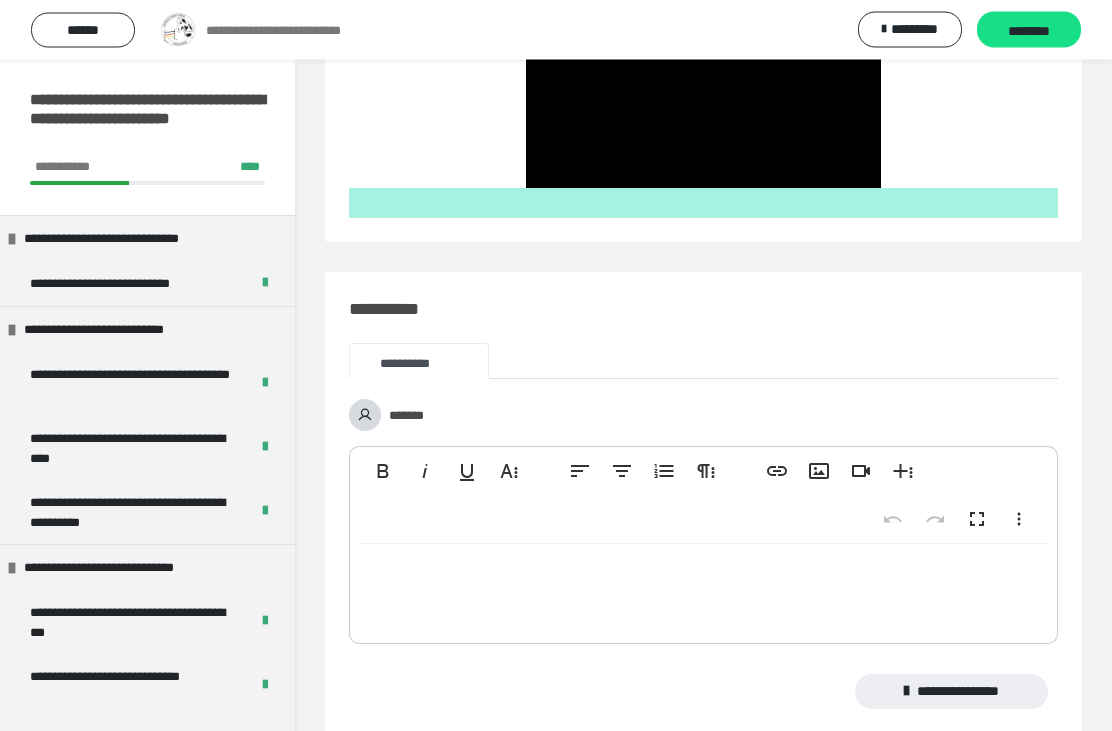 scroll, scrollTop: 4181, scrollLeft: 0, axis: vertical 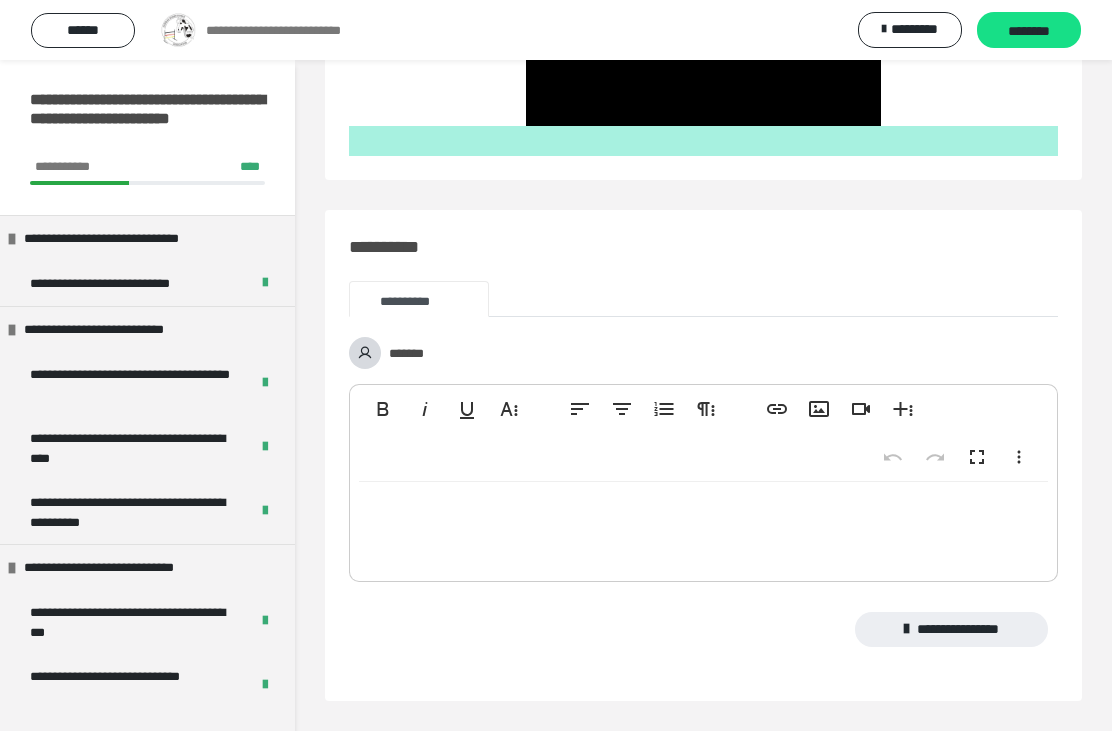 click on "********" at bounding box center (1029, 31) 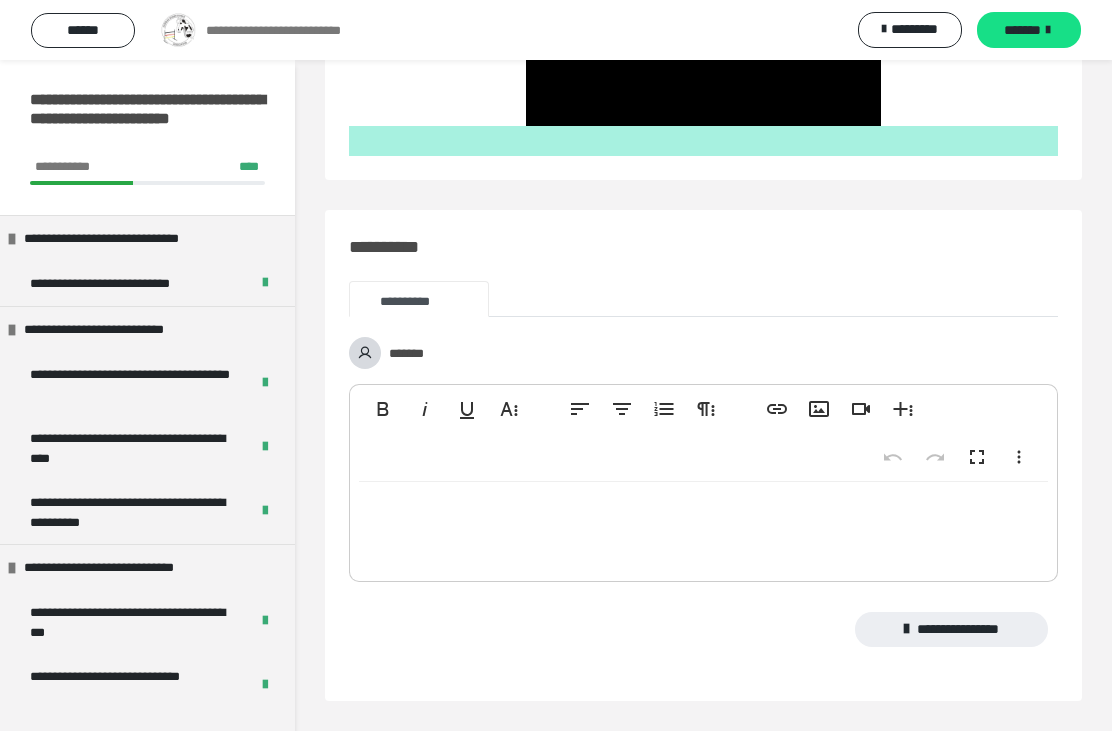 click on "*******" at bounding box center [1022, 30] 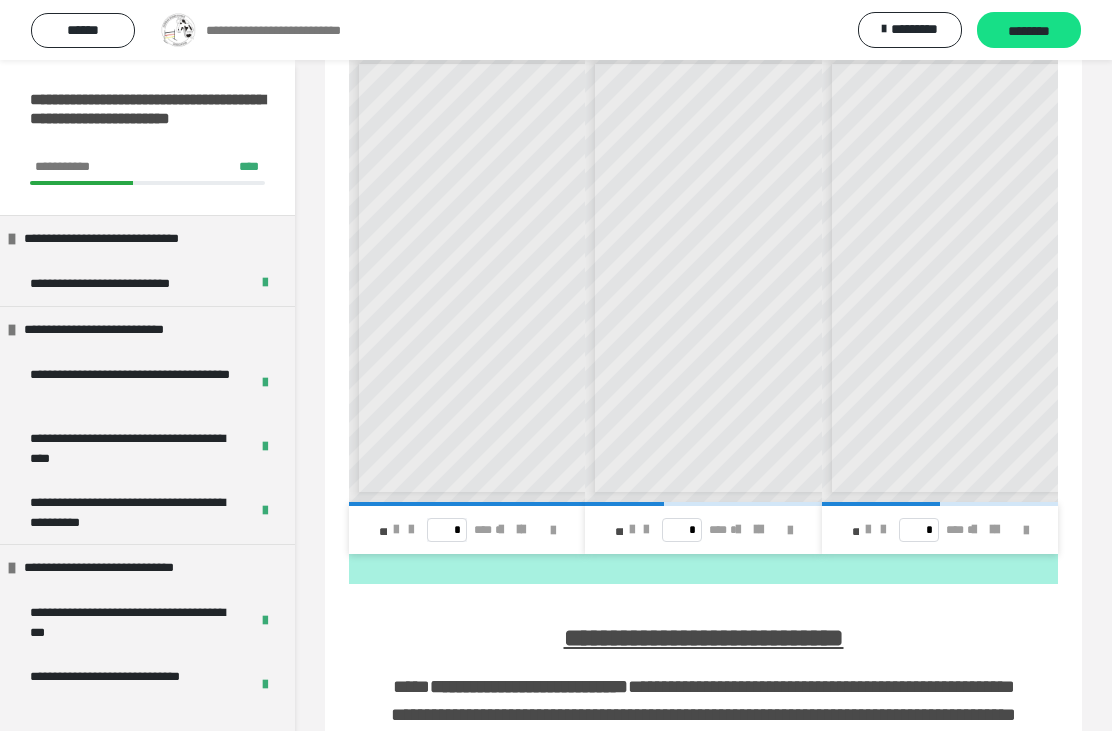 scroll, scrollTop: 1241, scrollLeft: 0, axis: vertical 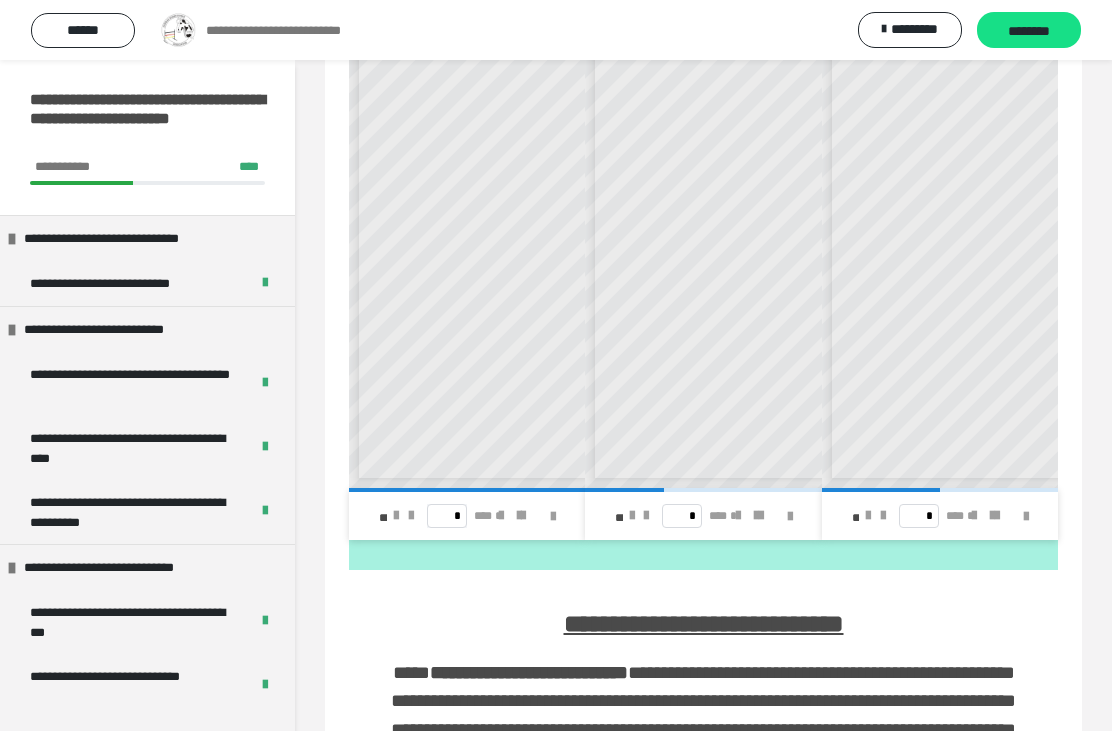 click at bounding box center (396, 516) 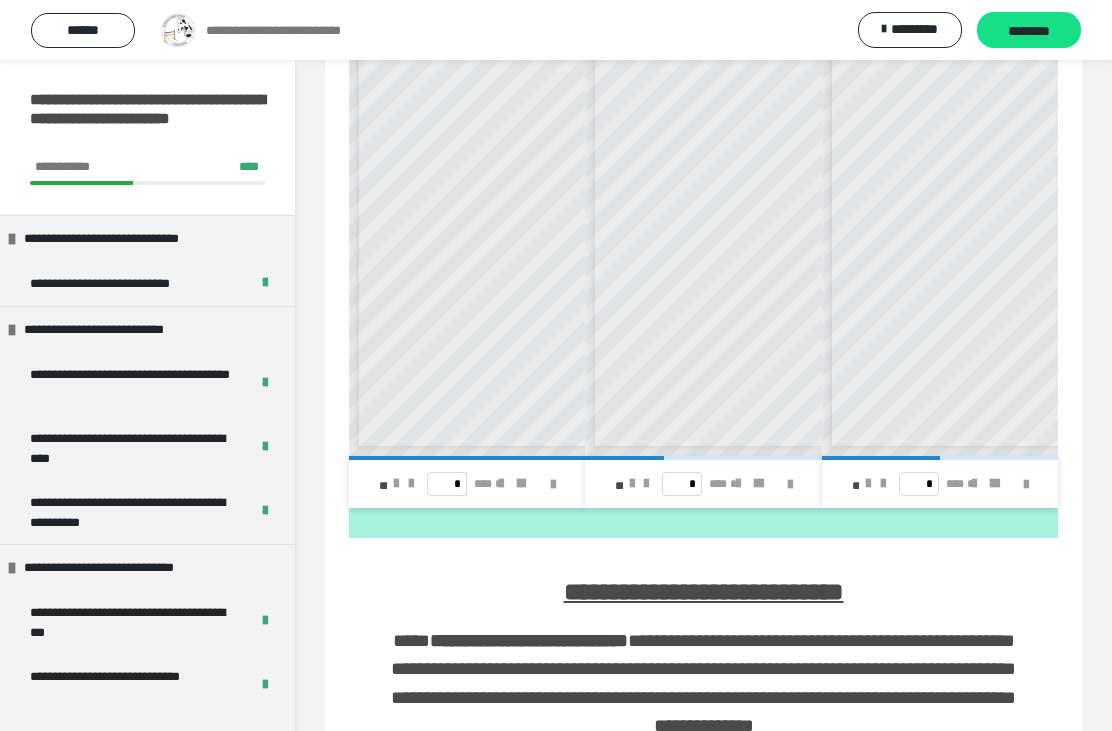 click at bounding box center (632, 484) 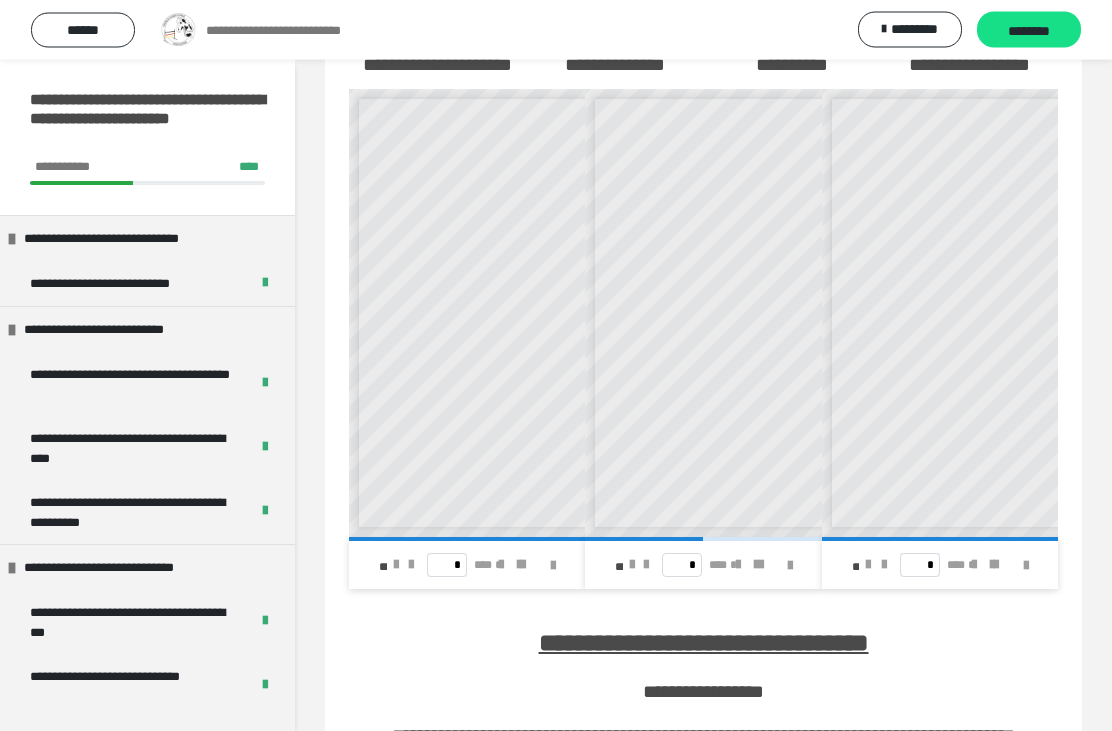 scroll, scrollTop: 2574, scrollLeft: 0, axis: vertical 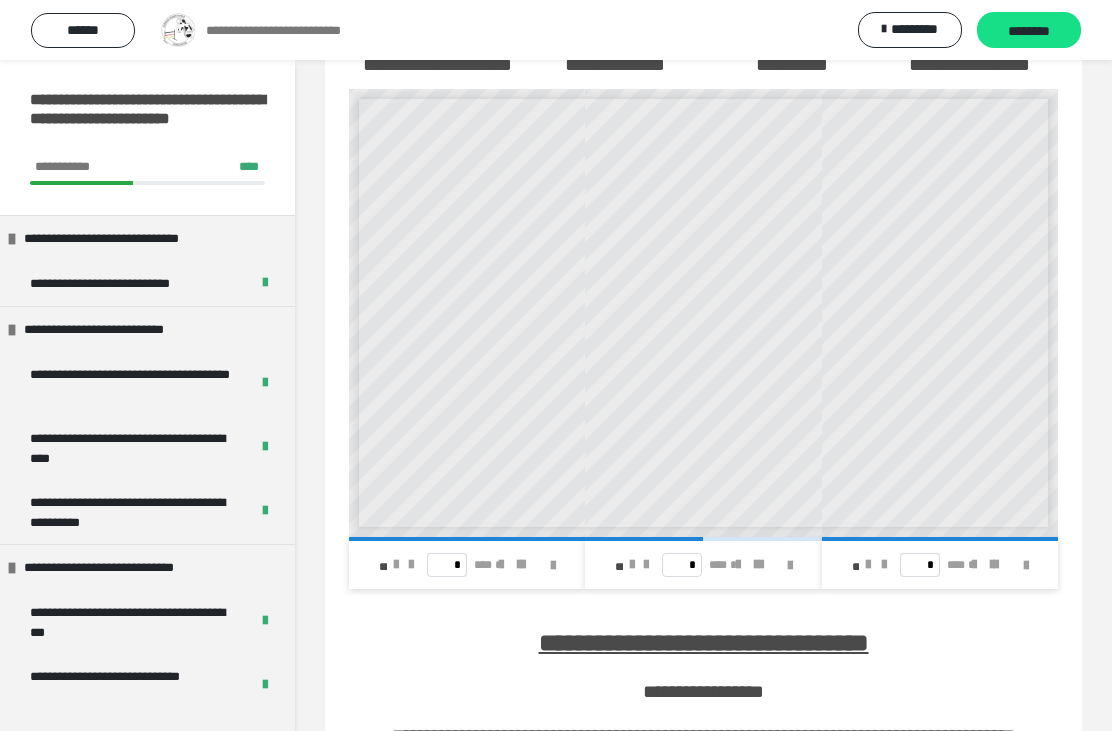 click at bounding box center [396, 565] 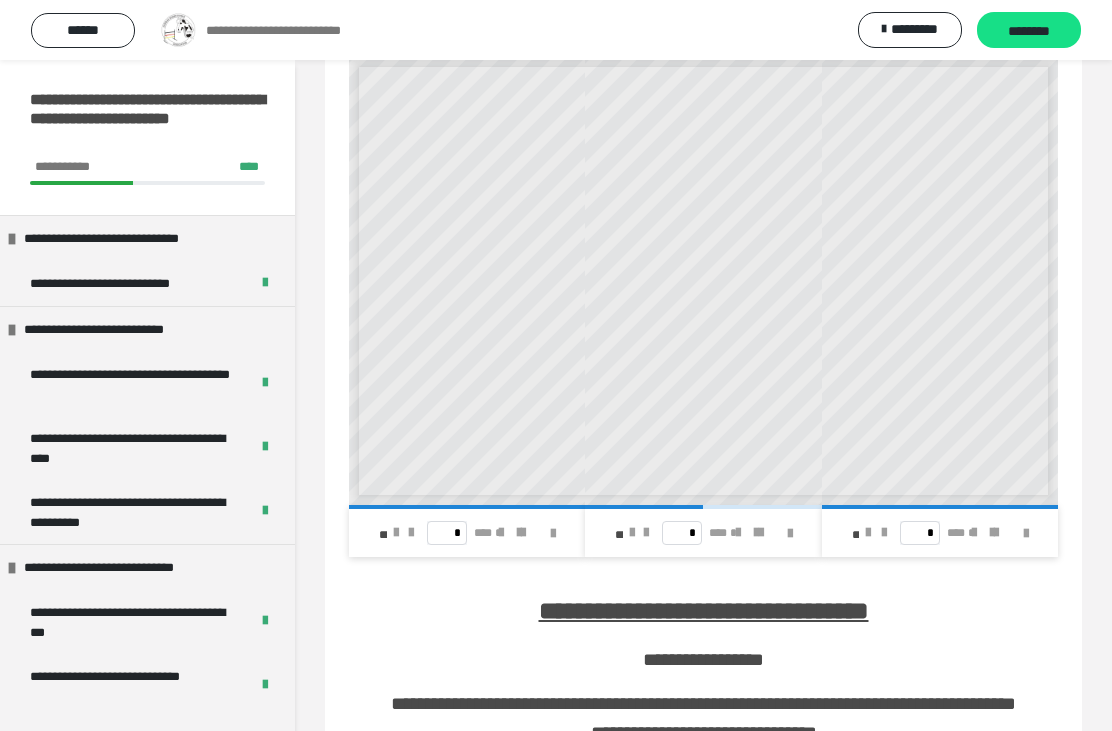 click on "**********" at bounding box center (650, 533) 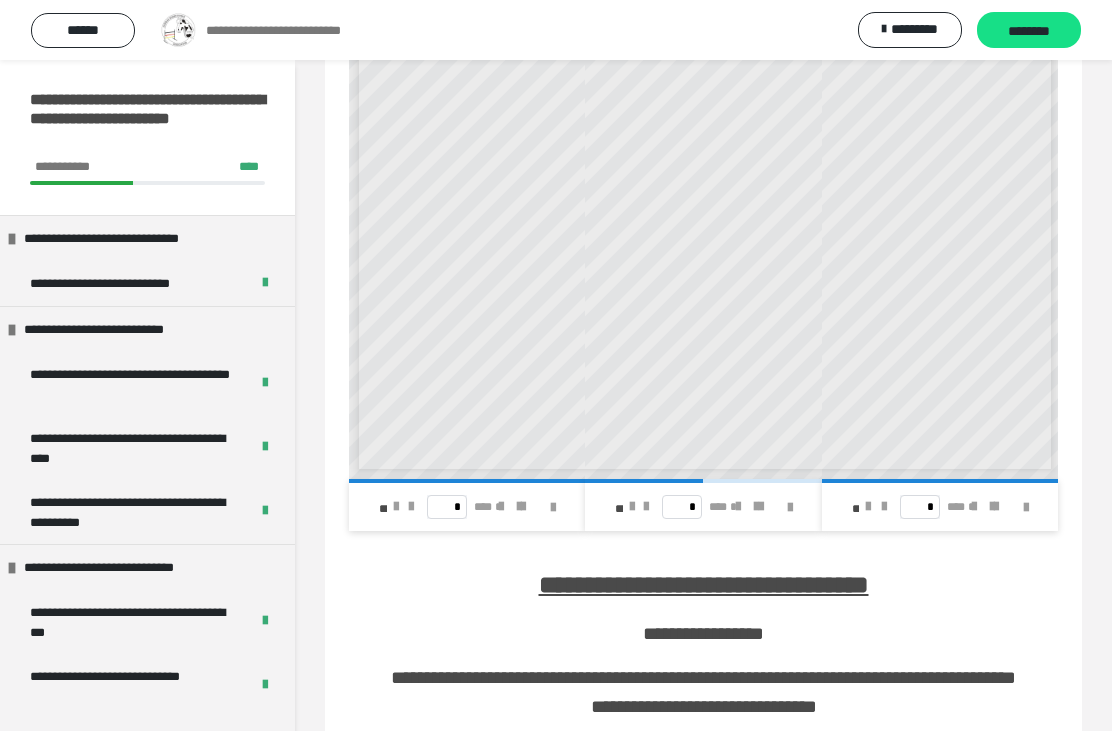 scroll, scrollTop: 2819, scrollLeft: 0, axis: vertical 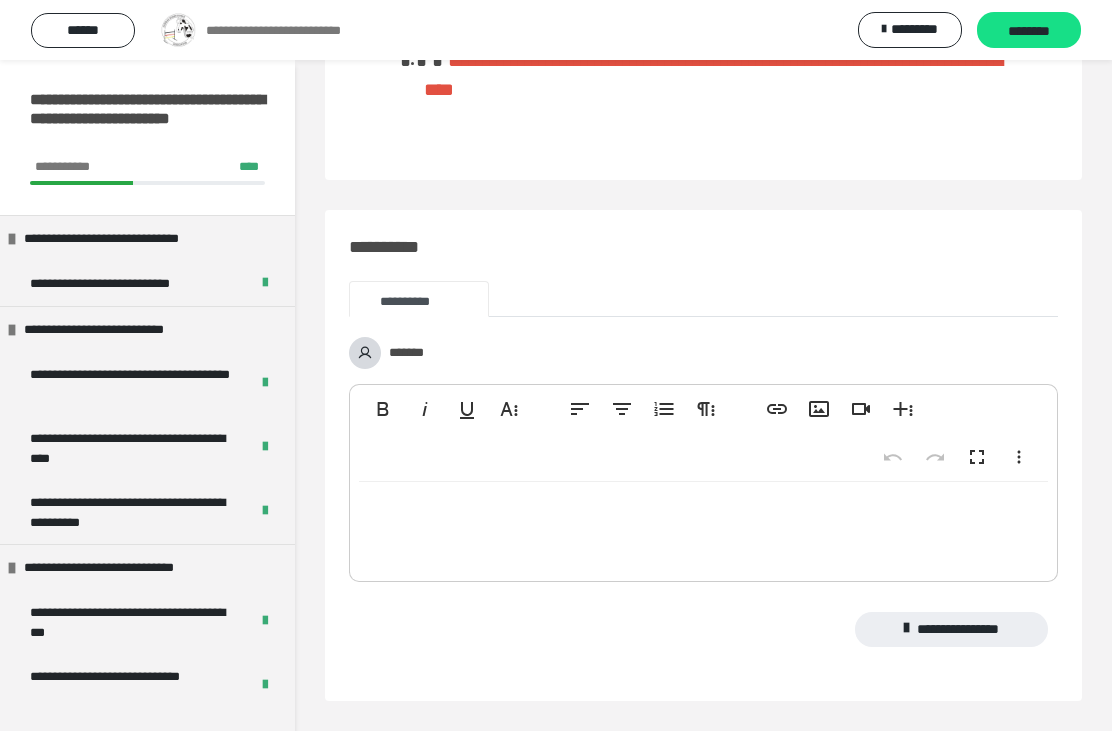 click on "********" at bounding box center (1029, 31) 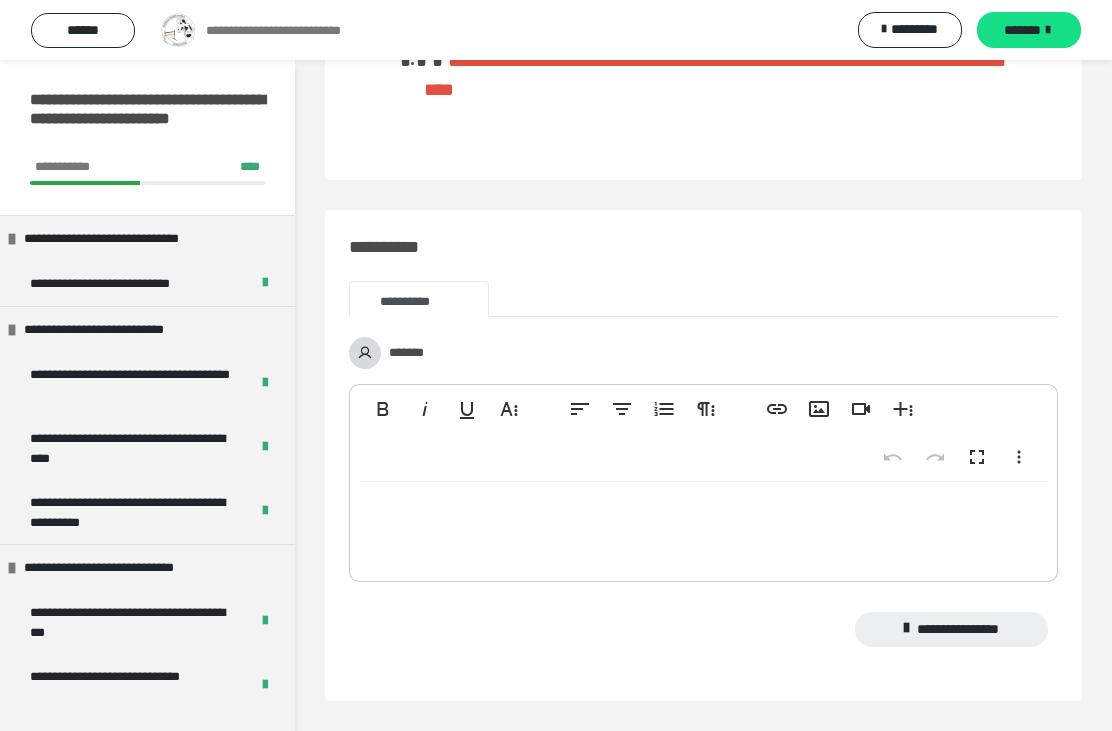 click on "*******" at bounding box center [1029, 30] 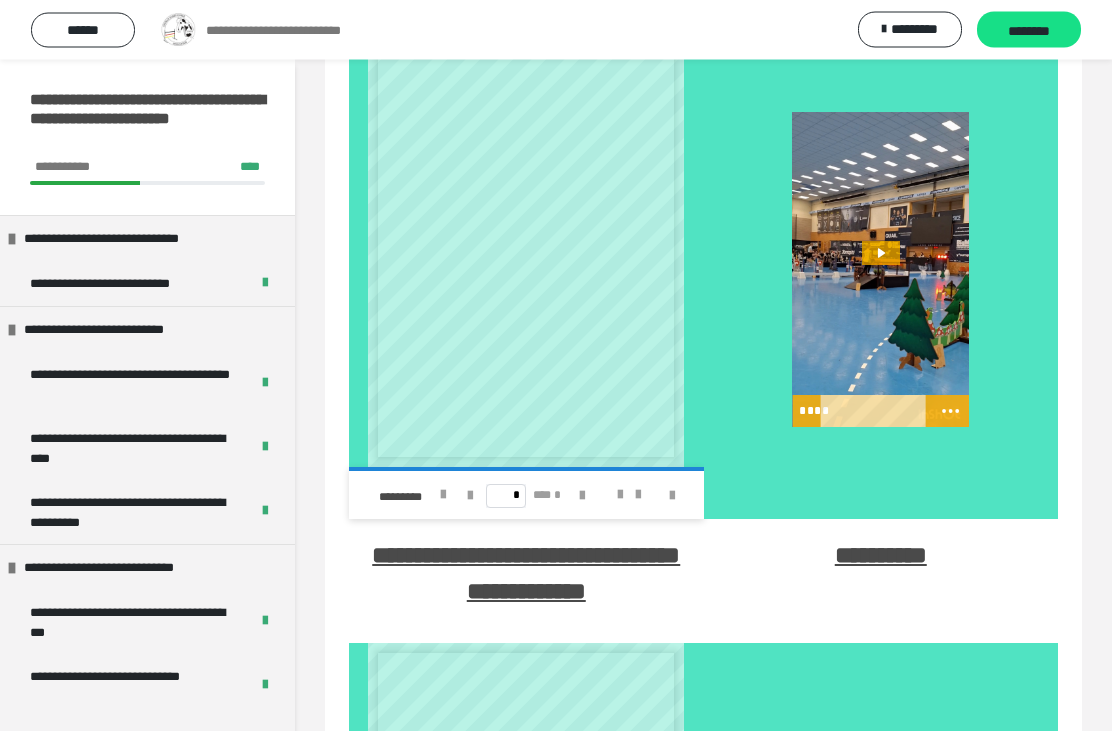 scroll, scrollTop: 1659, scrollLeft: 0, axis: vertical 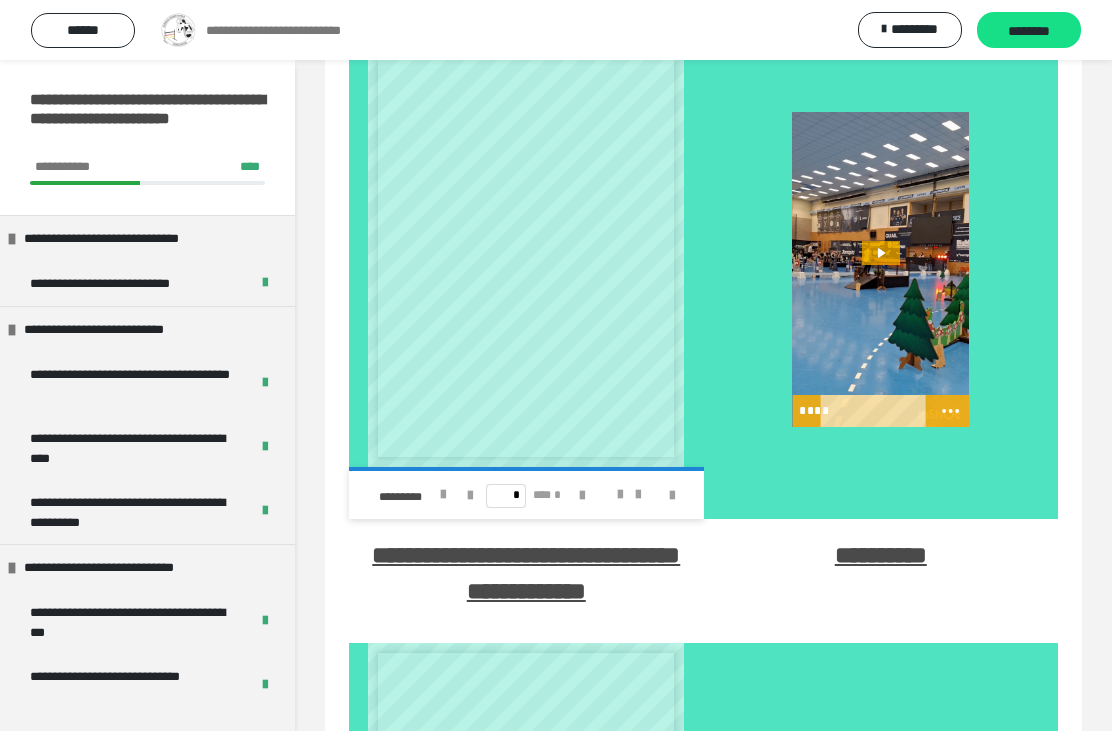 click at bounding box center (443, 495) 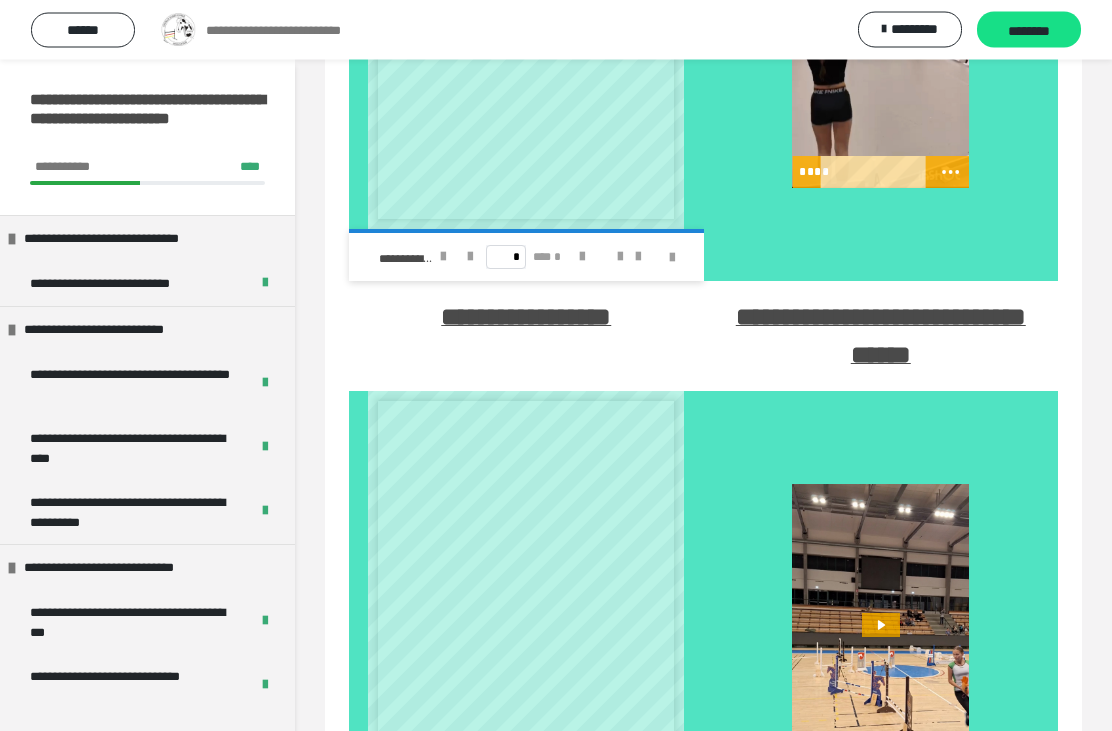 scroll, scrollTop: 2521, scrollLeft: 0, axis: vertical 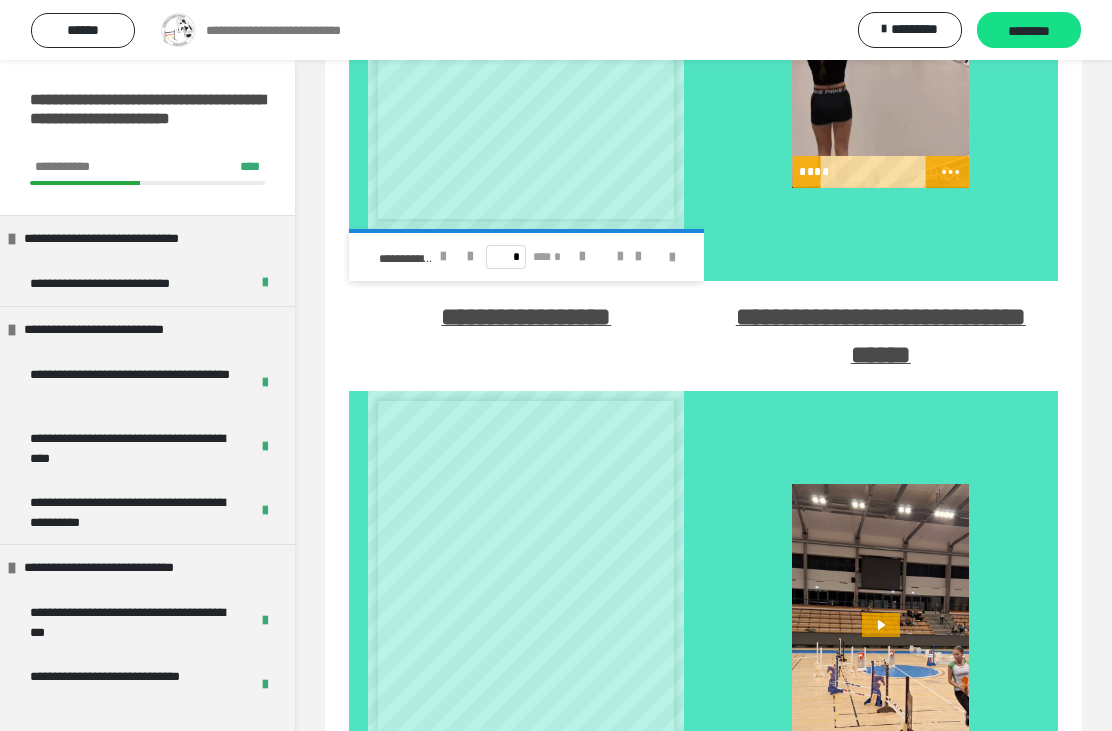 click at bounding box center [443, 257] 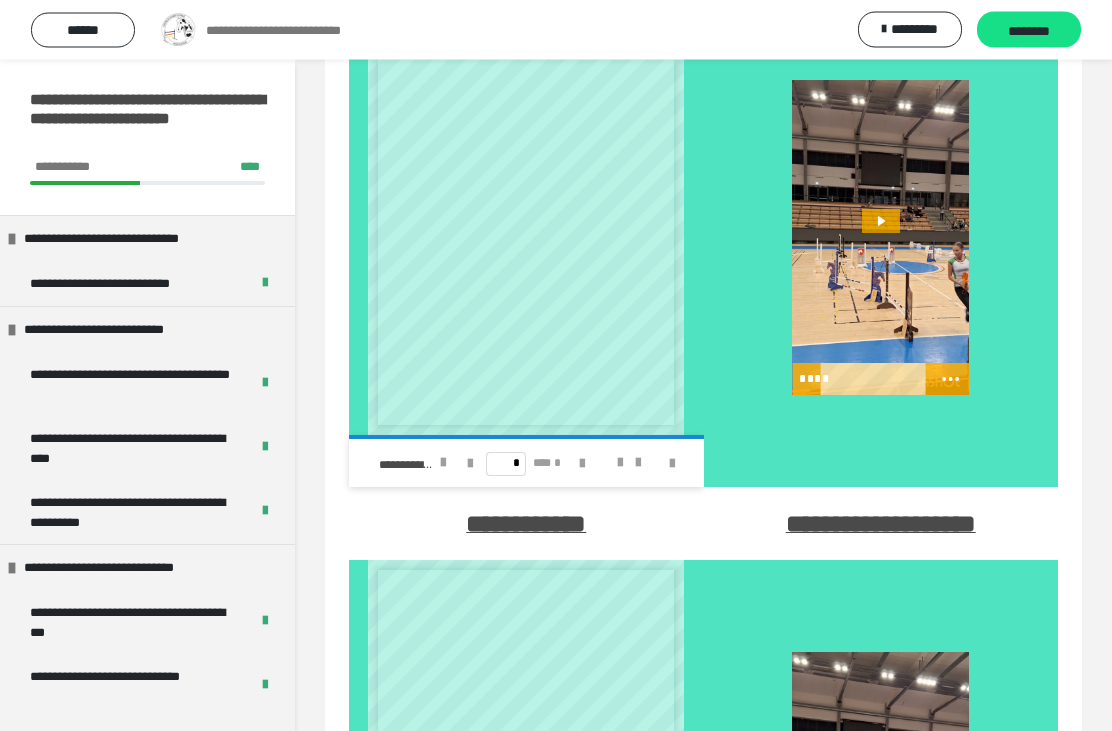 scroll, scrollTop: 2960, scrollLeft: 0, axis: vertical 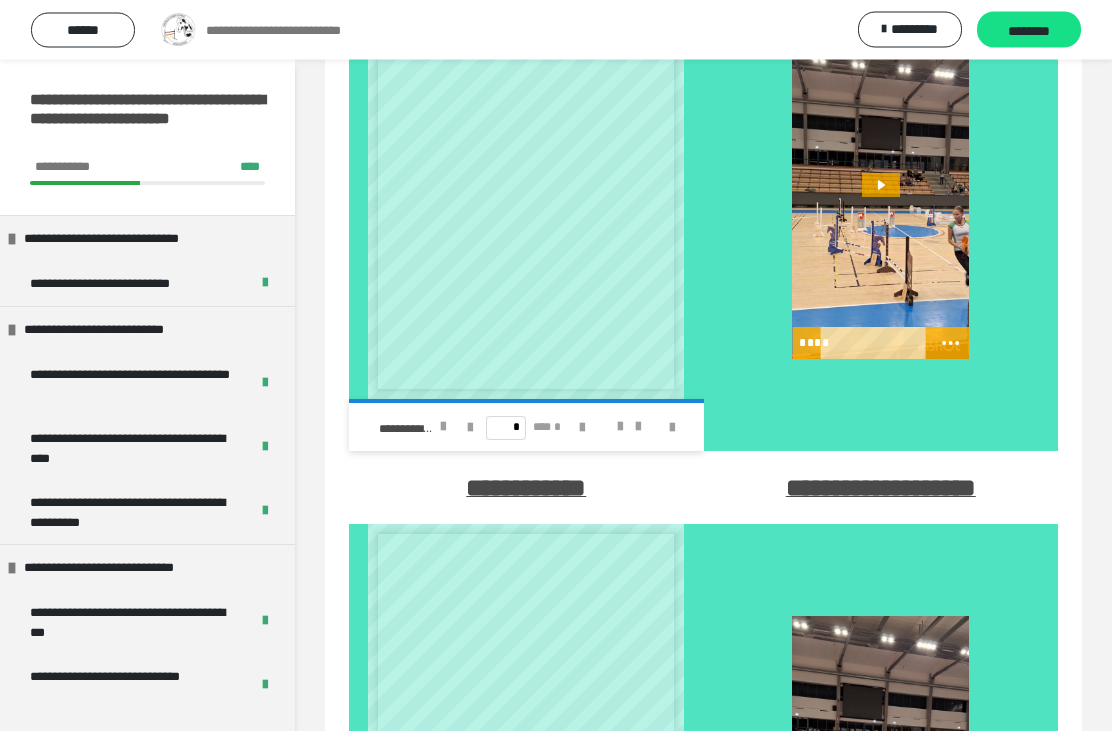 click on "**********" at bounding box center [438, 428] 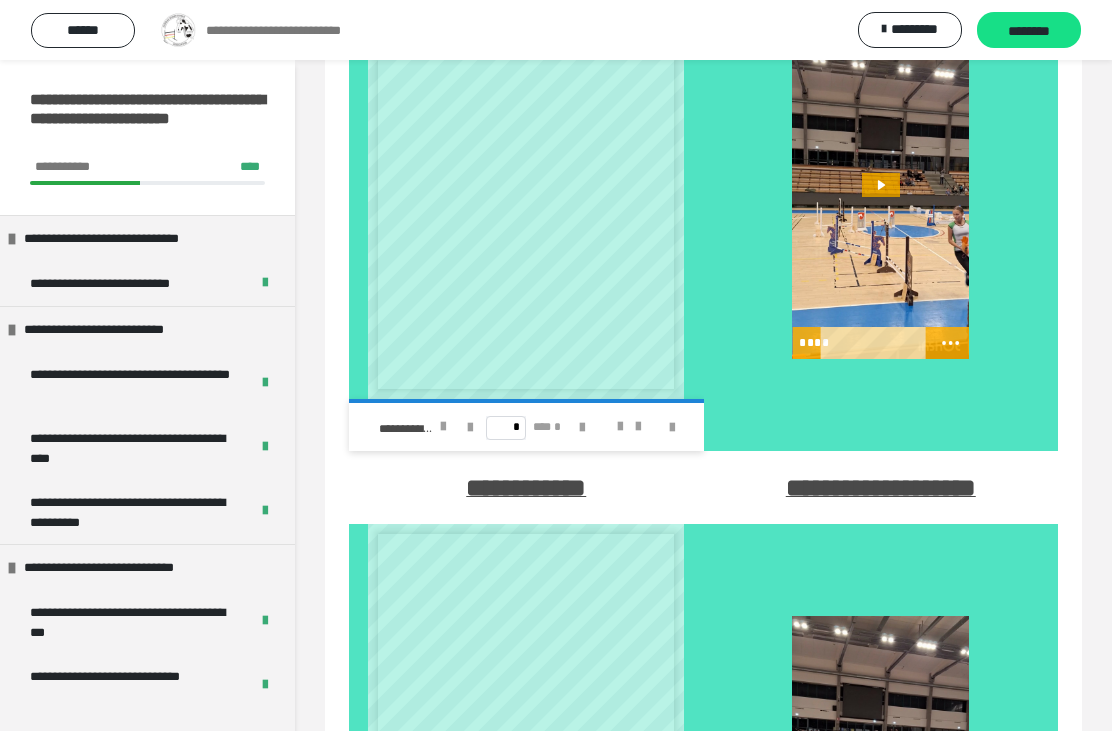click at bounding box center (443, 427) 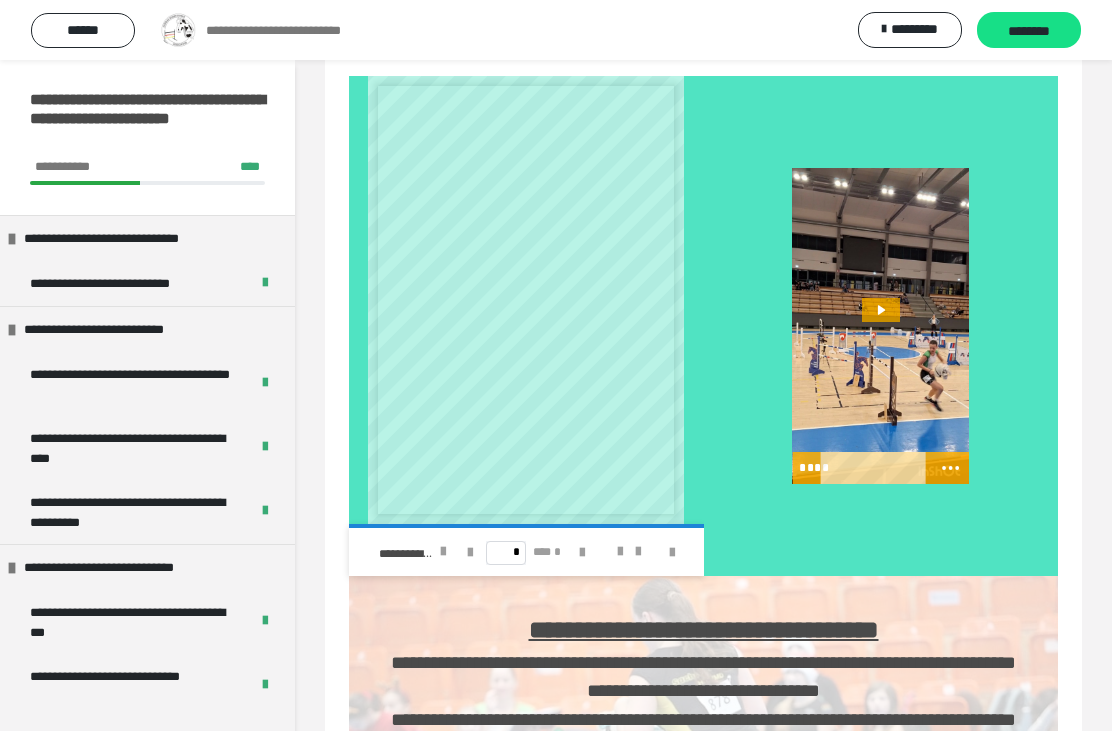 scroll, scrollTop: 3505, scrollLeft: 0, axis: vertical 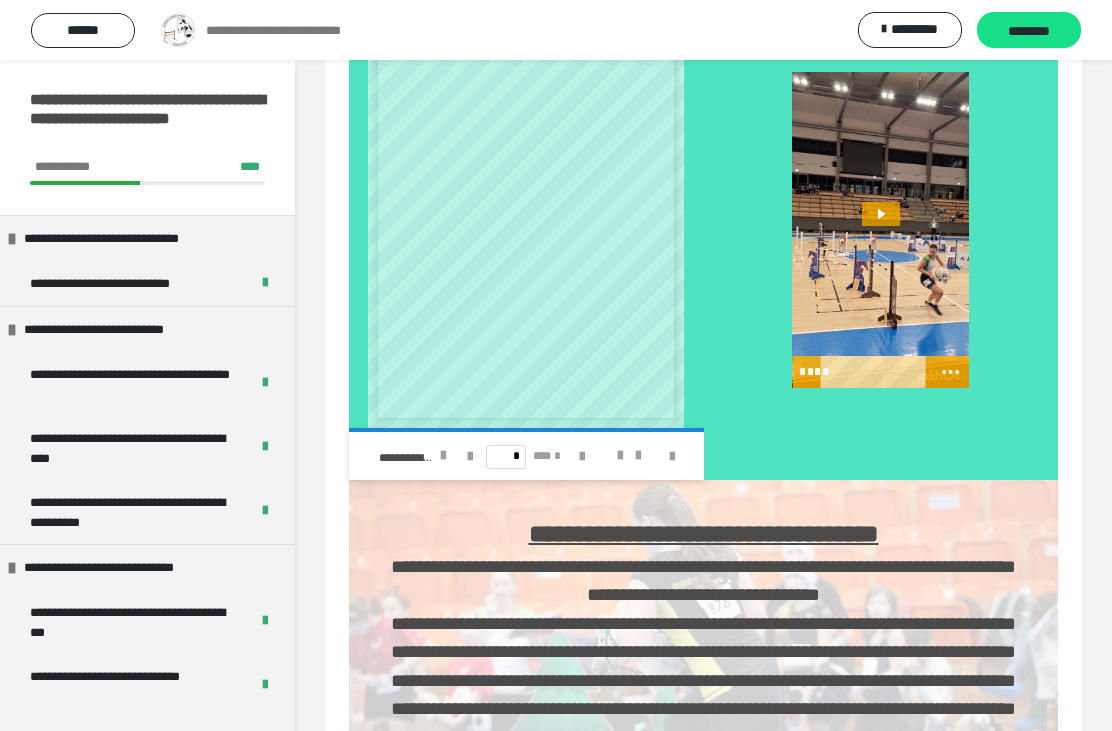 click at bounding box center [443, 456] 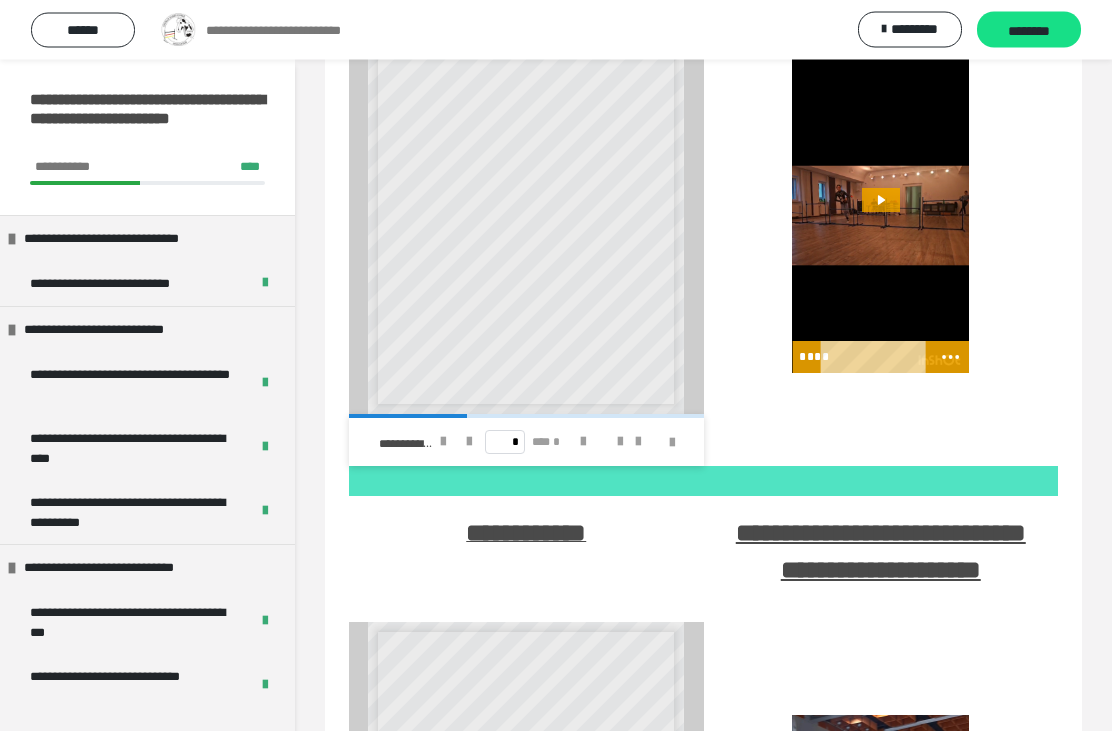 scroll, scrollTop: 4941, scrollLeft: 0, axis: vertical 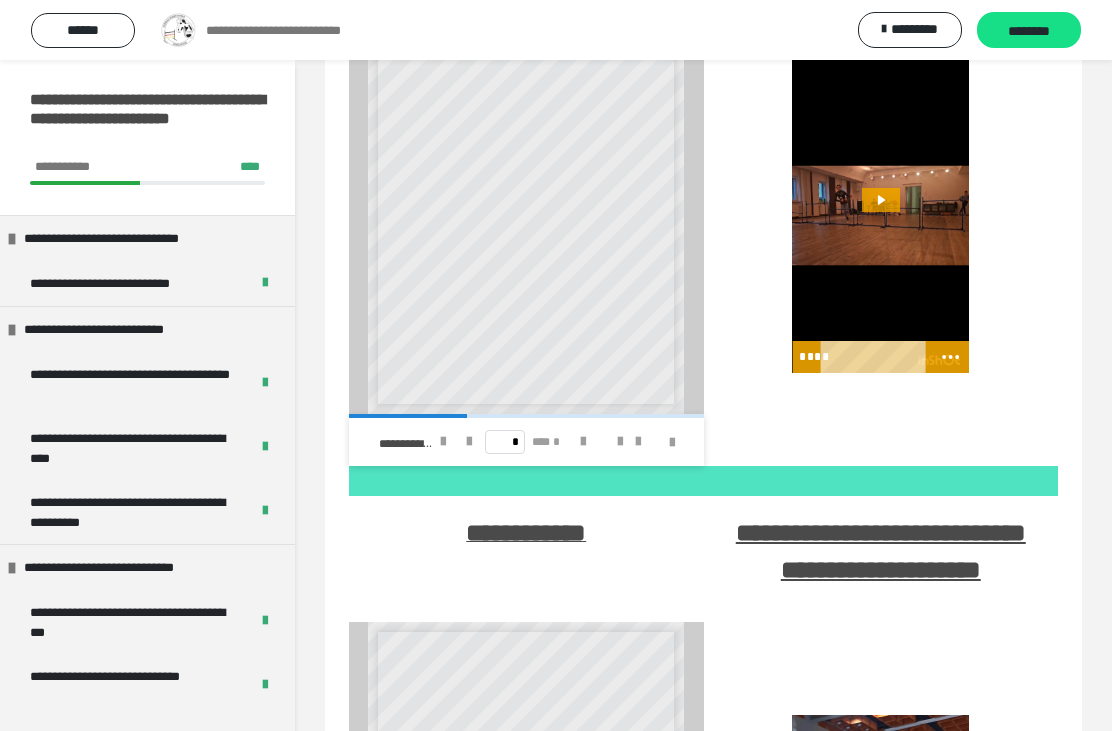 click at bounding box center [443, 442] 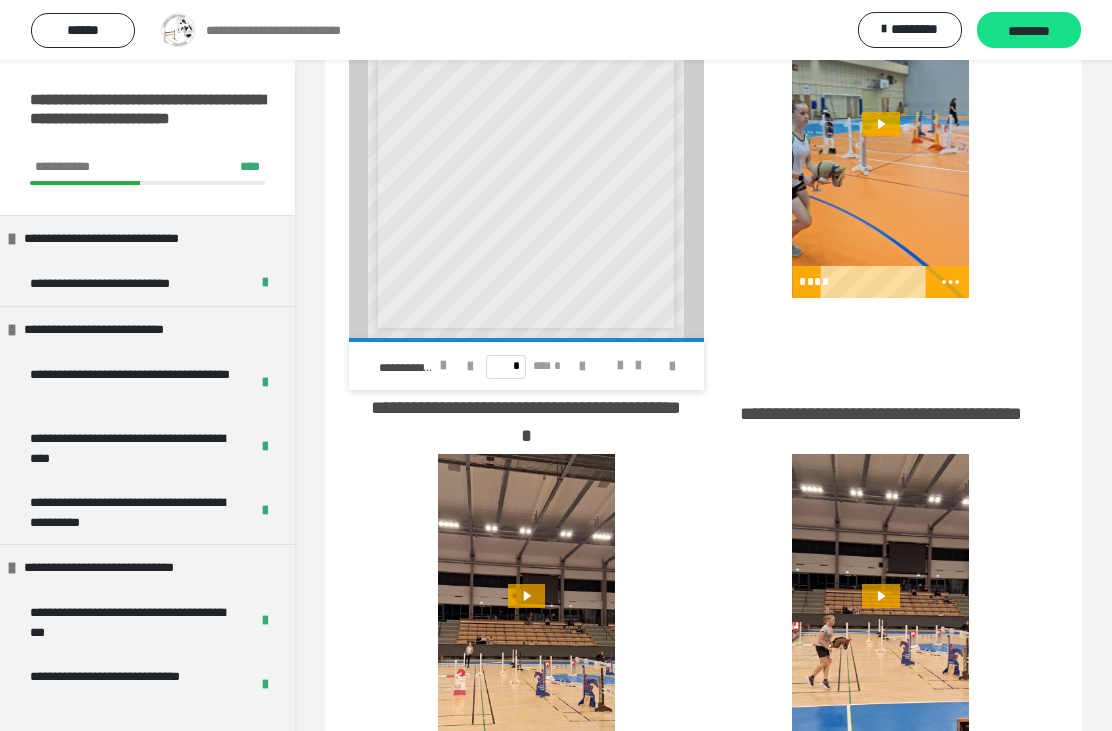 scroll, scrollTop: 5674, scrollLeft: 0, axis: vertical 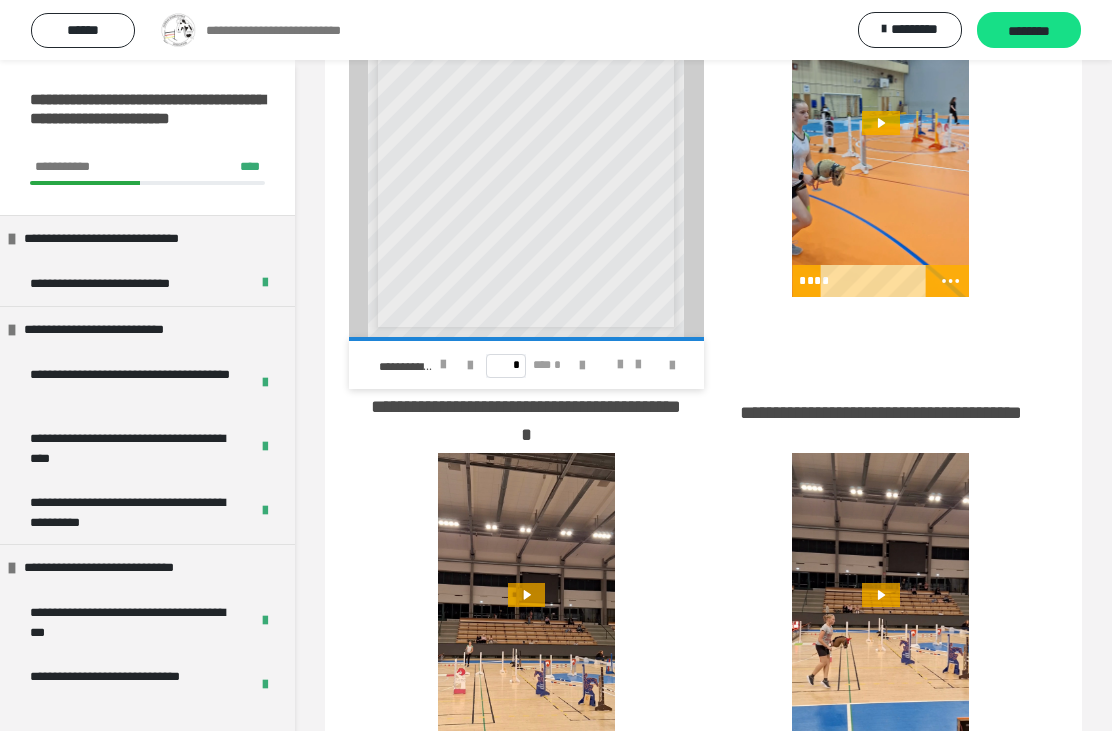 click at bounding box center [443, 365] 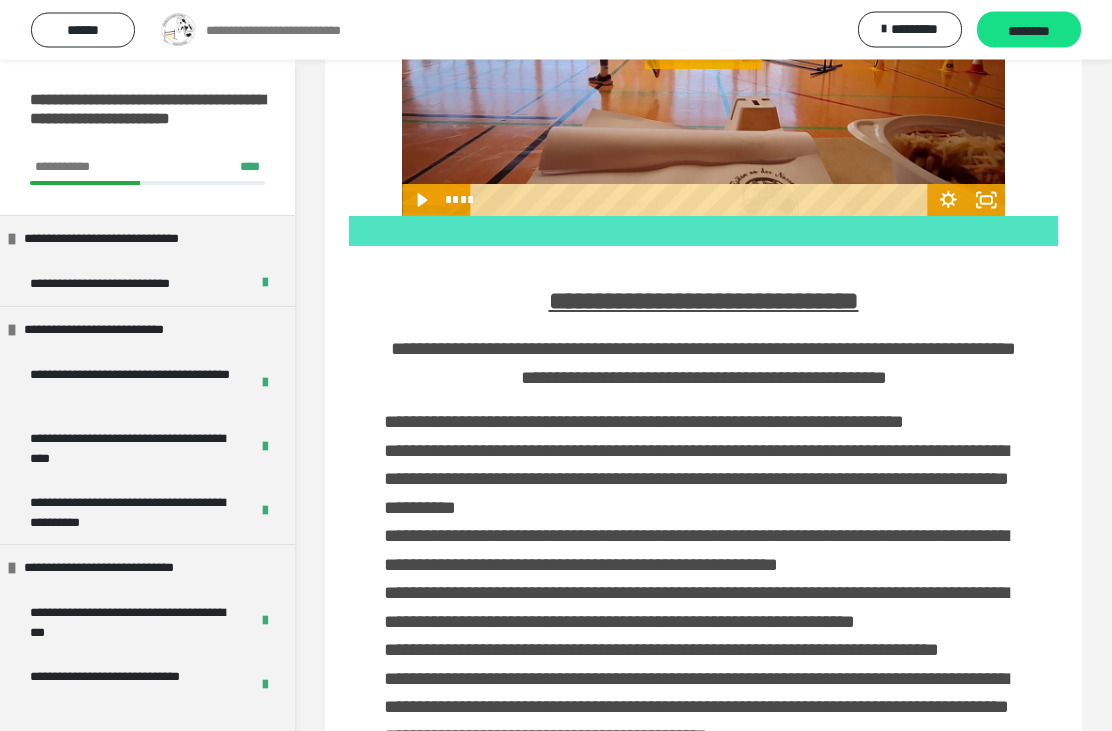 scroll, scrollTop: 8854, scrollLeft: 0, axis: vertical 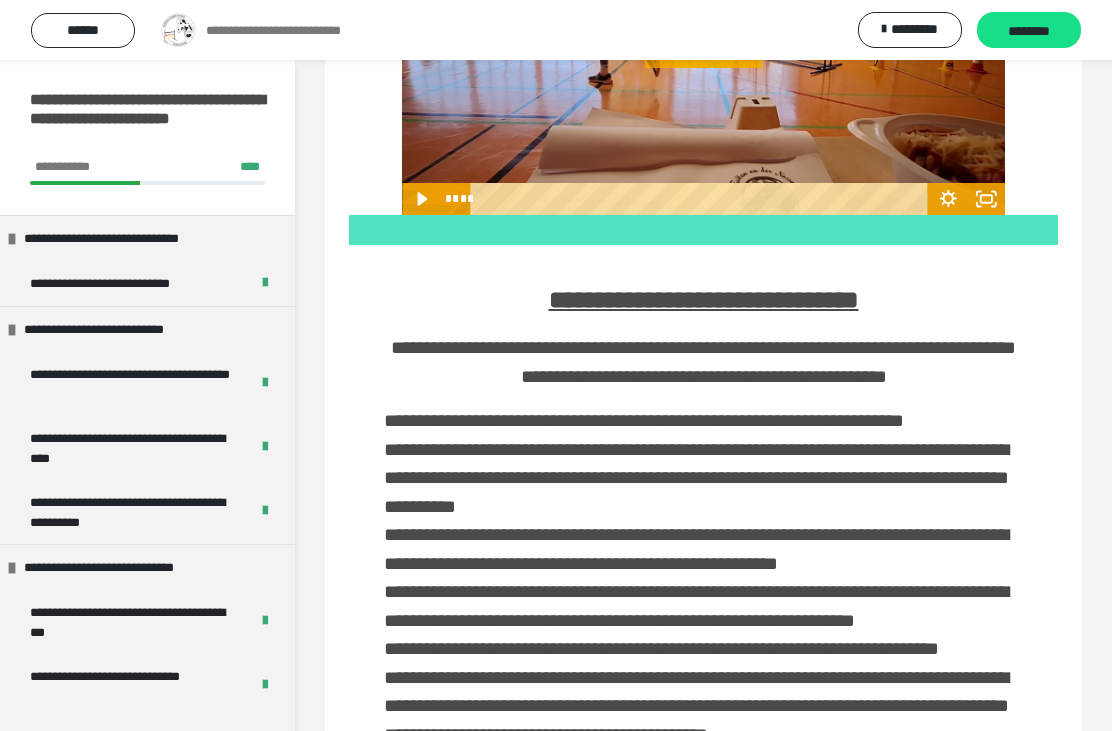 click 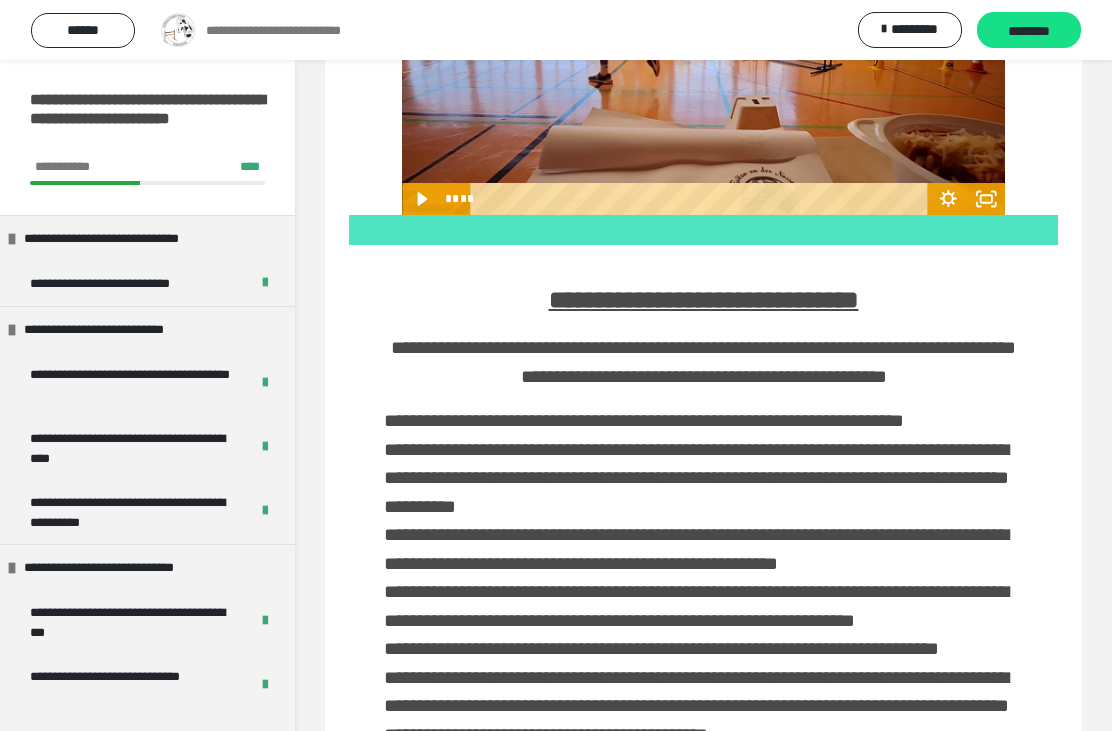 click 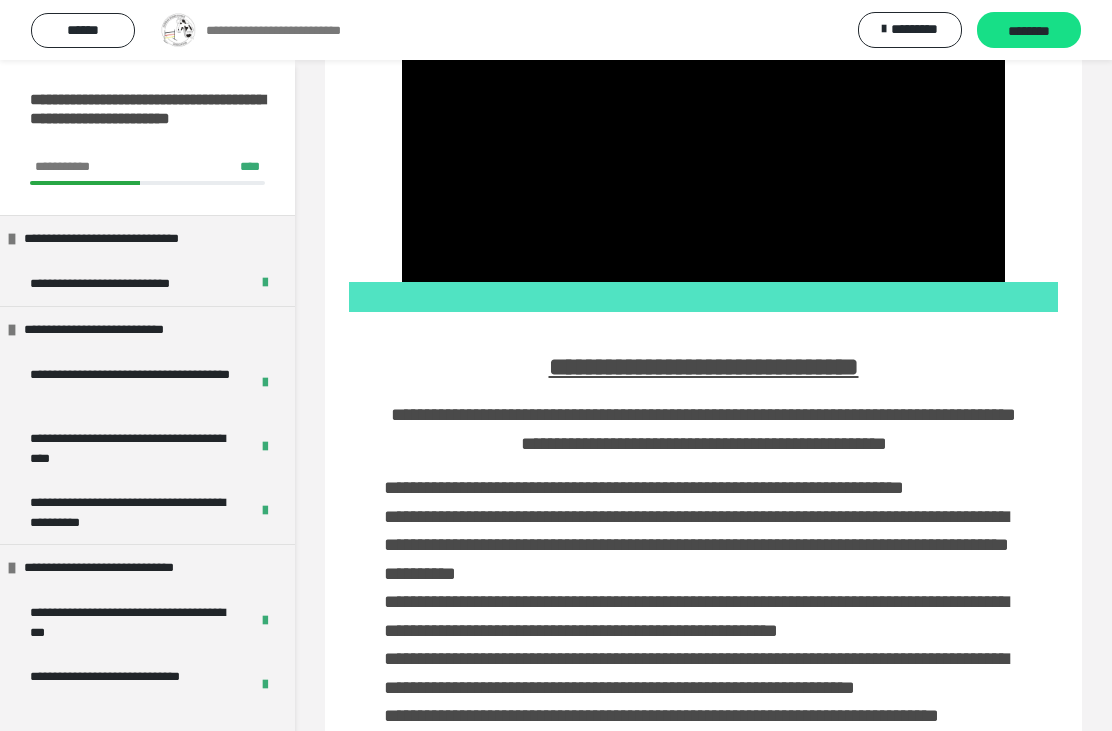 scroll, scrollTop: 8867, scrollLeft: 0, axis: vertical 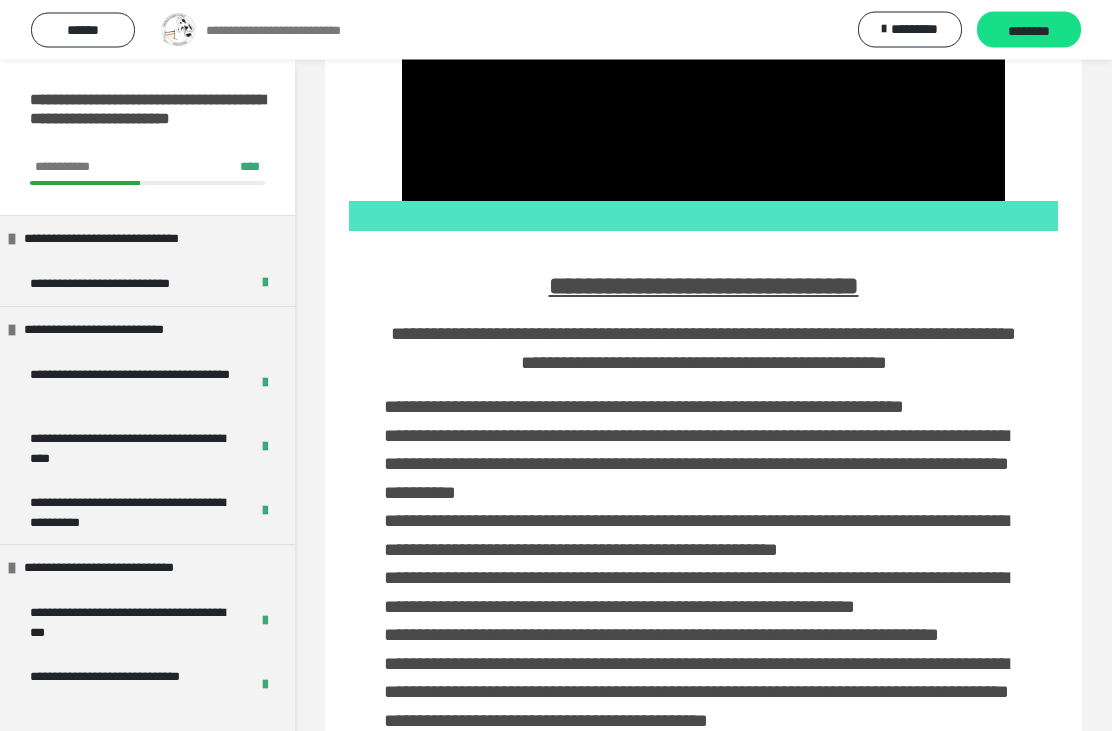 click at bounding box center [703, 32] 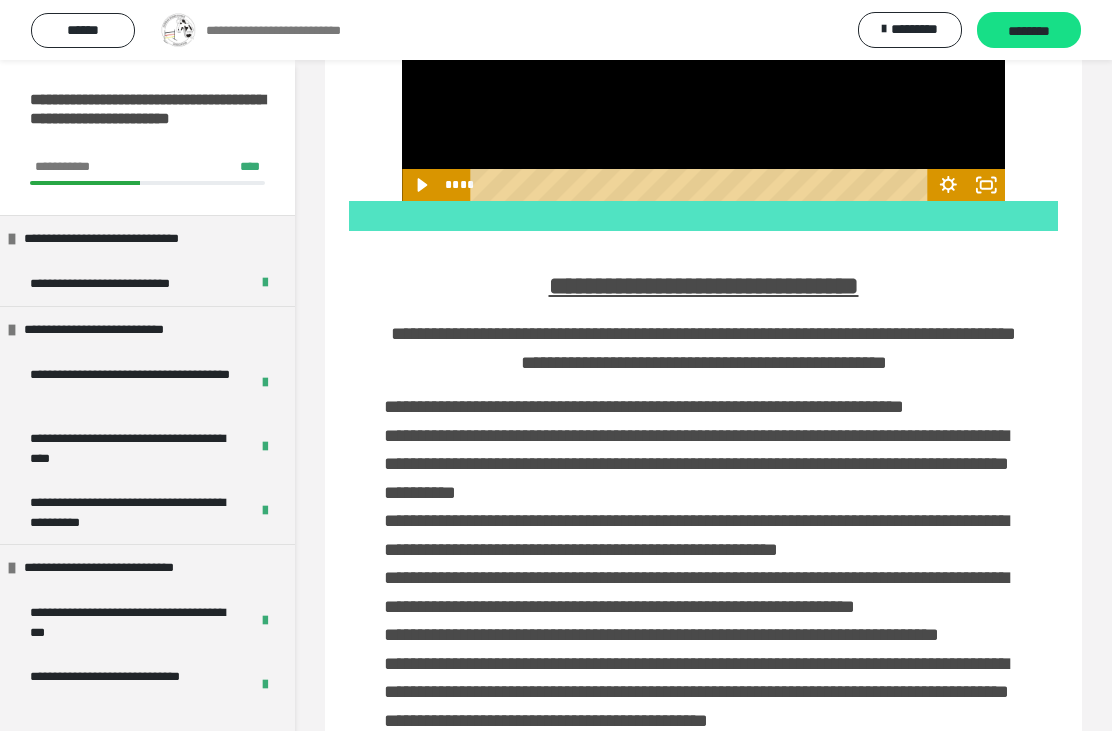 click 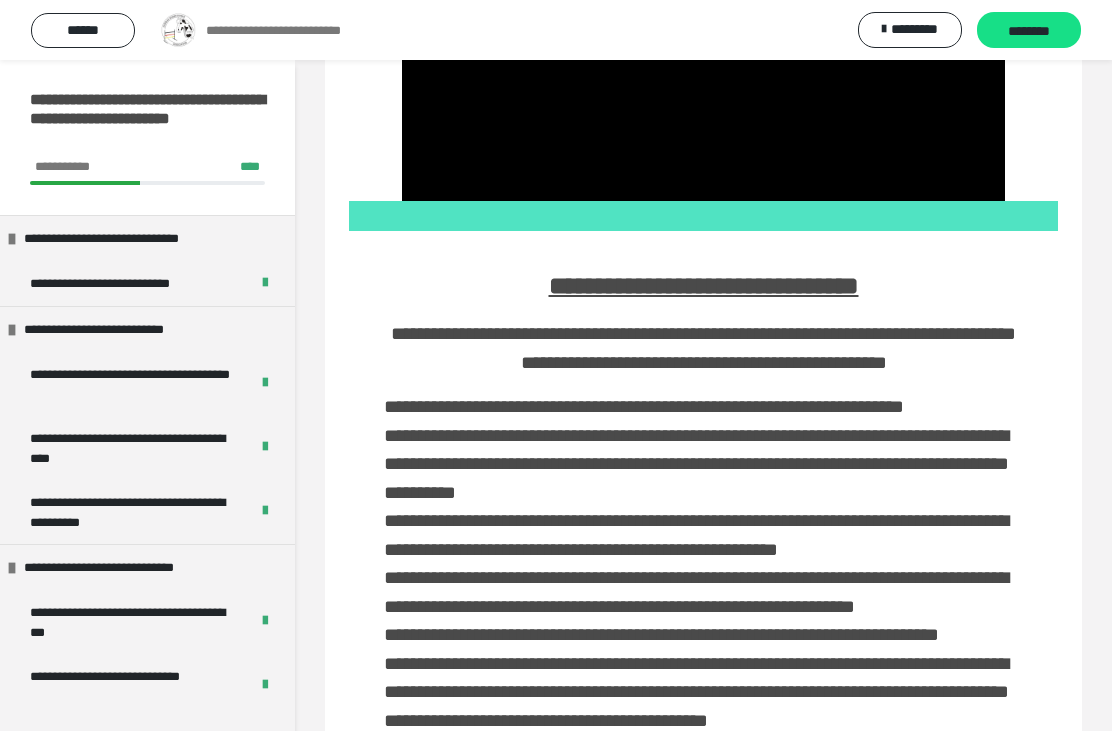click at bounding box center (703, 31) 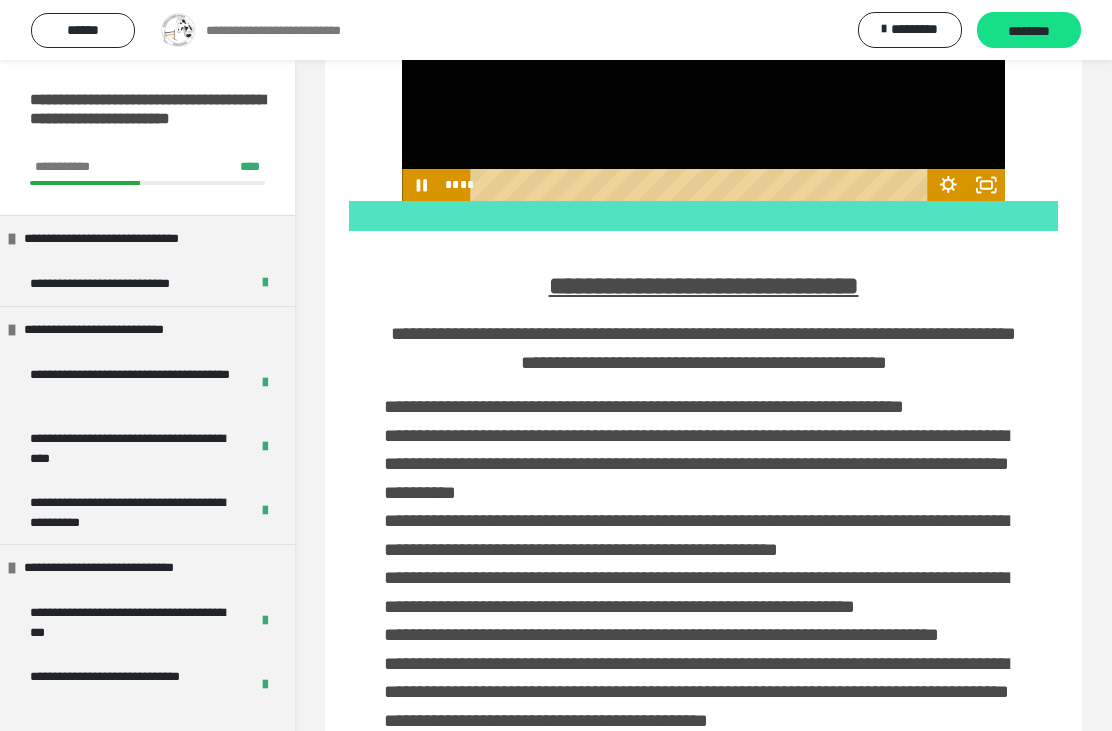 click 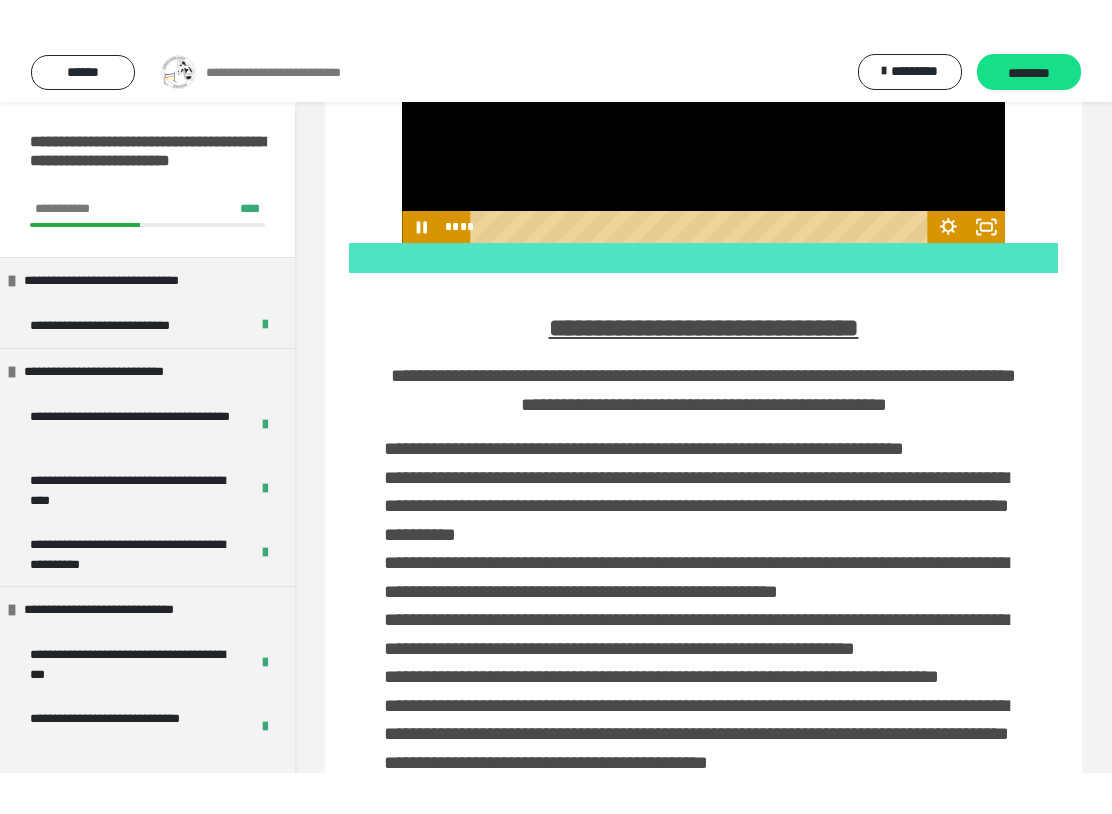 scroll, scrollTop: 20, scrollLeft: 0, axis: vertical 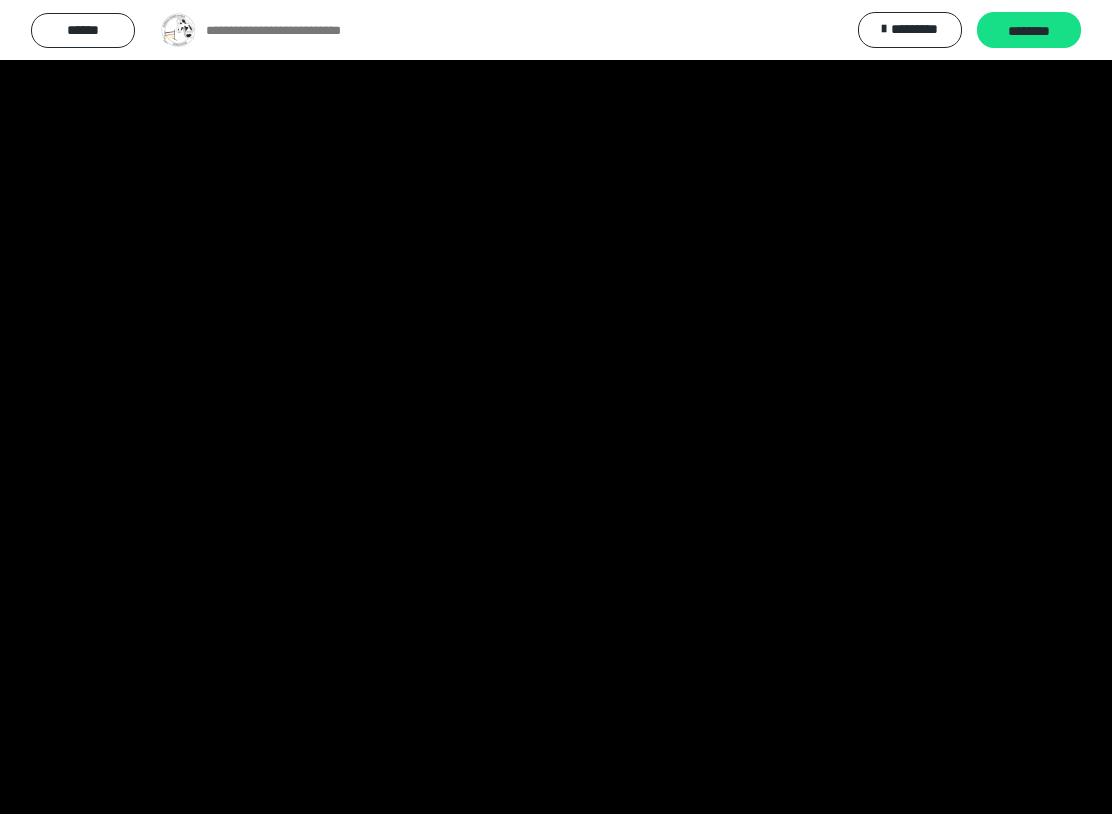 click at bounding box center [556, 407] 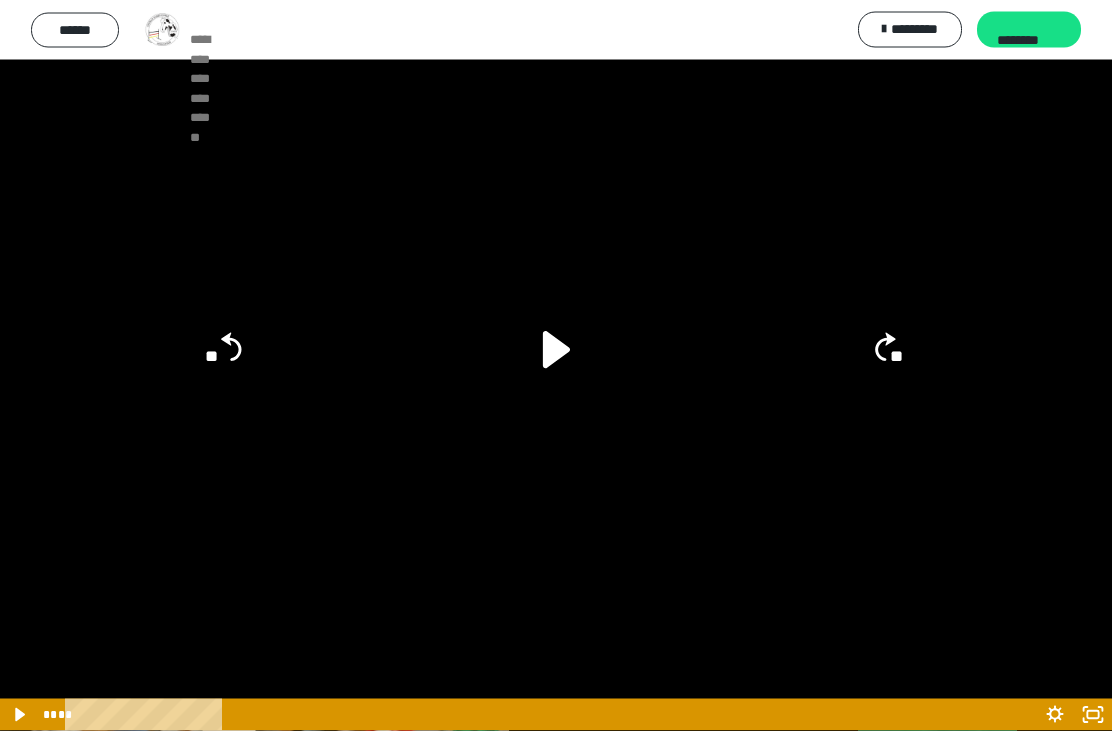 scroll, scrollTop: 9510, scrollLeft: 0, axis: vertical 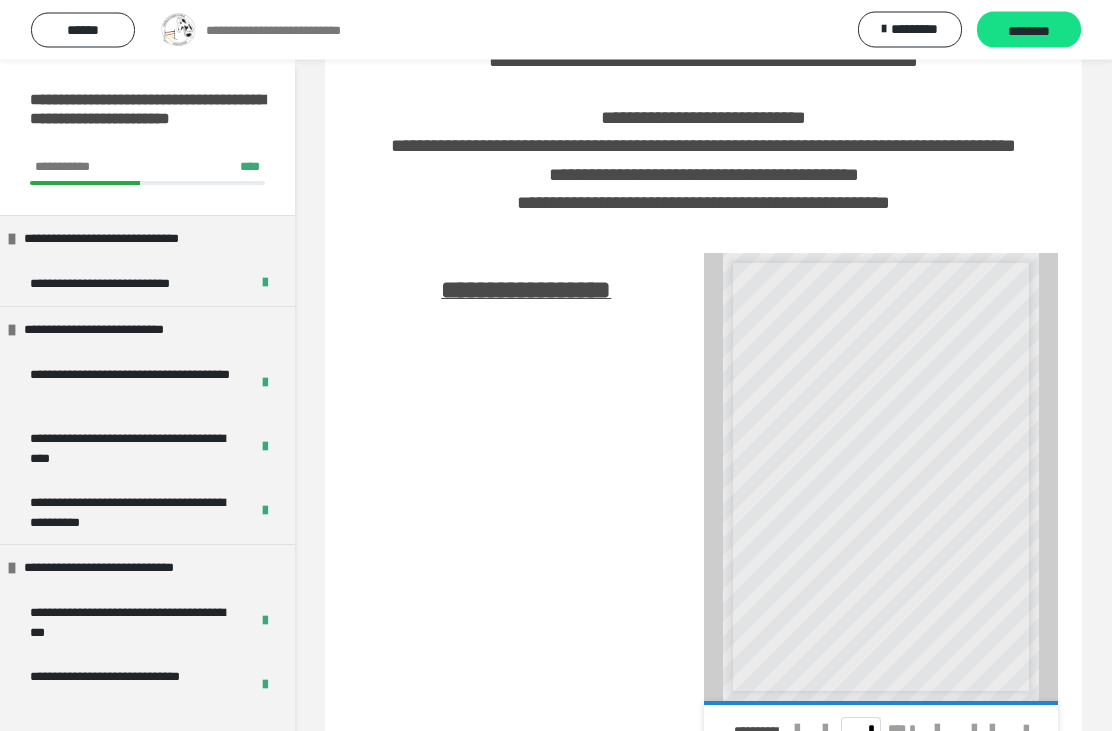 click at bounding box center [703, -320] 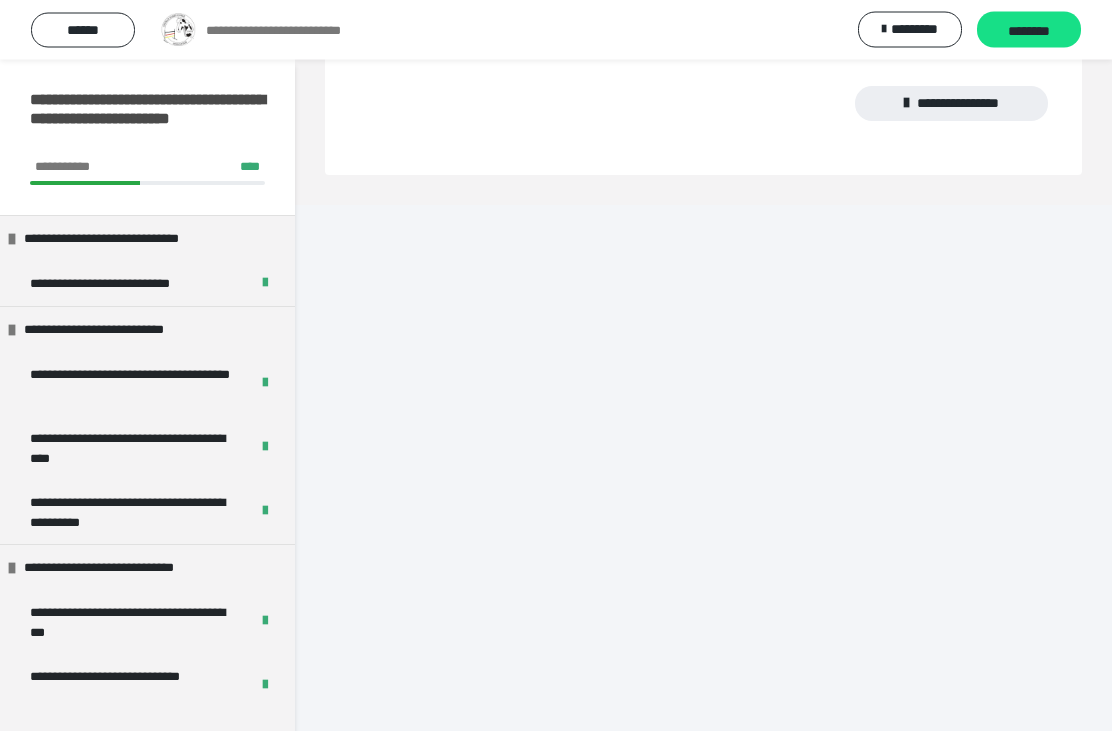 scroll, scrollTop: 14995, scrollLeft: 0, axis: vertical 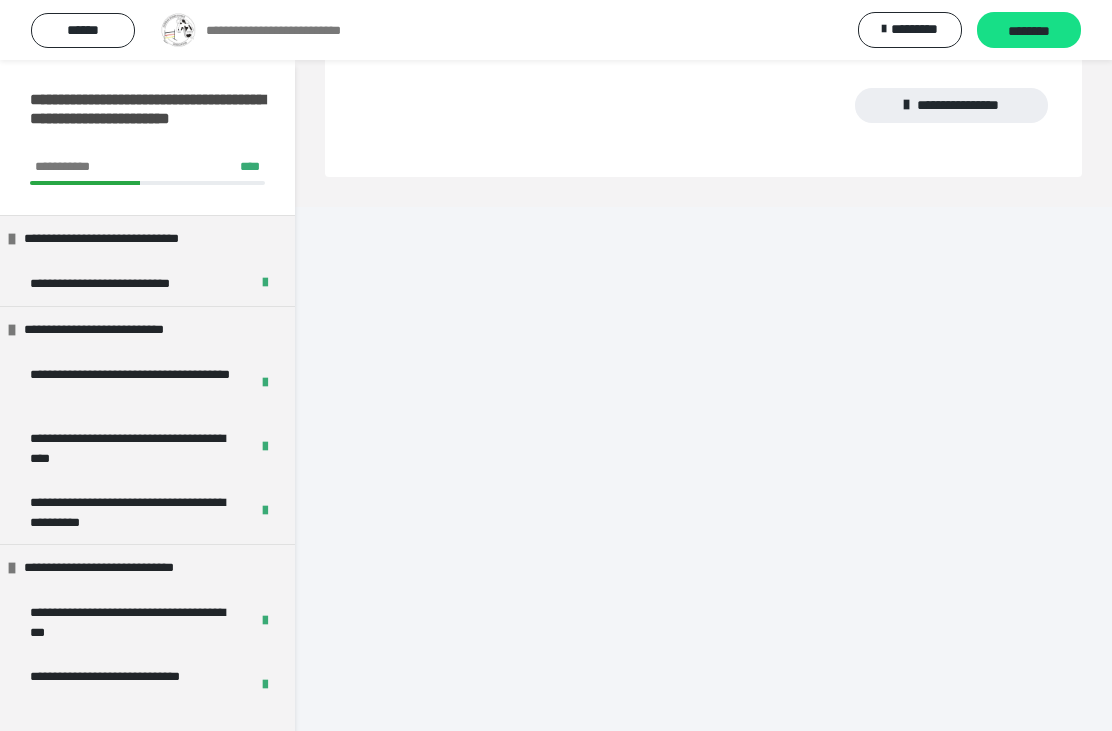 click on "********" at bounding box center [1029, 31] 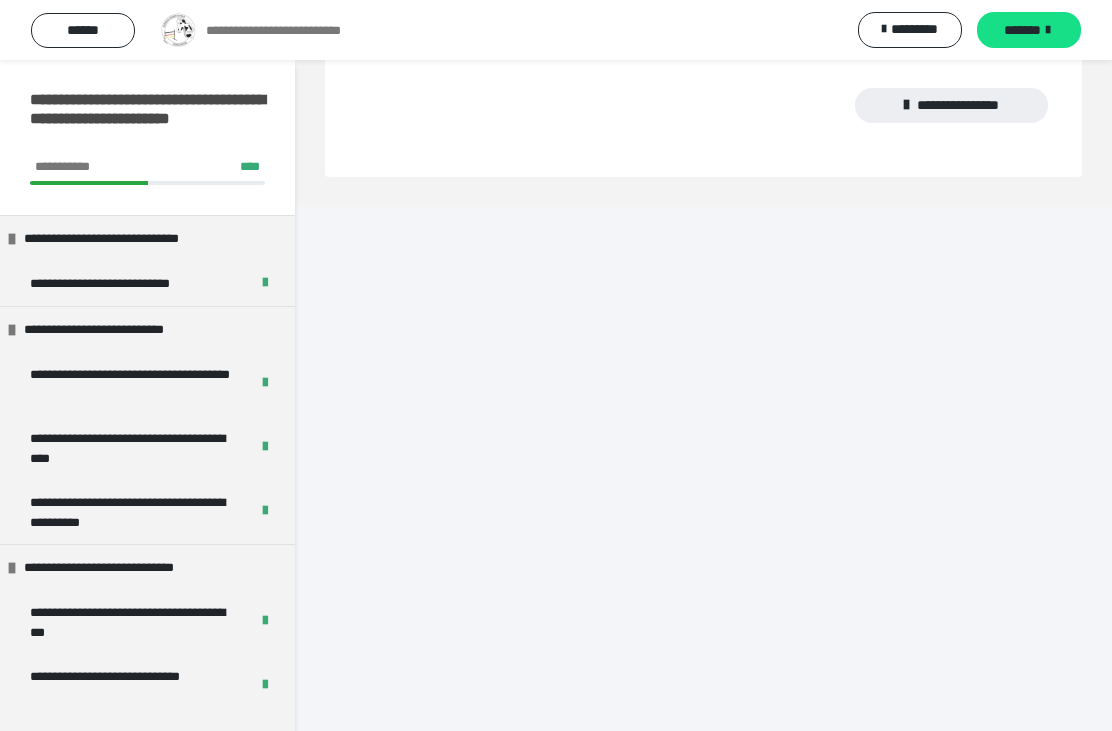 click on "*******" at bounding box center [1022, 30] 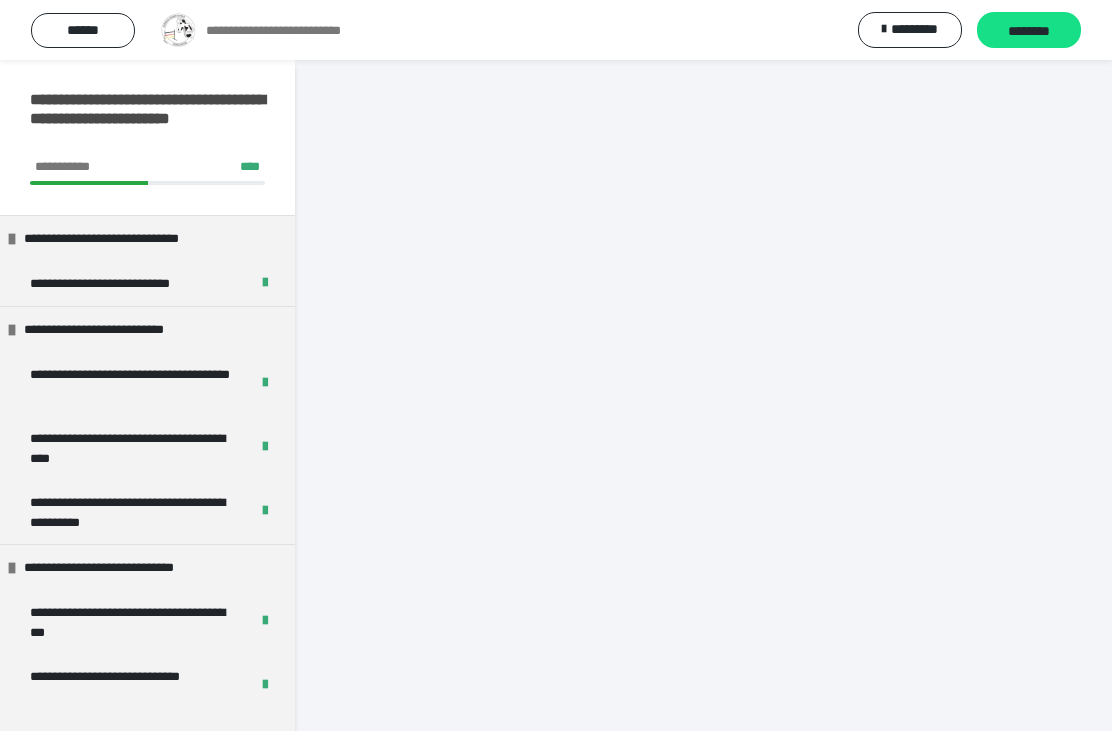 scroll, scrollTop: 1814, scrollLeft: 0, axis: vertical 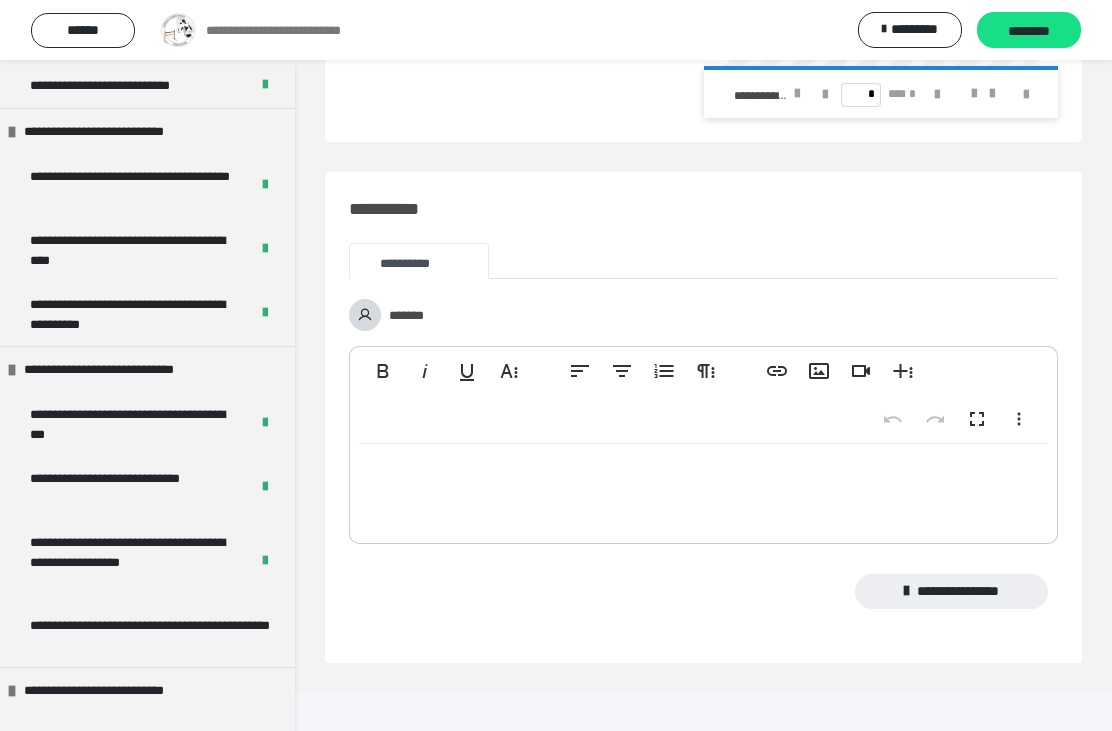 click at bounding box center [12, 132] 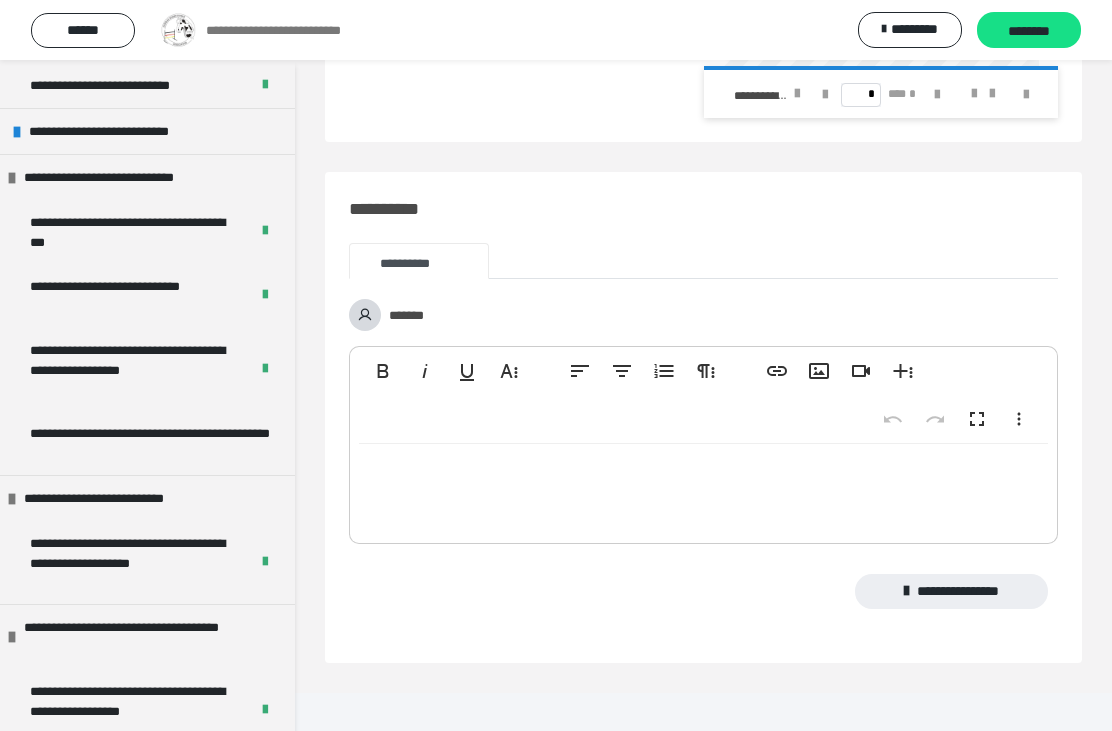 click on "**********" at bounding box center [123, 177] 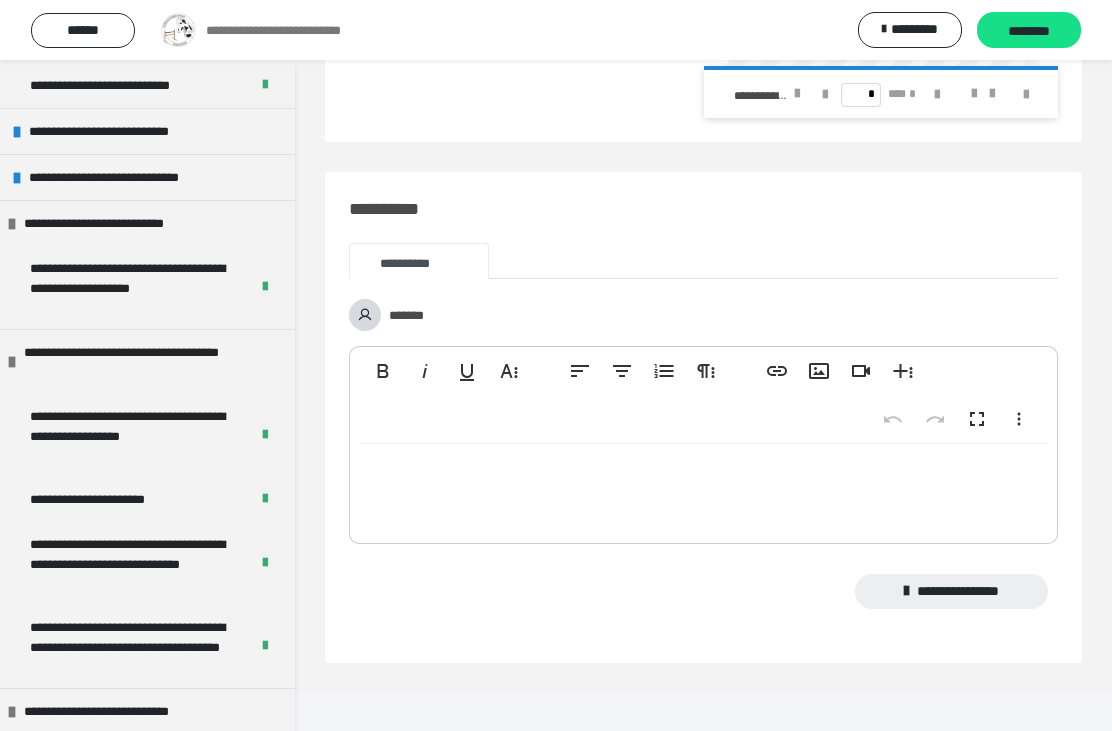 click on "**********" at bounding box center [117, 223] 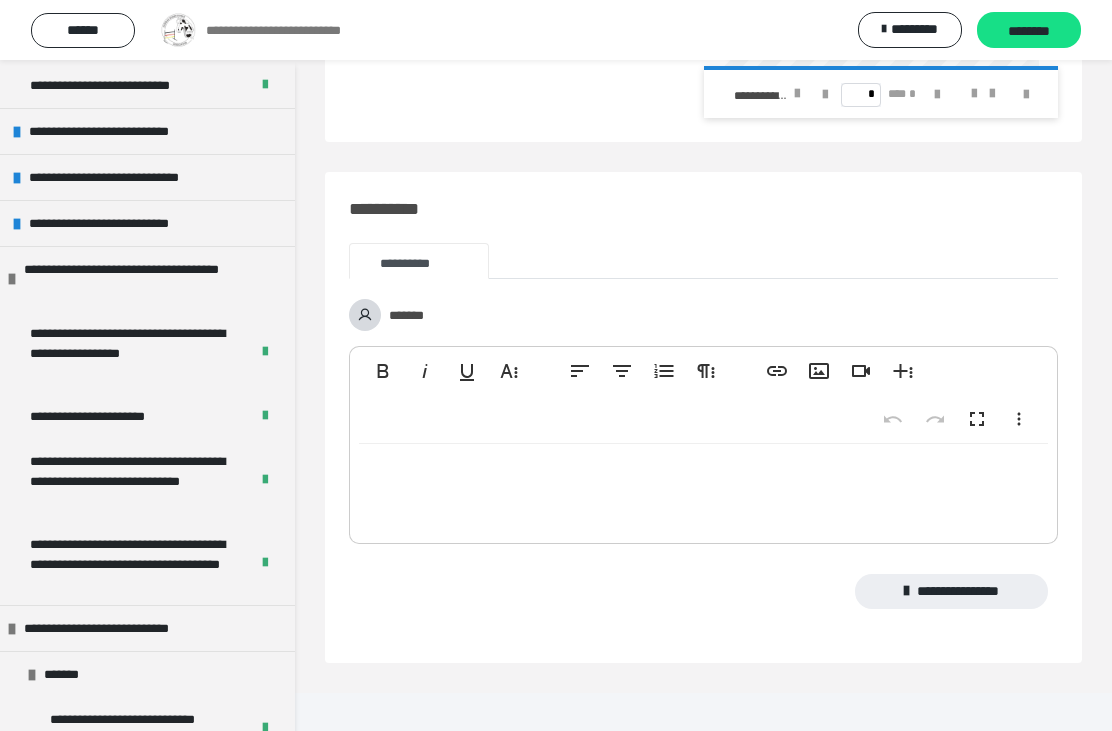 click at bounding box center [12, 279] 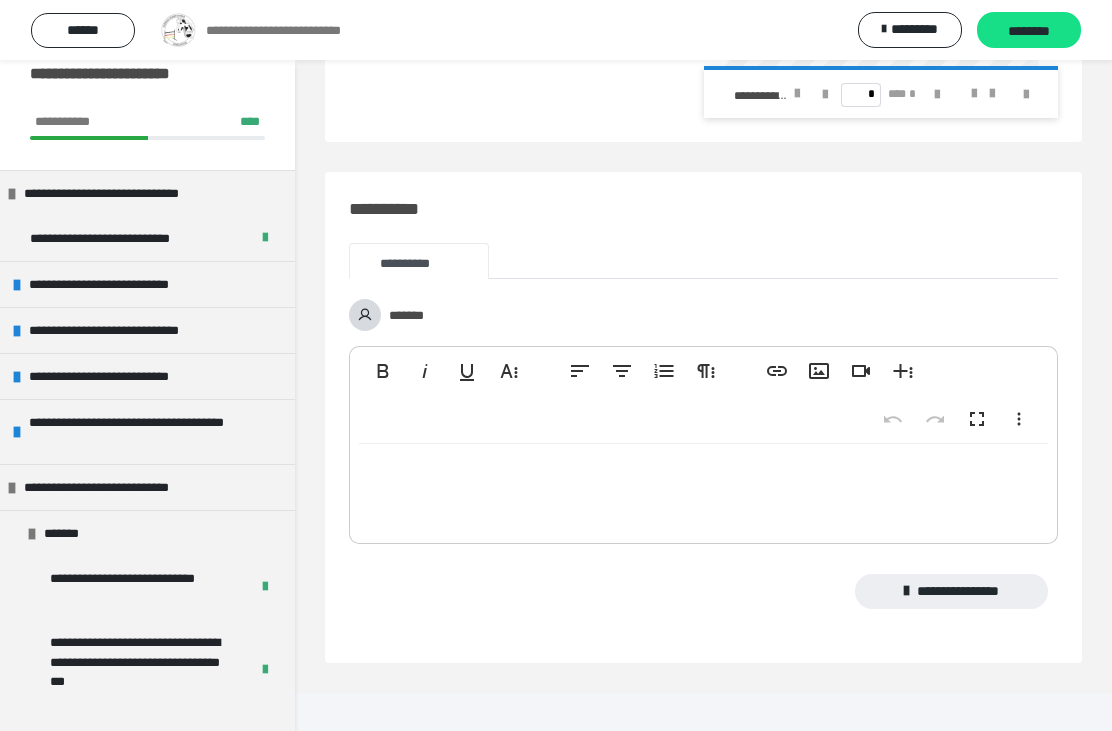 scroll, scrollTop: 41, scrollLeft: 0, axis: vertical 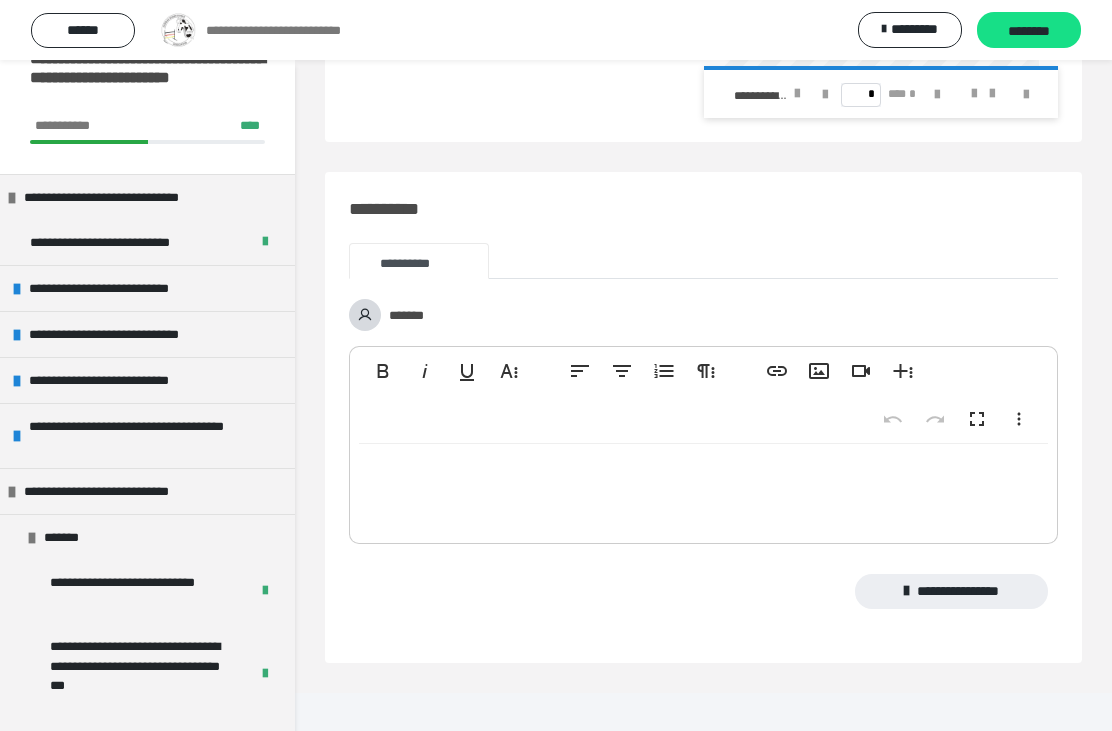click at bounding box center [12, 198] 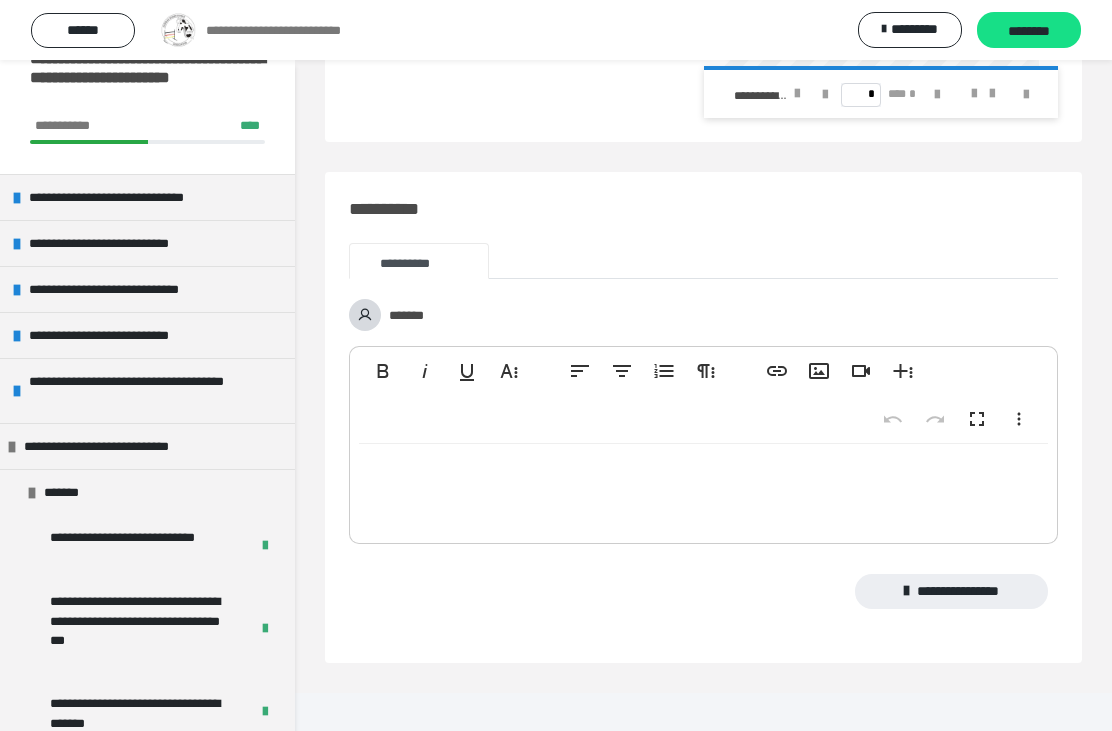 click on "*******" at bounding box center (147, 492) 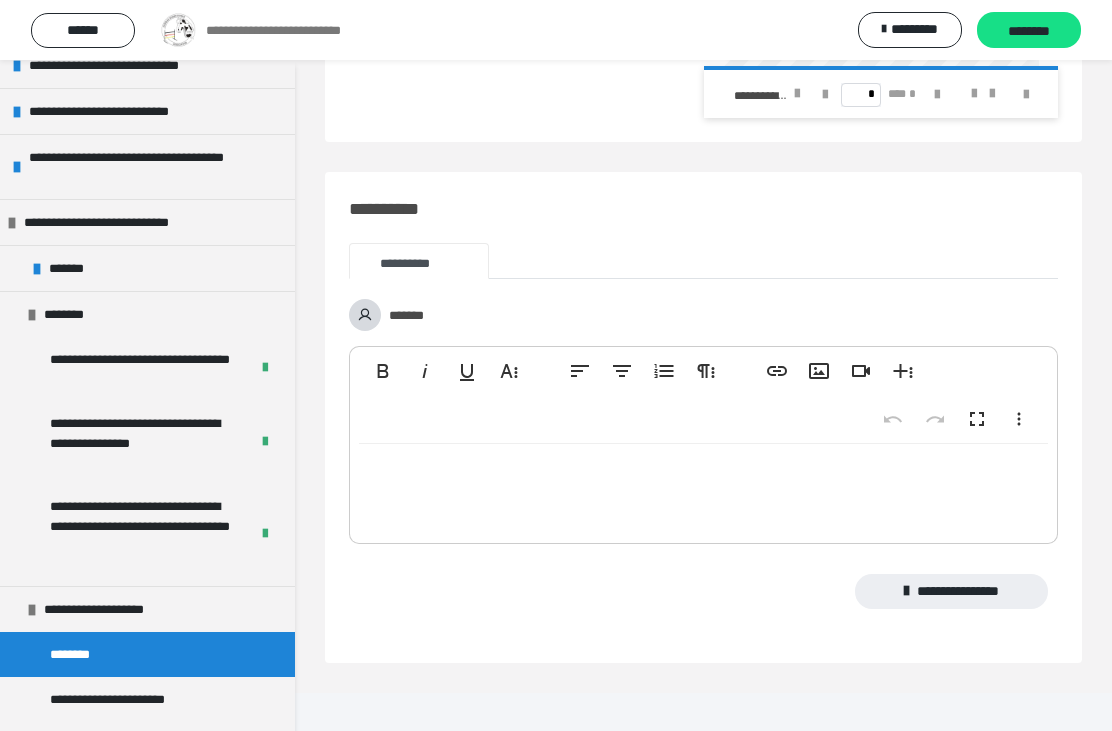 scroll, scrollTop: 266, scrollLeft: 0, axis: vertical 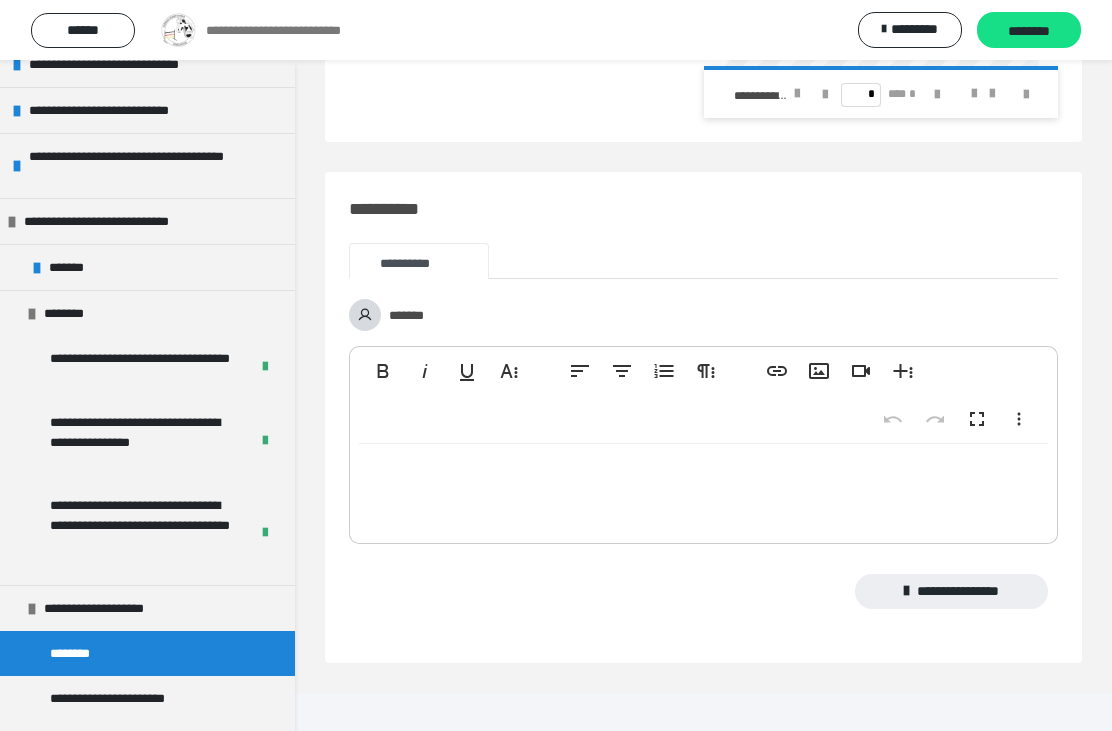 click at bounding box center (32, 314) 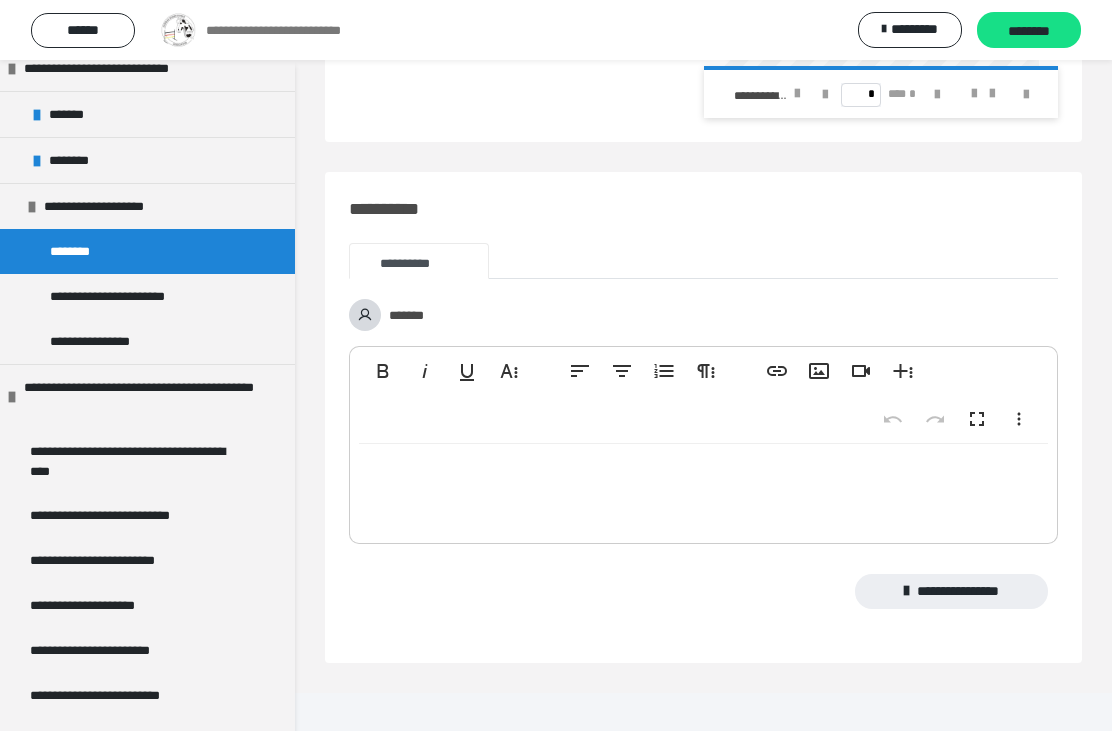 scroll, scrollTop: 418, scrollLeft: 0, axis: vertical 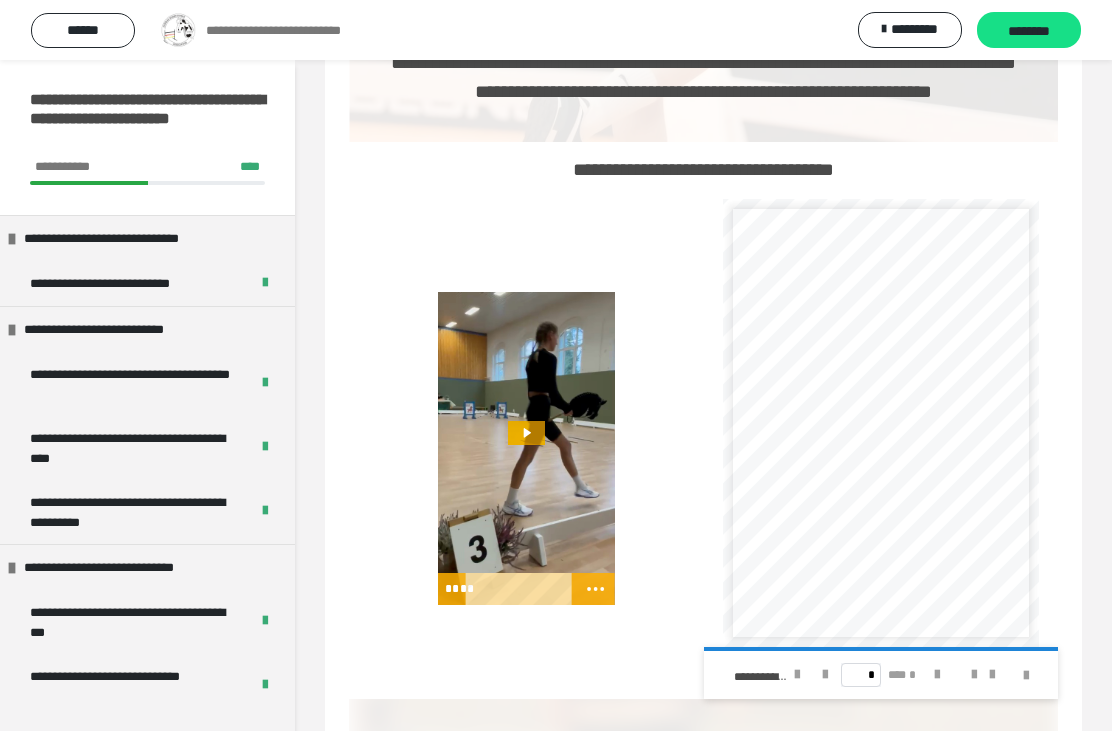 click at bounding box center [797, 675] 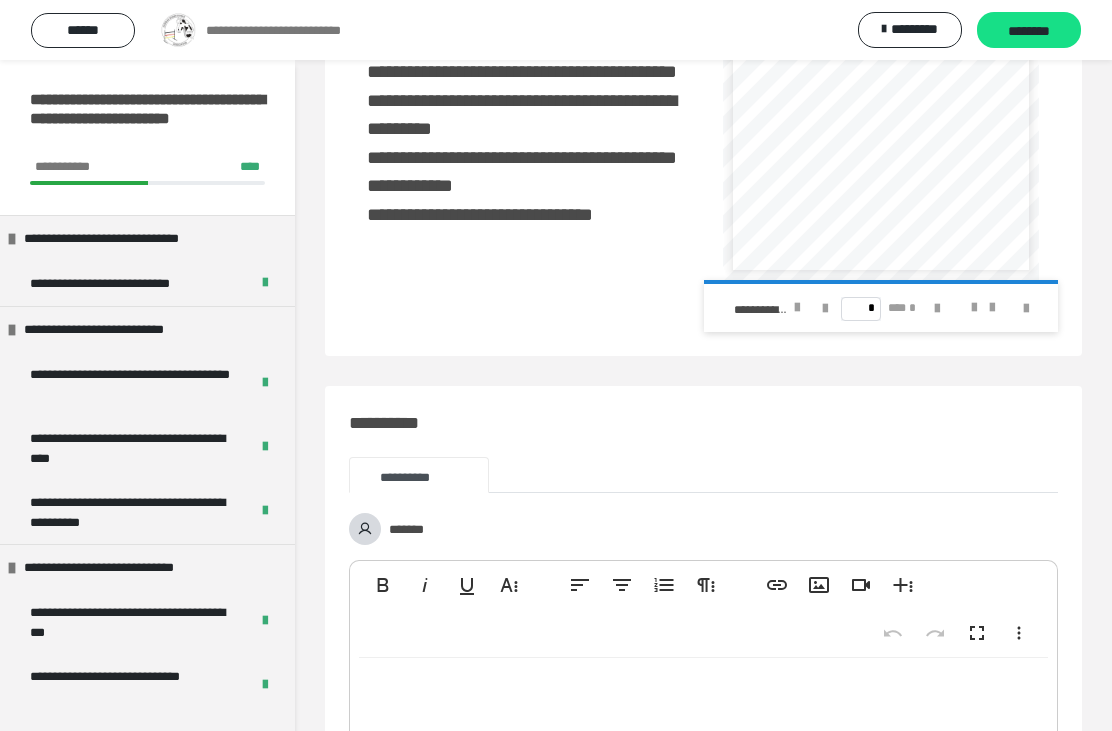 scroll, scrollTop: 1600, scrollLeft: 0, axis: vertical 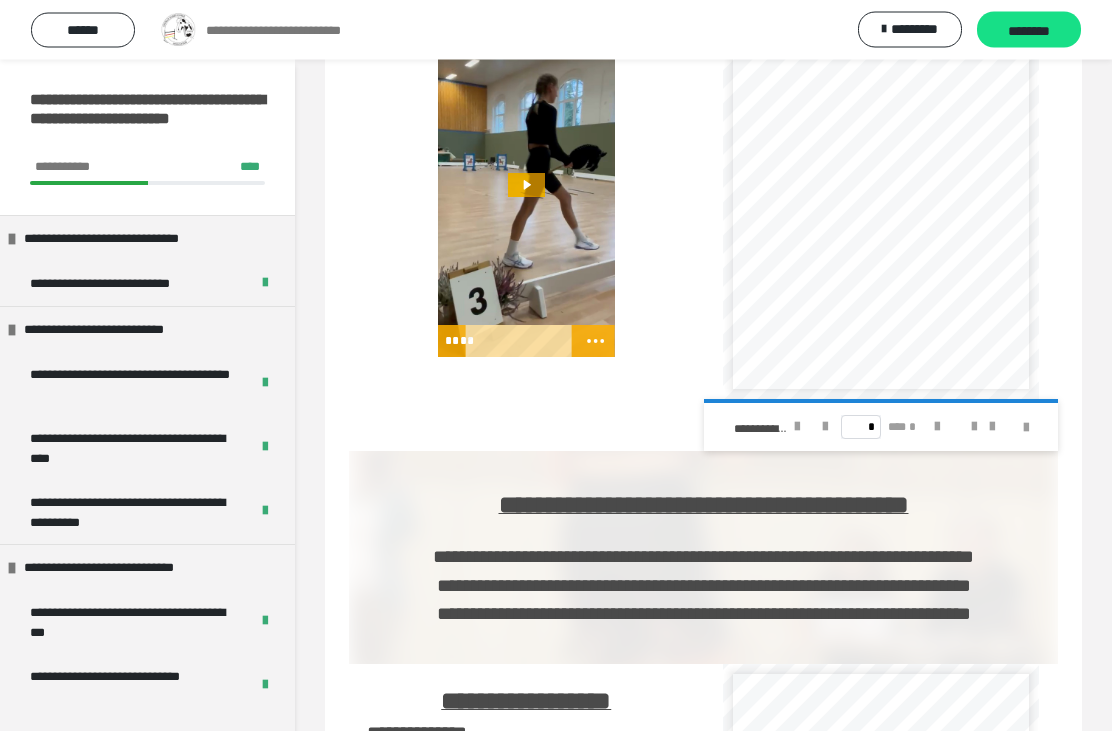 click 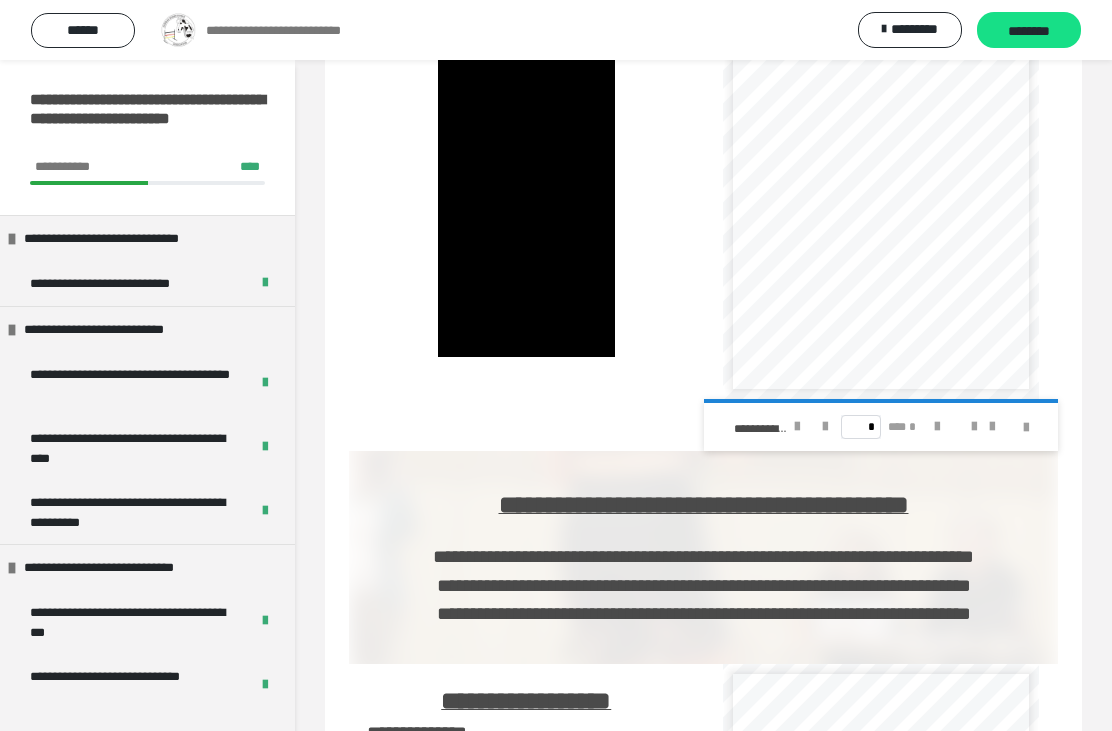 click at bounding box center (526, 200) 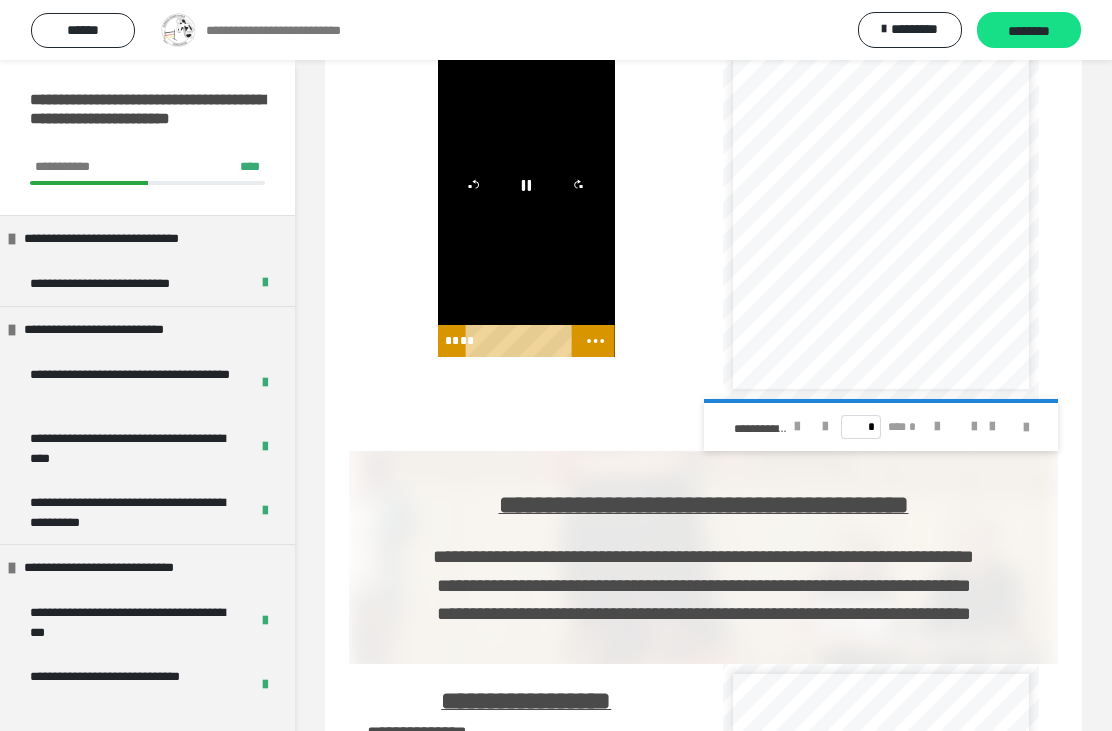 click at bounding box center [526, 201] 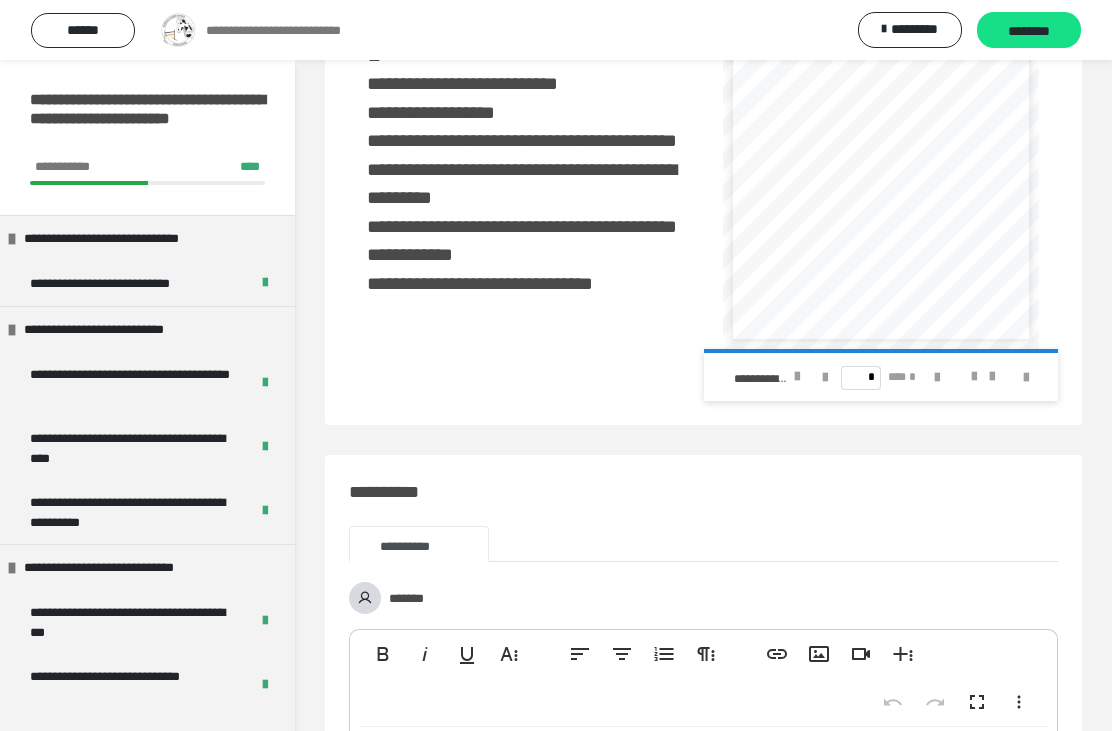 scroll, scrollTop: 1531, scrollLeft: 0, axis: vertical 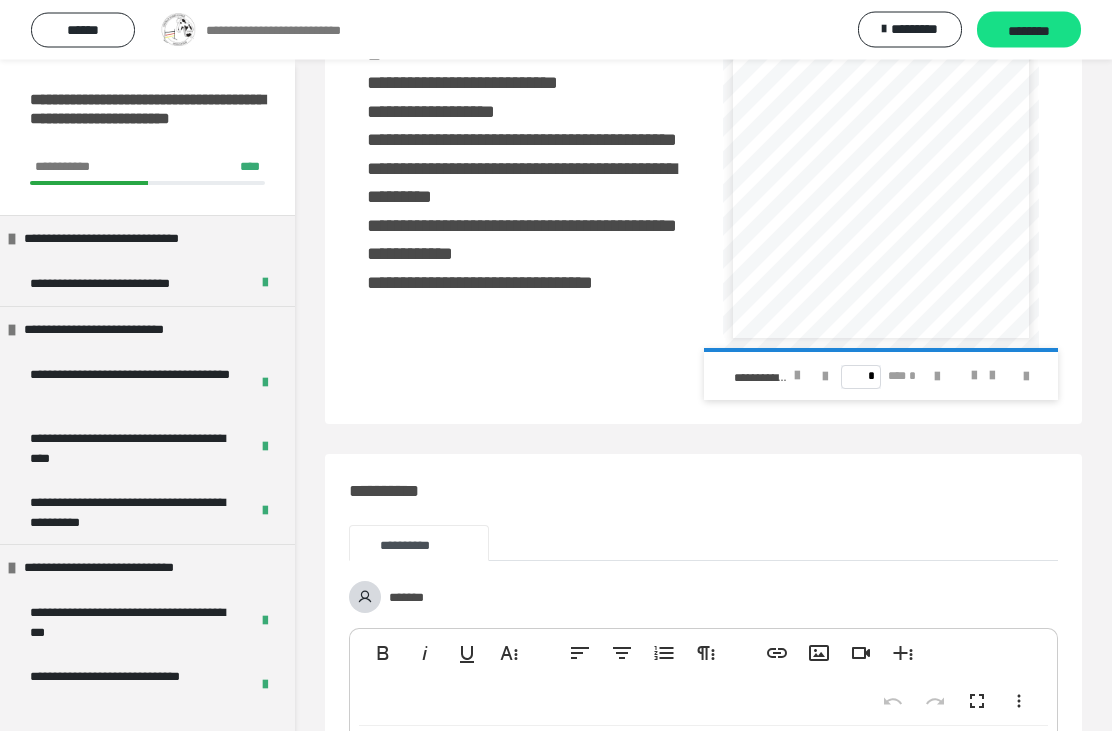 click on "********" at bounding box center (1029, 31) 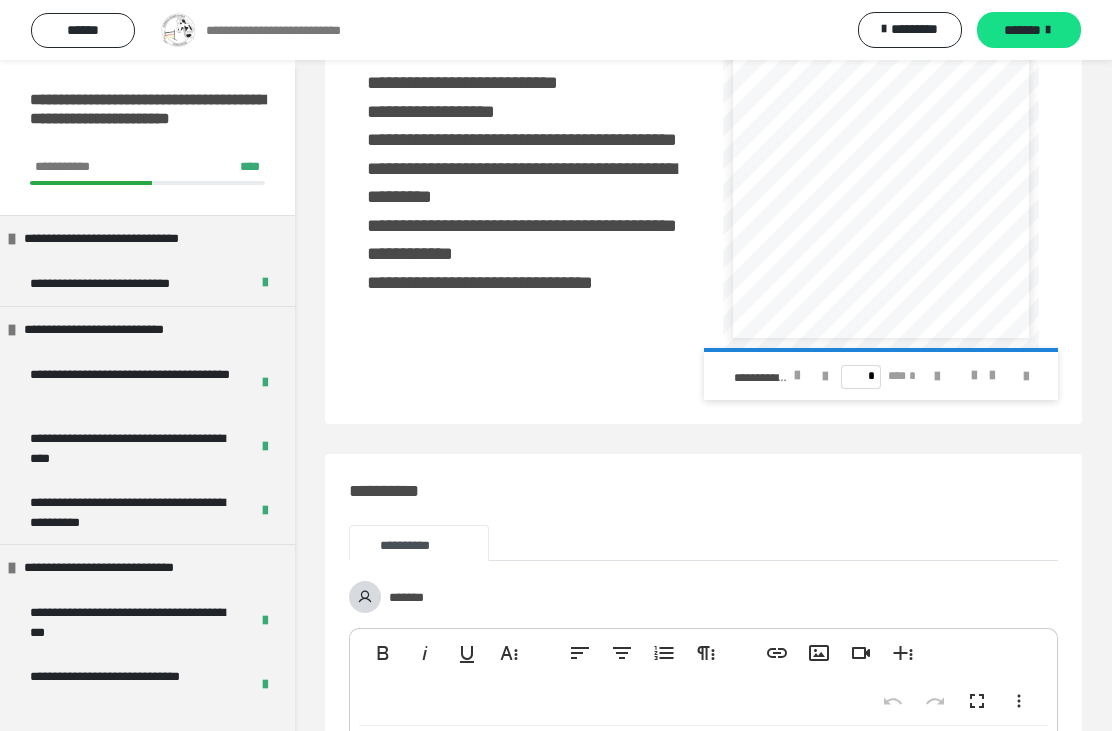 click on "**********" at bounding box center (556, 30) 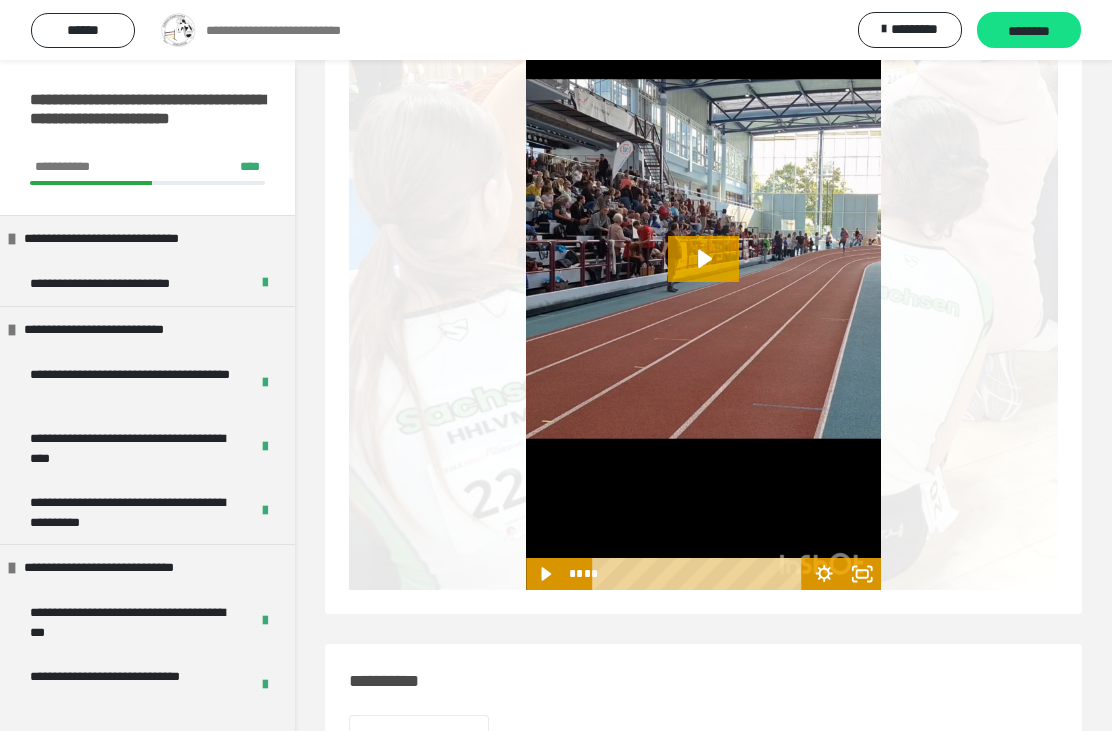 scroll, scrollTop: 657, scrollLeft: 0, axis: vertical 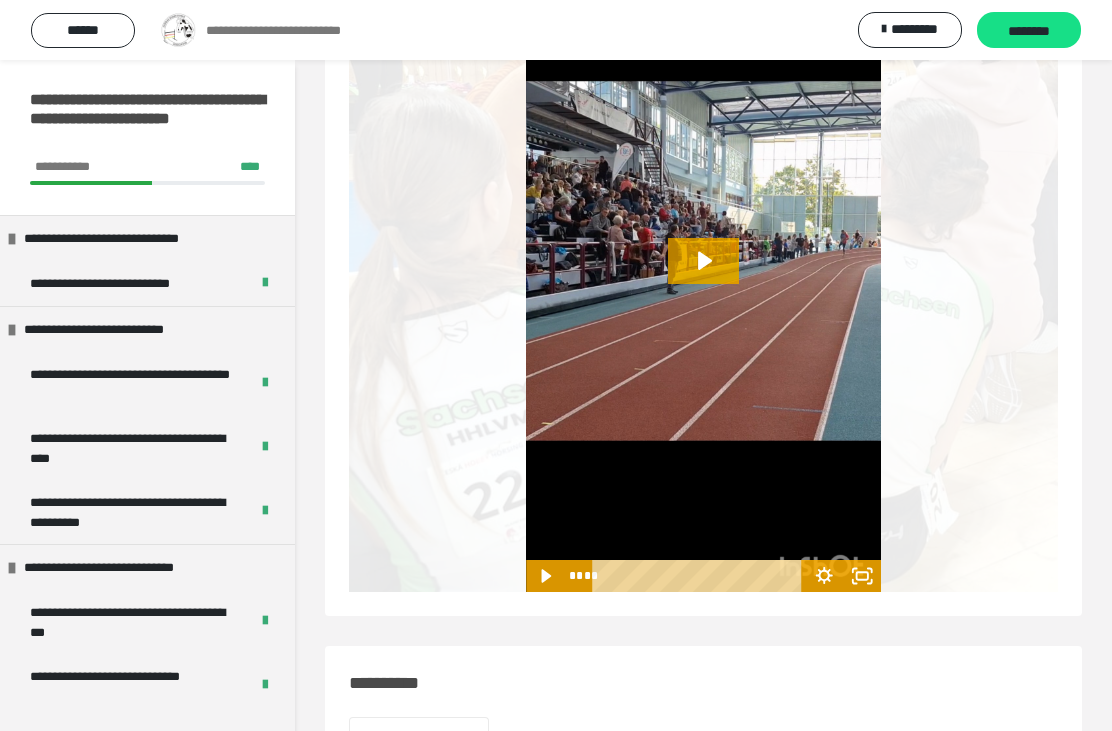 click 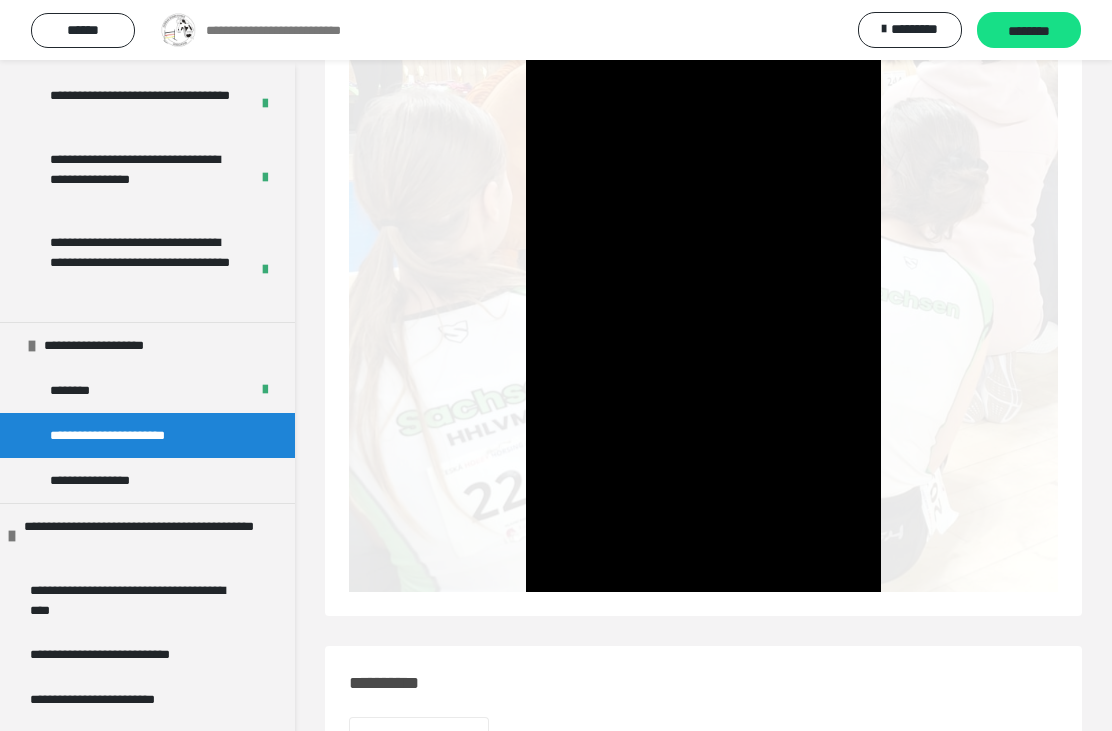 scroll, scrollTop: 1644, scrollLeft: 0, axis: vertical 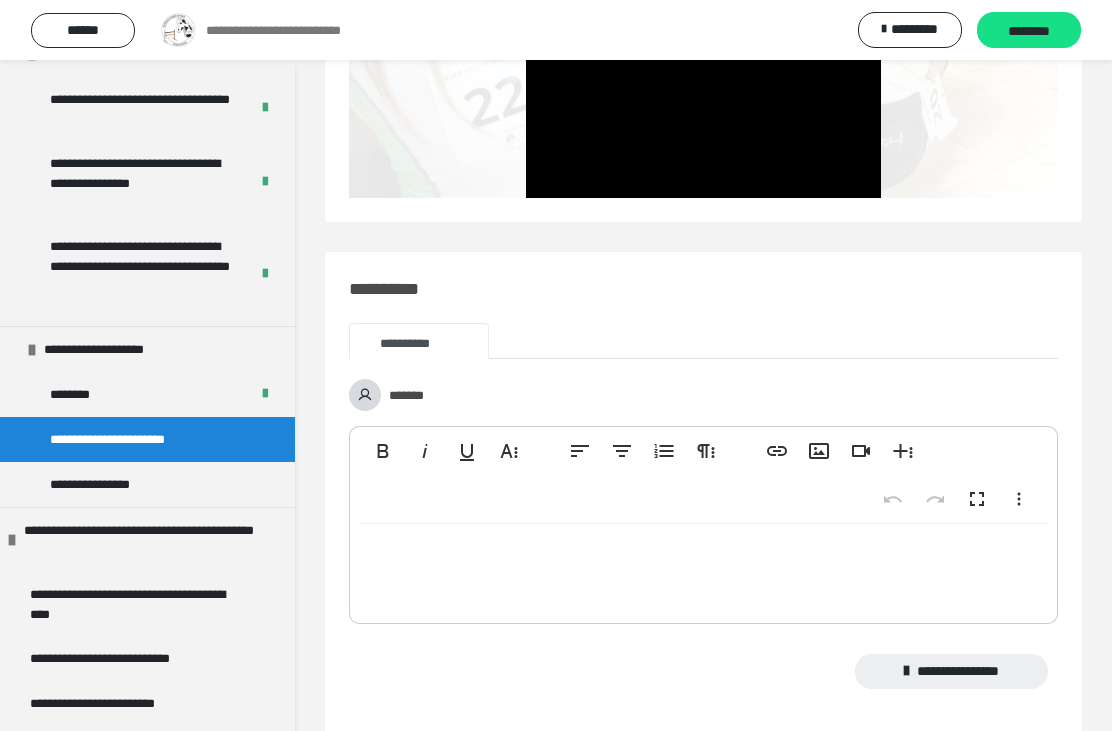 click on "********" at bounding box center [1029, 31] 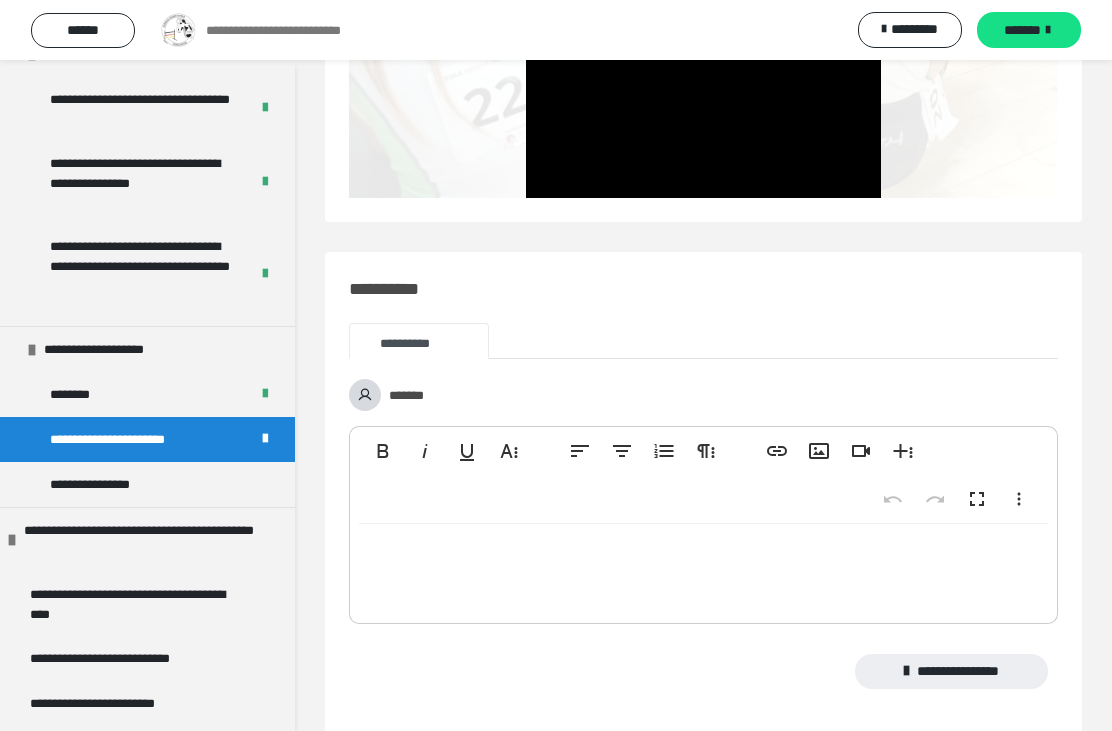 click on "*******" at bounding box center [1029, 30] 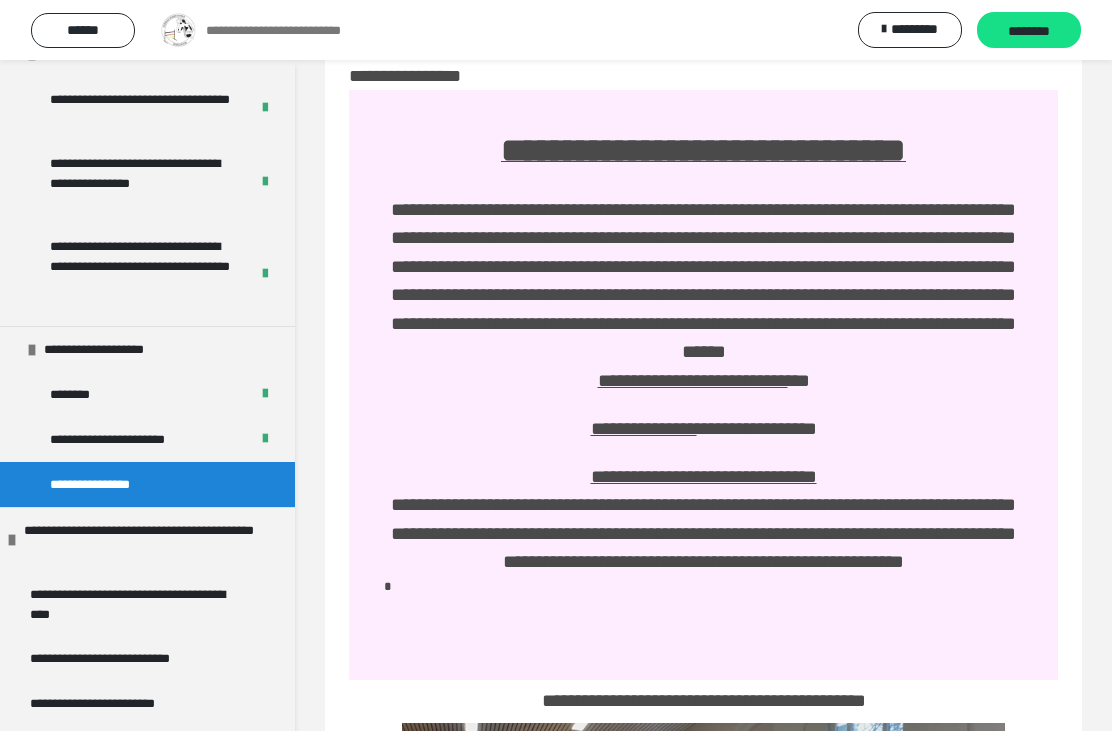 scroll, scrollTop: 55, scrollLeft: 0, axis: vertical 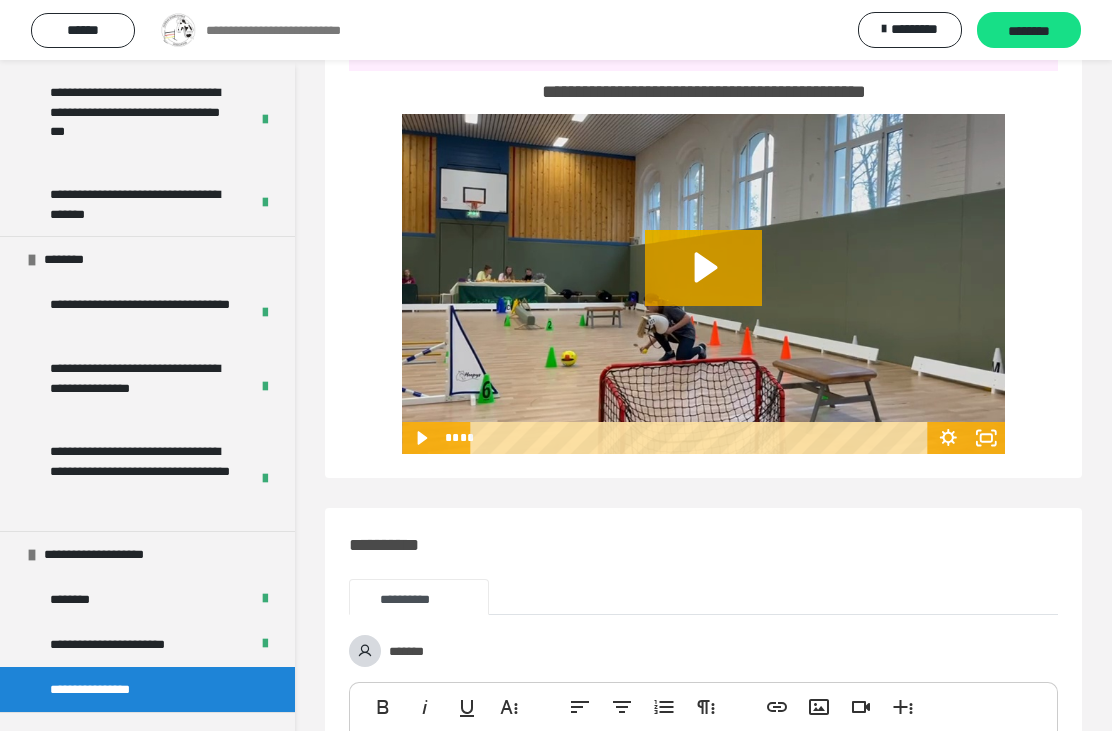 click 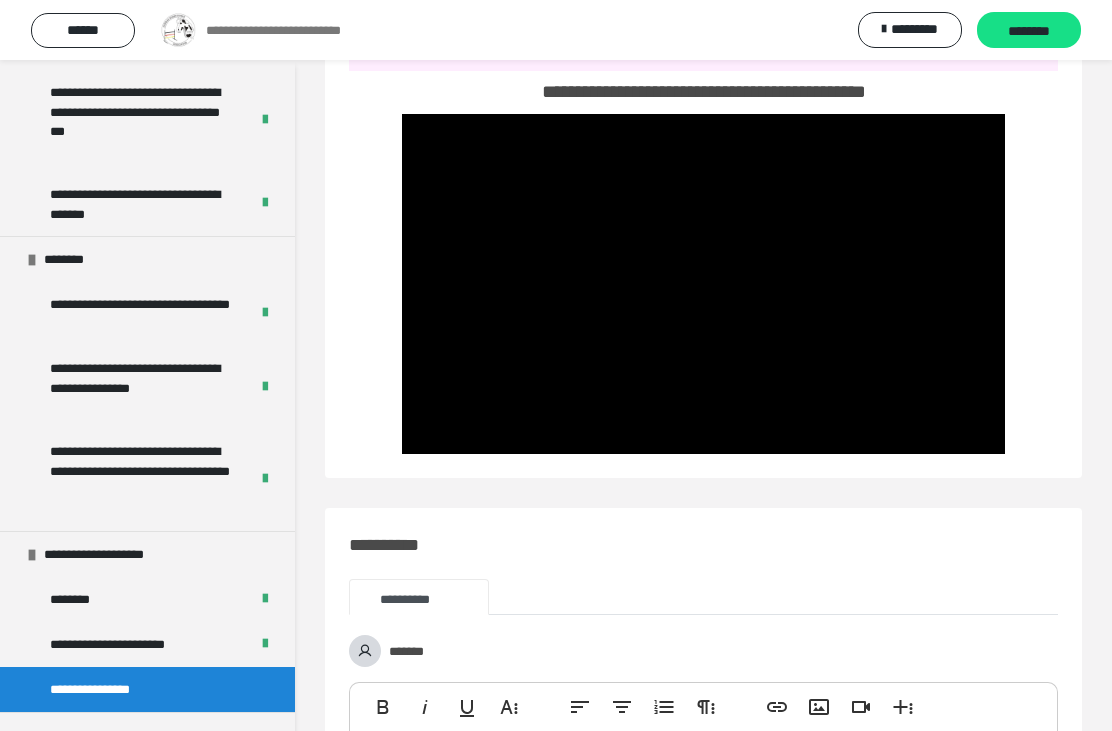 click on "********" at bounding box center [1029, 31] 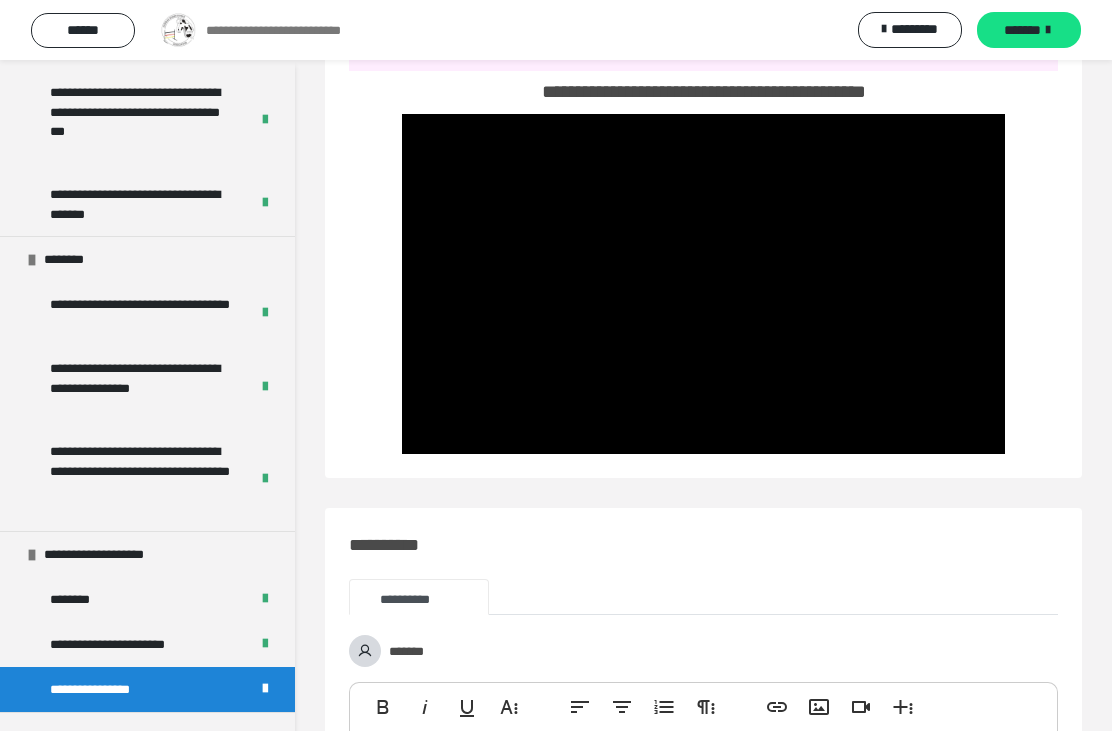 click on "*******" at bounding box center (1022, 30) 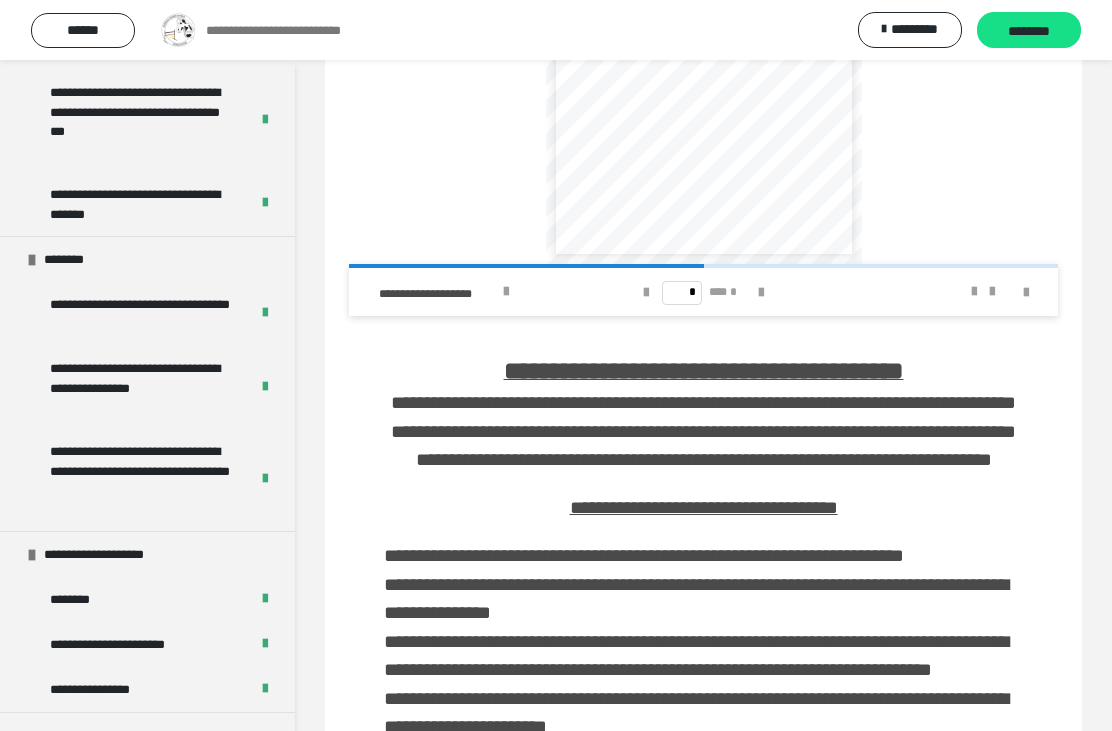 click at bounding box center [32, 555] 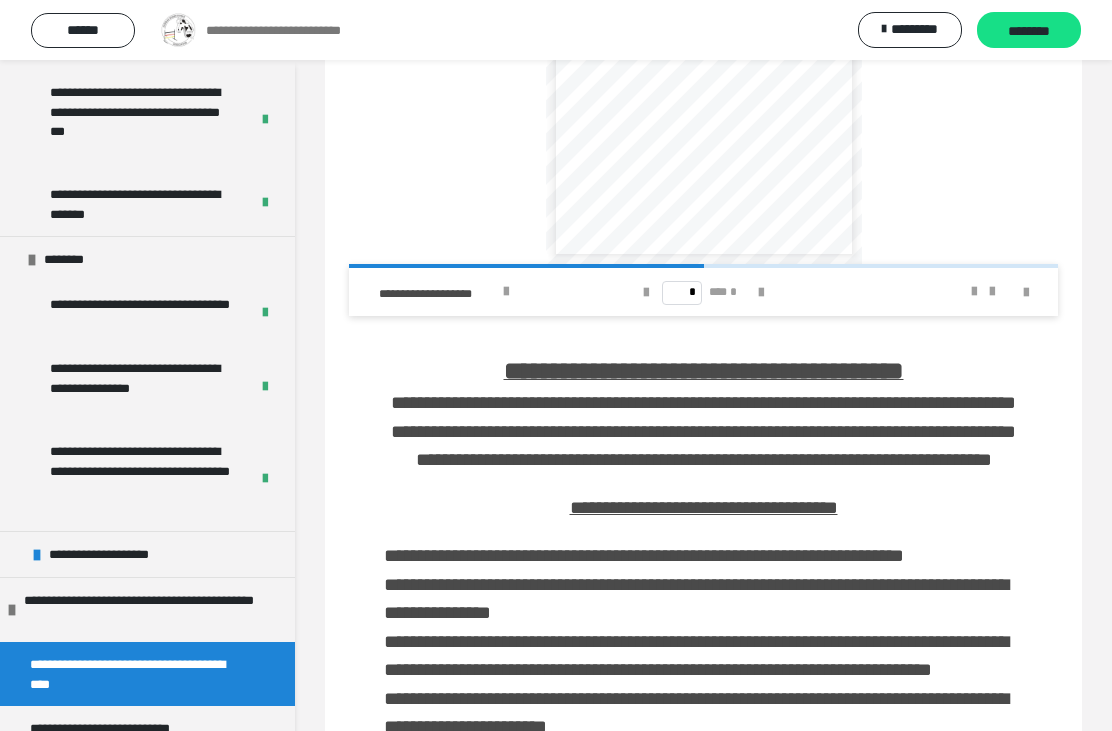 click on "********" at bounding box center (147, 259) 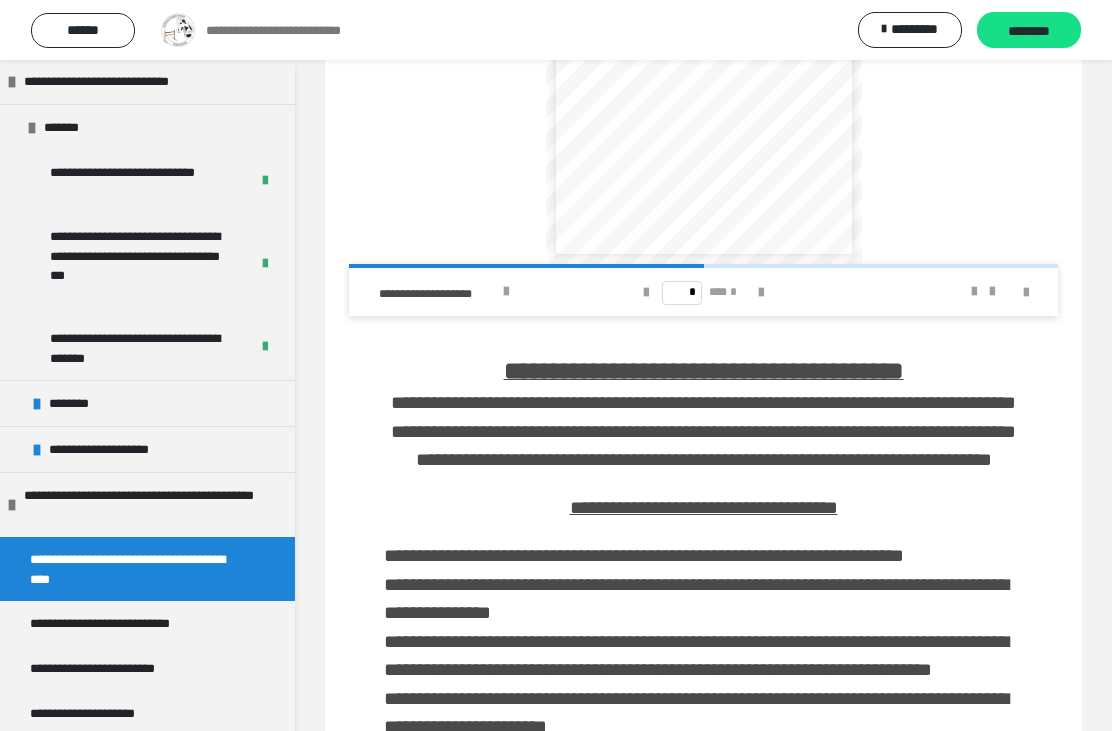 scroll, scrollTop: 1285, scrollLeft: 0, axis: vertical 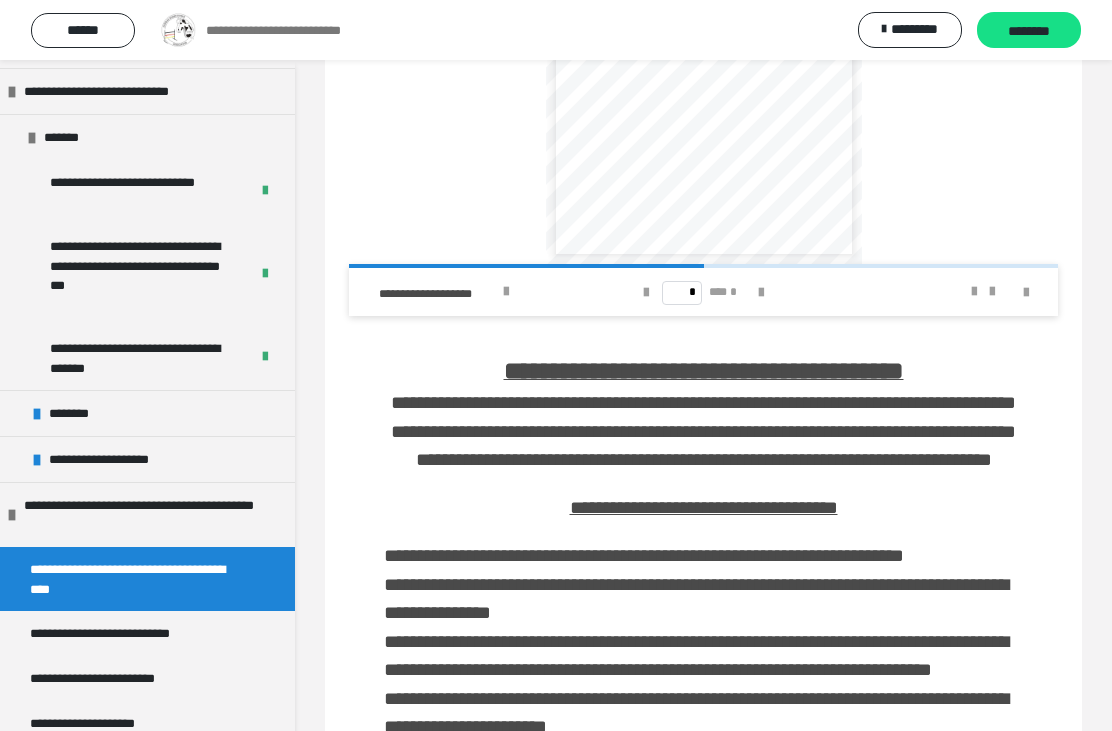 click on "*******" at bounding box center (147, 137) 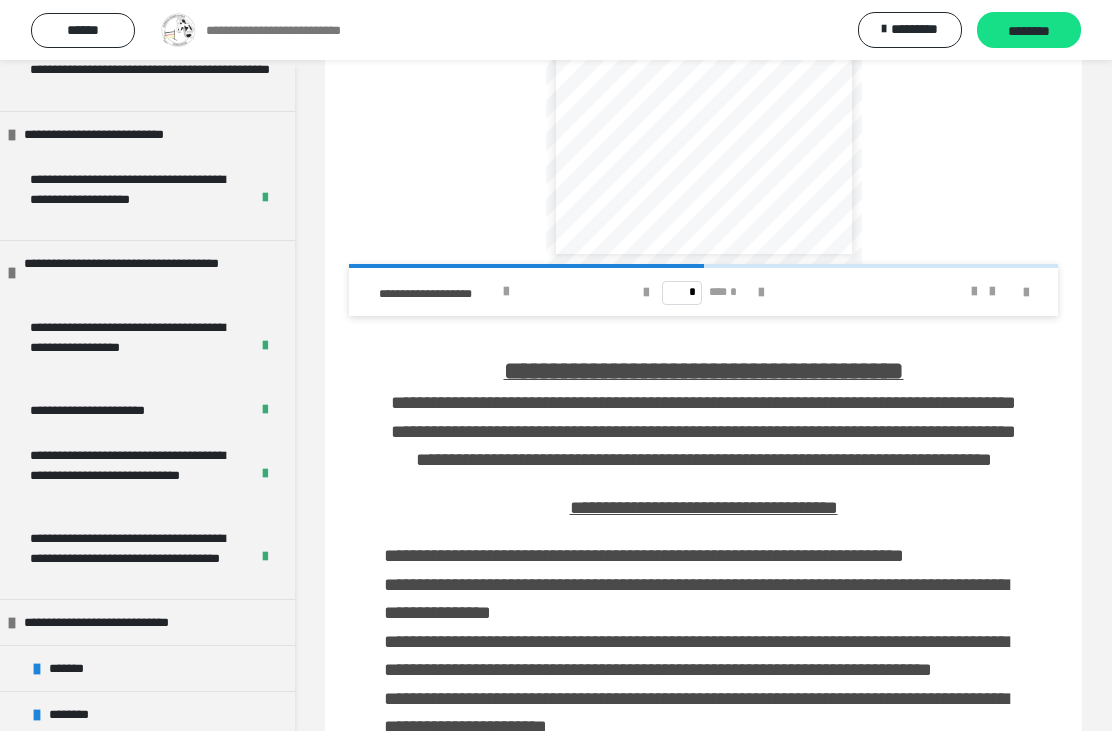 scroll, scrollTop: 729, scrollLeft: 0, axis: vertical 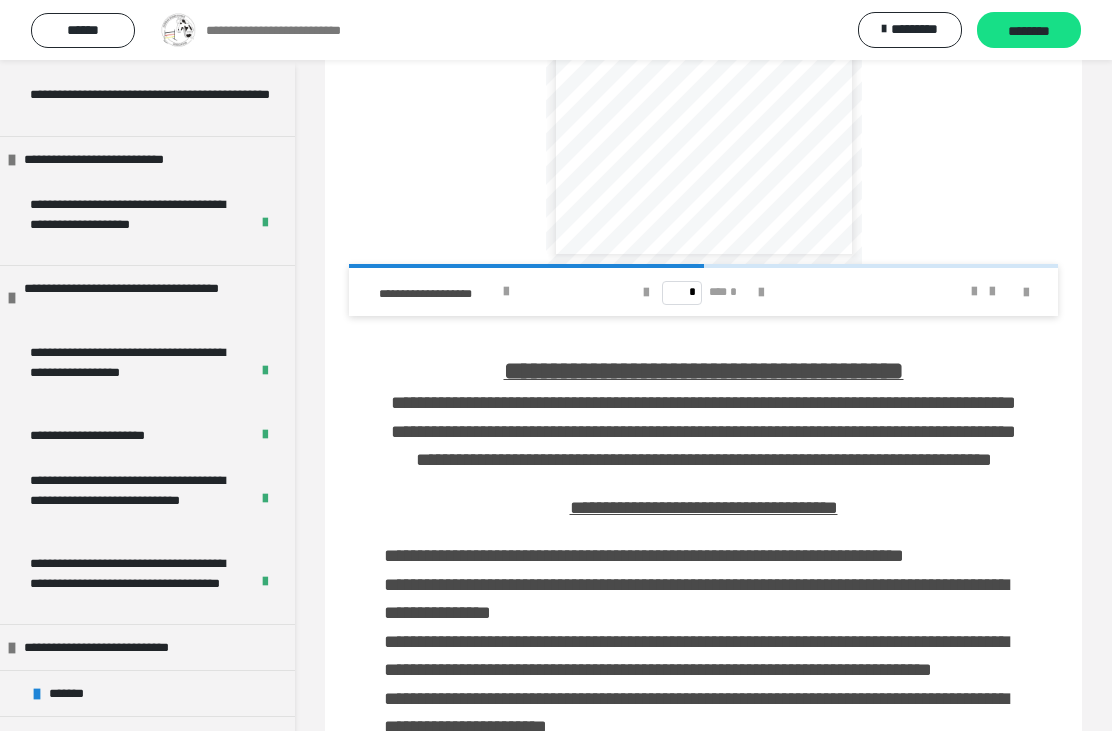 click on "**********" at bounding box center [152, 298] 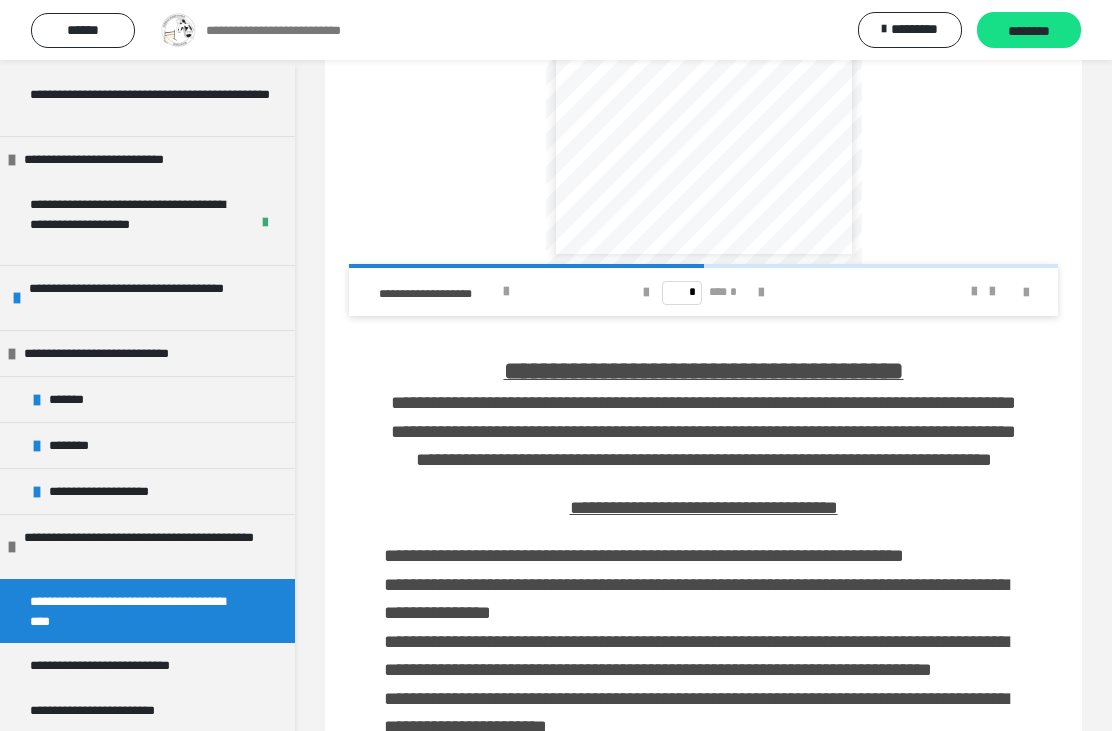 click on "**********" at bounding box center [111, 353] 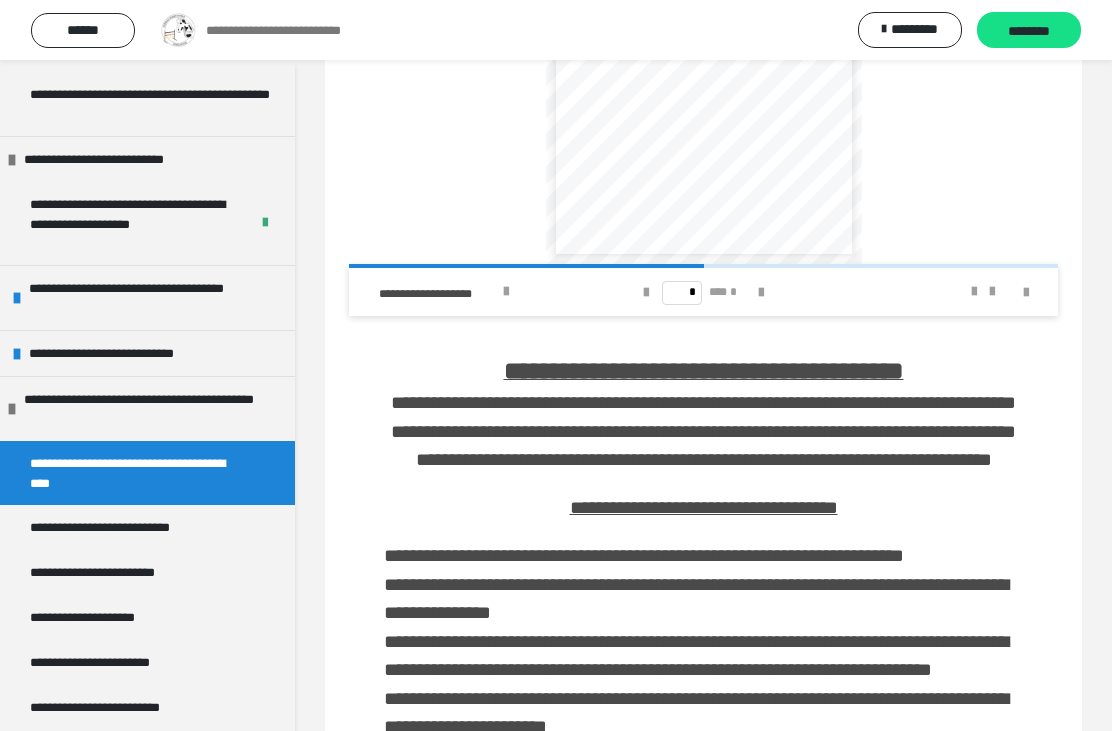 click at bounding box center [12, 160] 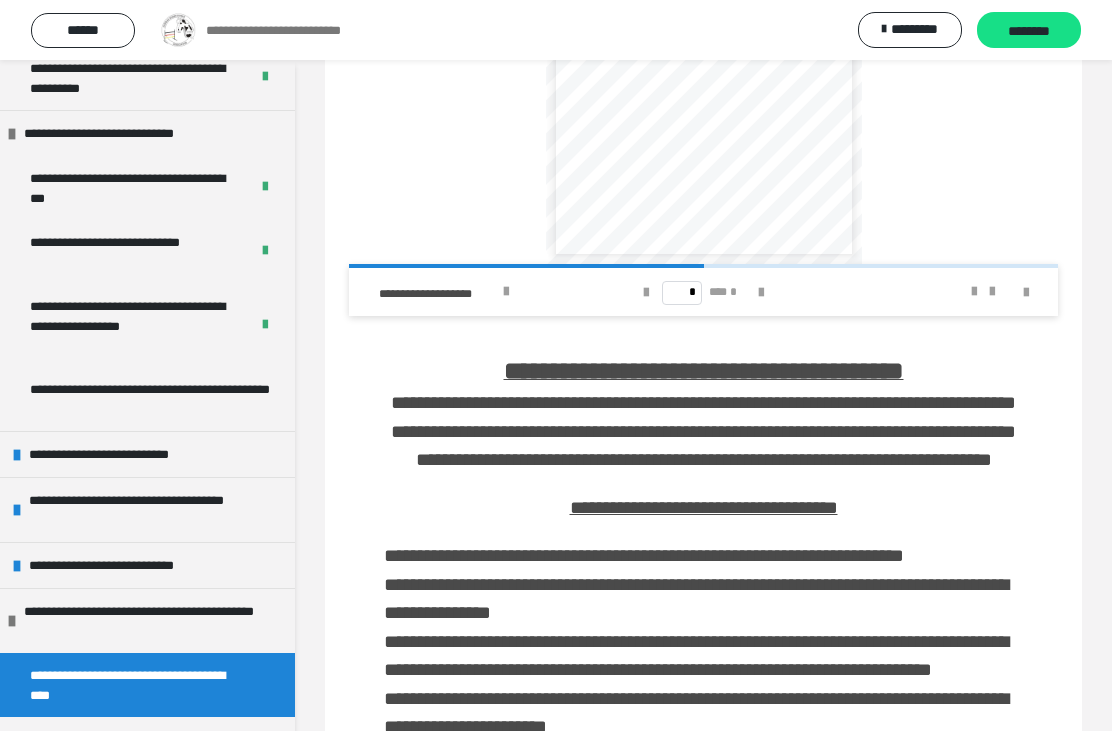 scroll, scrollTop: 429, scrollLeft: 0, axis: vertical 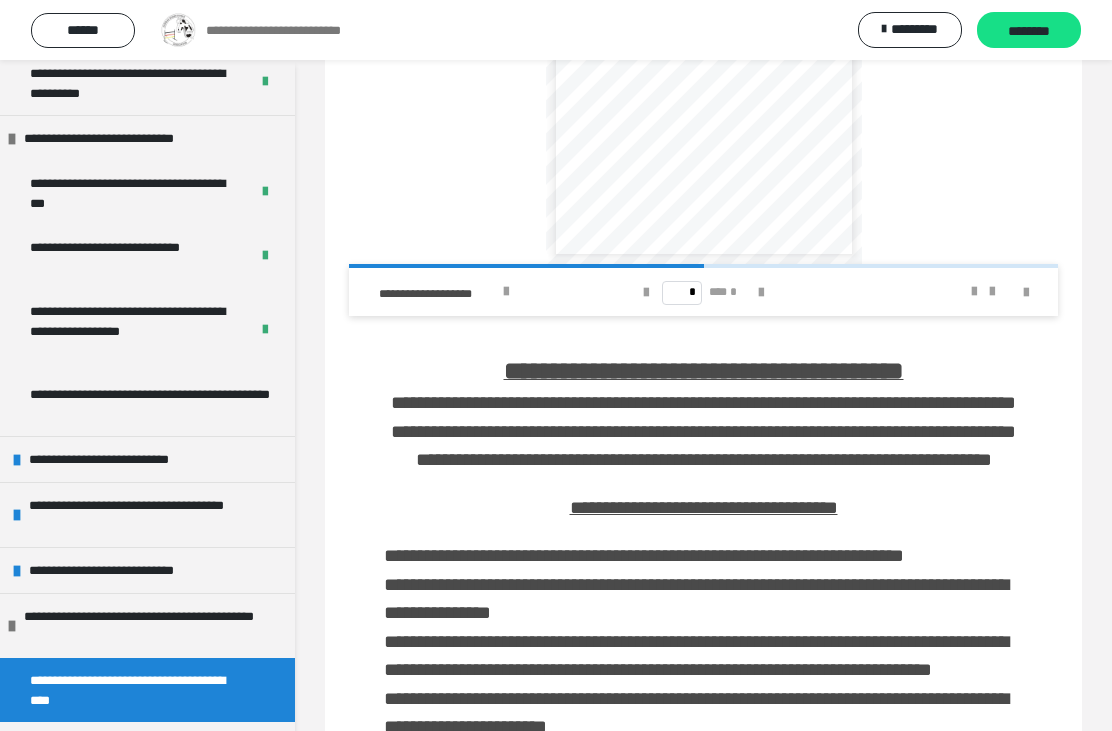 click on "**********" at bounding box center [123, 138] 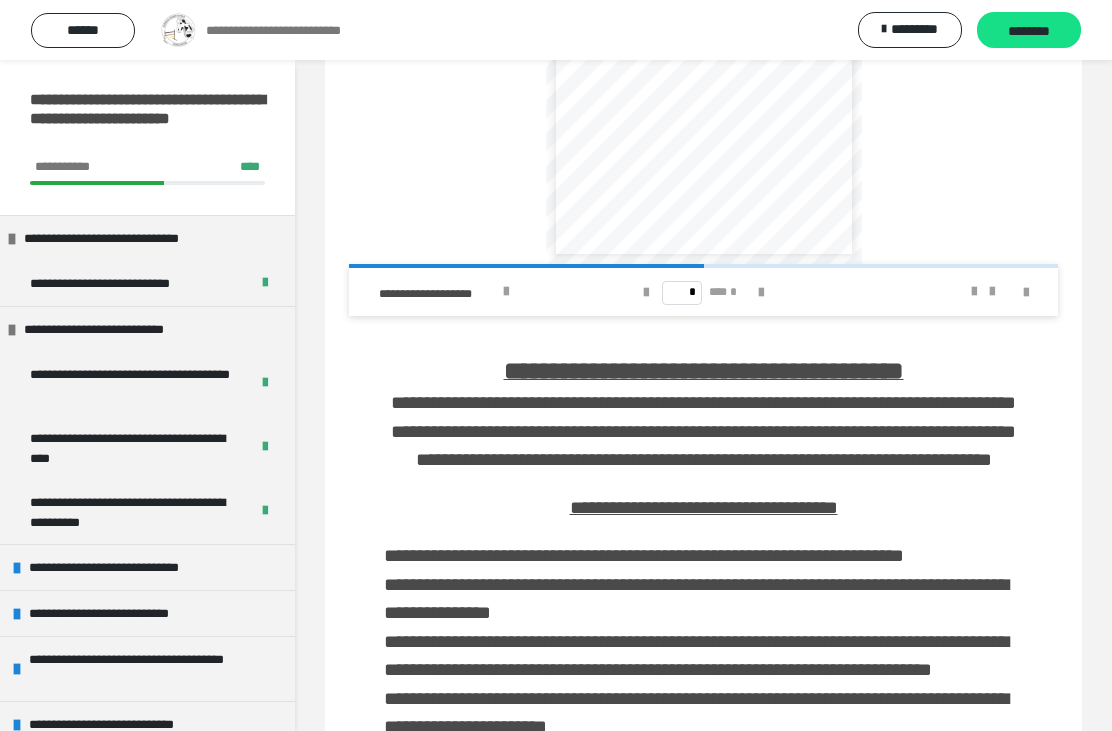 scroll, scrollTop: 0, scrollLeft: 0, axis: both 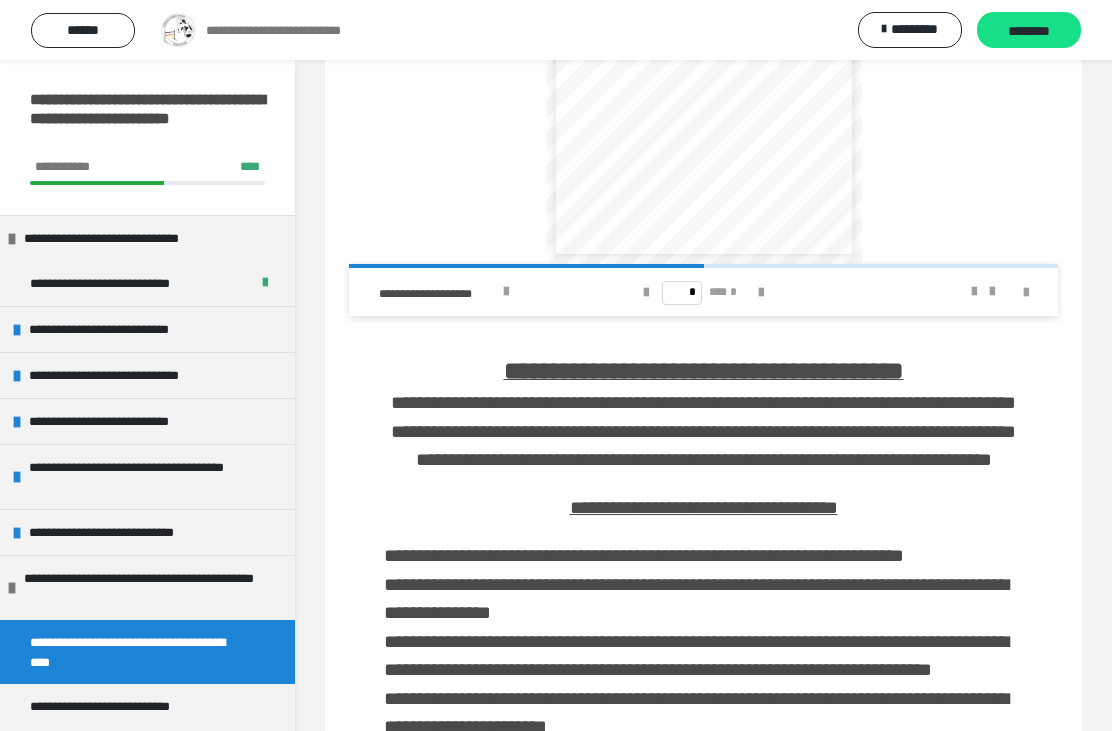 click at bounding box center (12, 239) 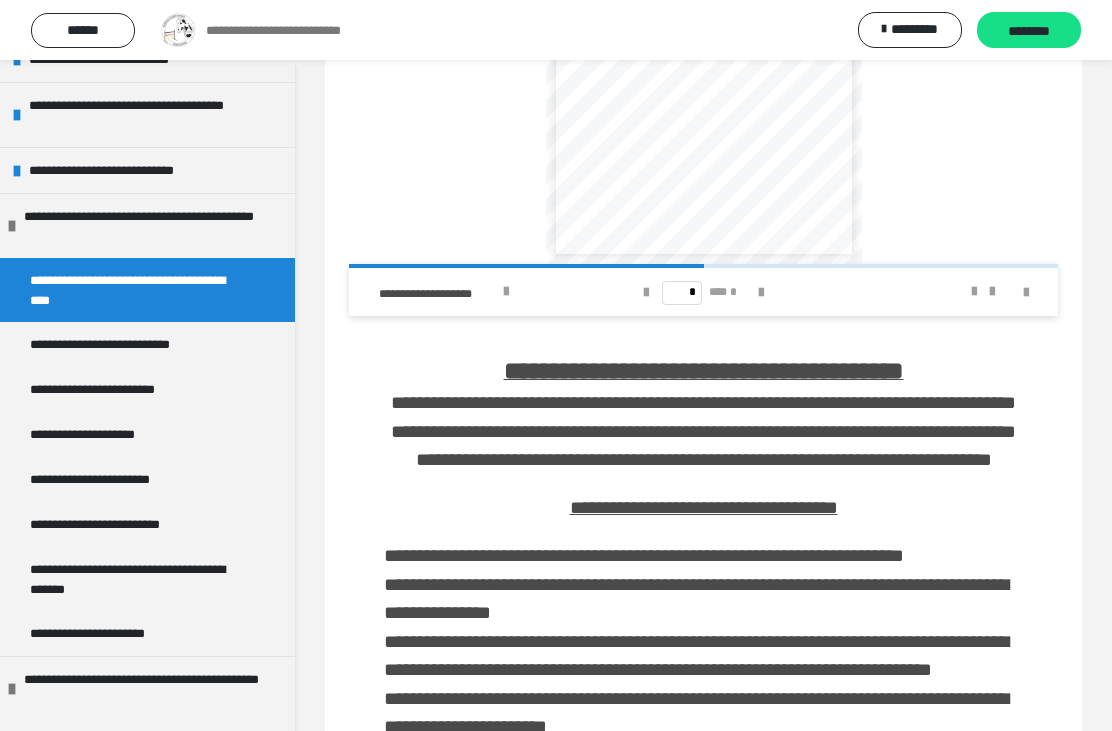 scroll, scrollTop: 318, scrollLeft: 0, axis: vertical 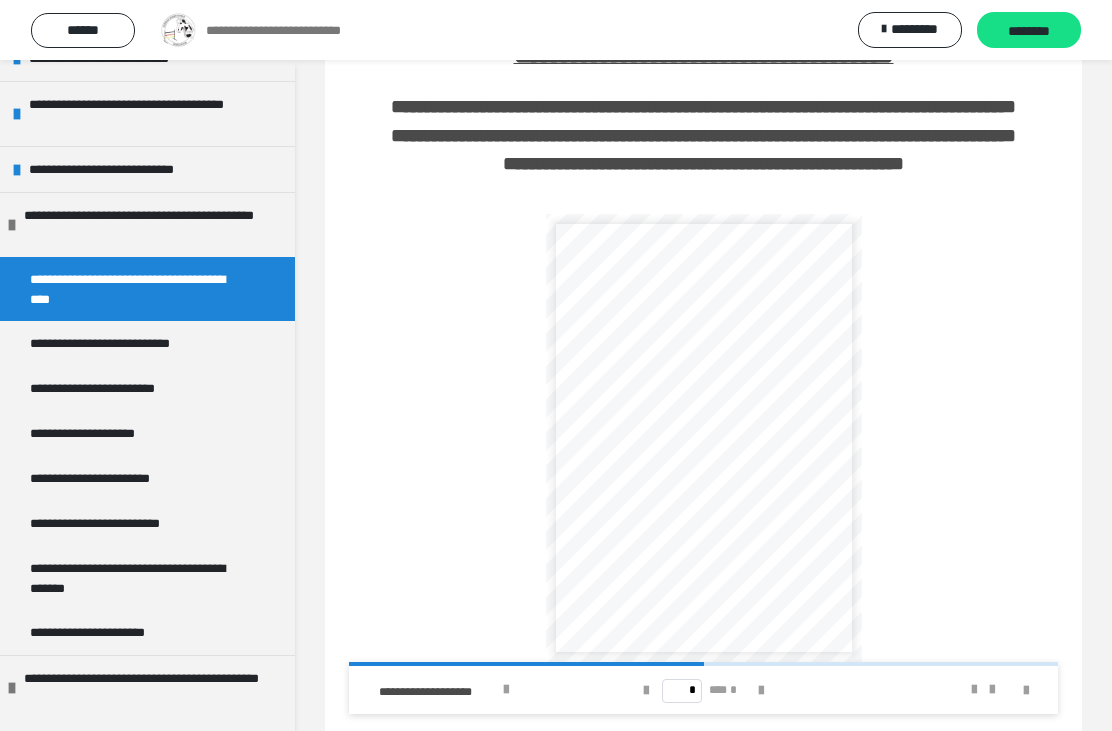 click at bounding box center [506, 690] 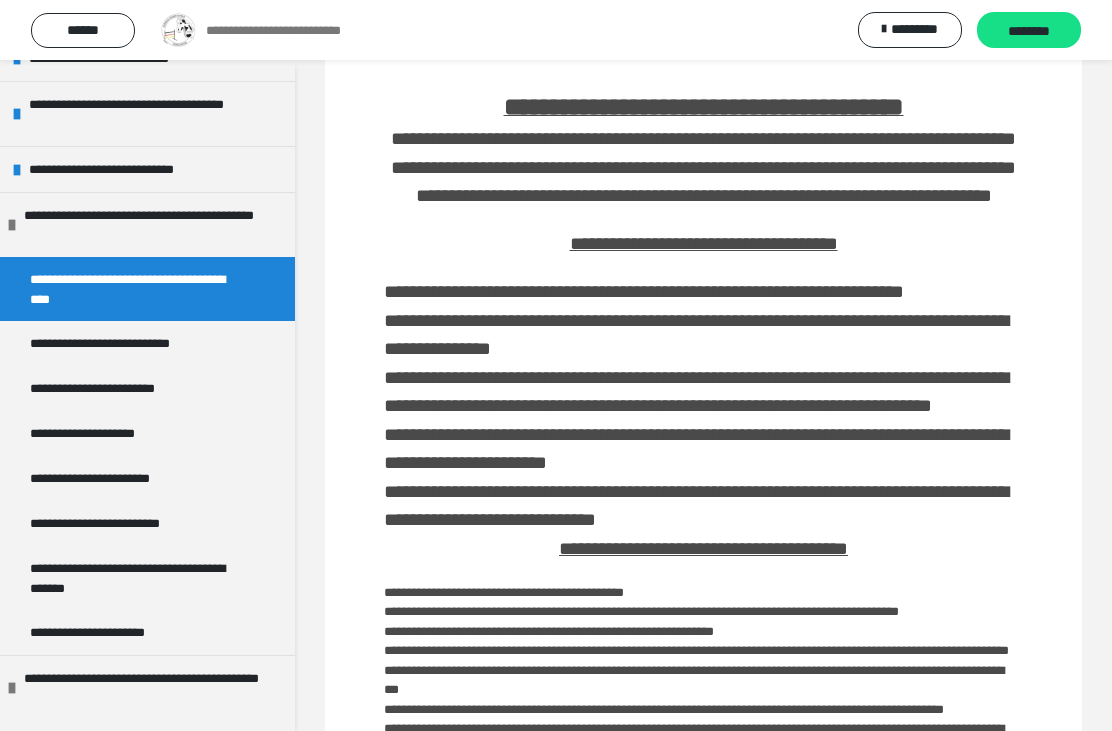 scroll, scrollTop: 923, scrollLeft: 0, axis: vertical 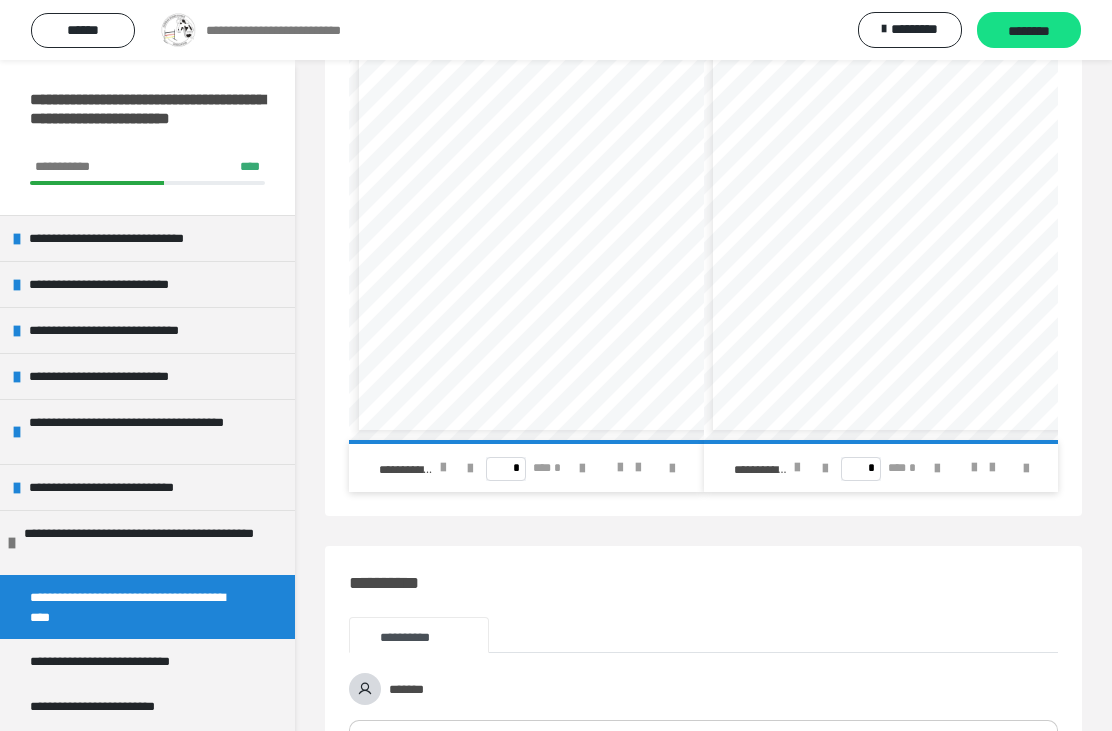 click at bounding box center [443, 468] 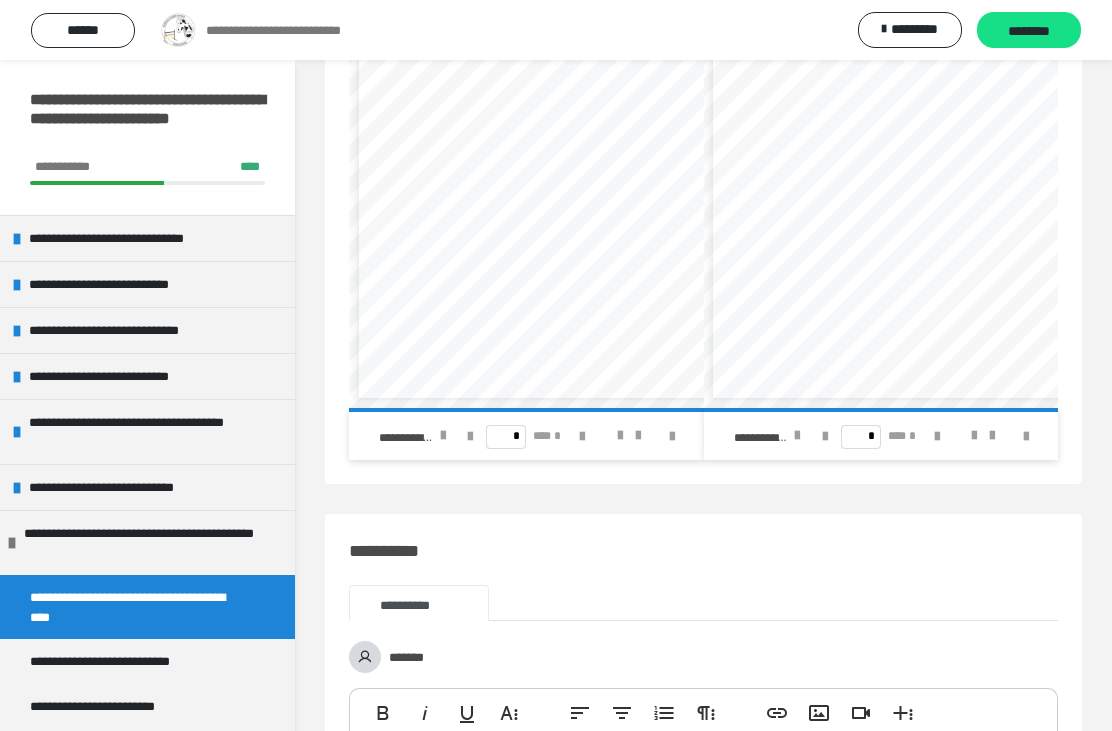 click at bounding box center (797, 436) 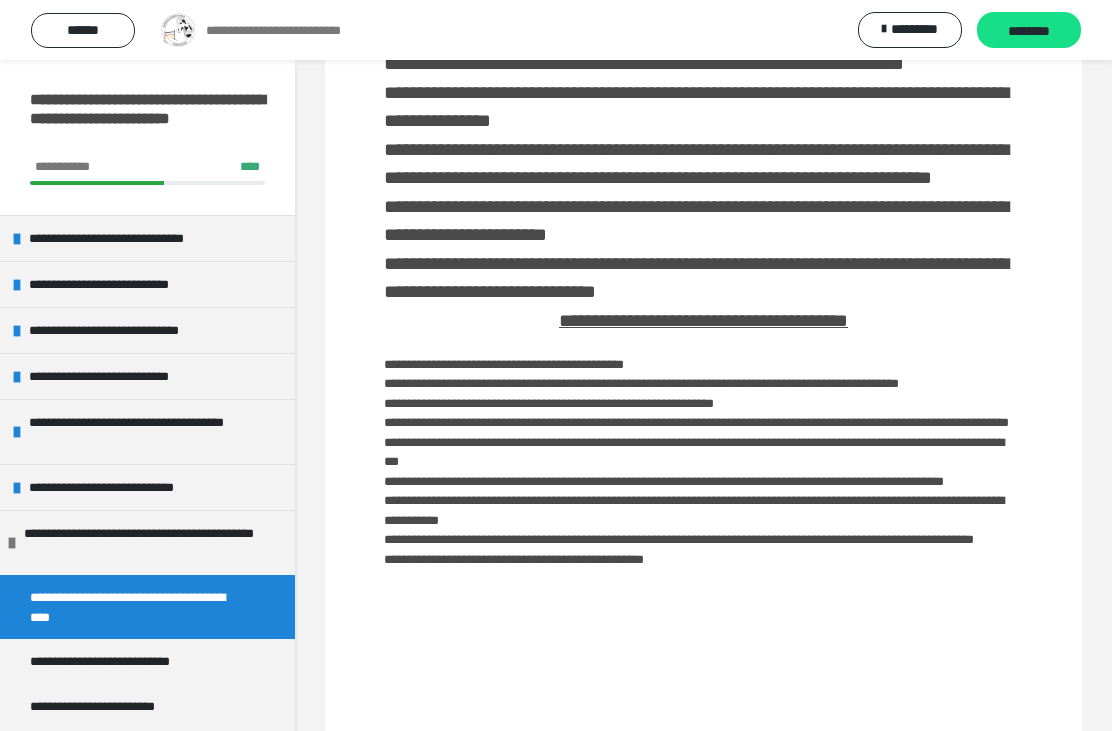 scroll, scrollTop: 1049, scrollLeft: 0, axis: vertical 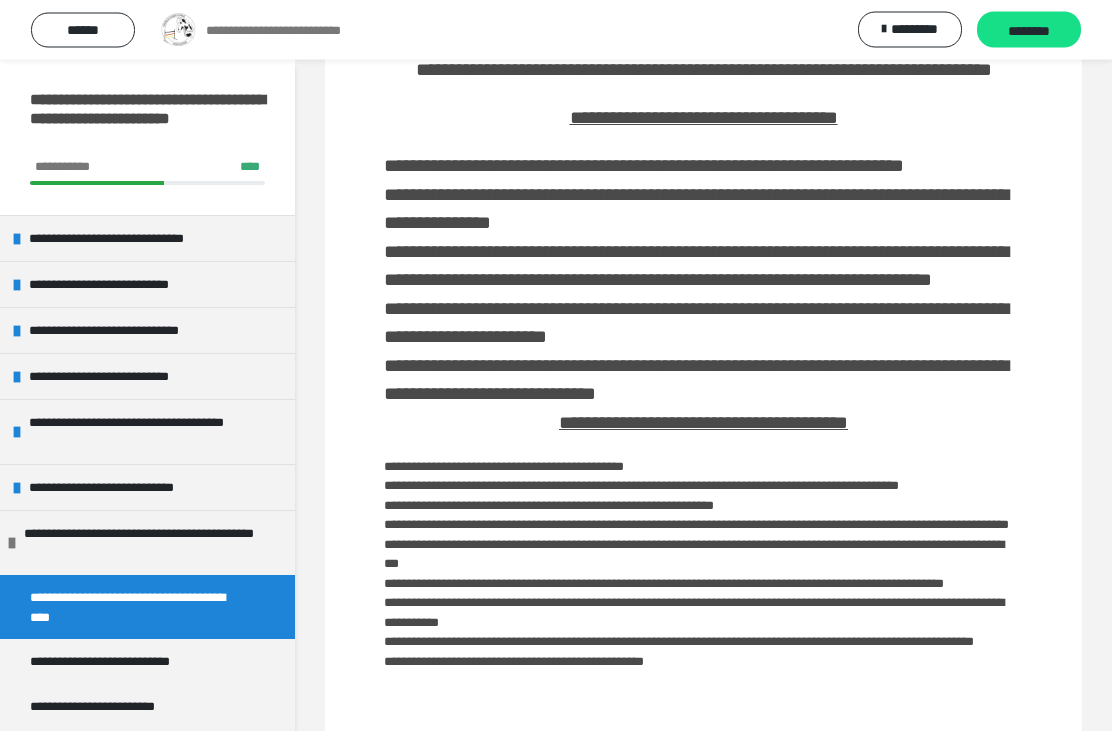 click on "********" at bounding box center [1029, 31] 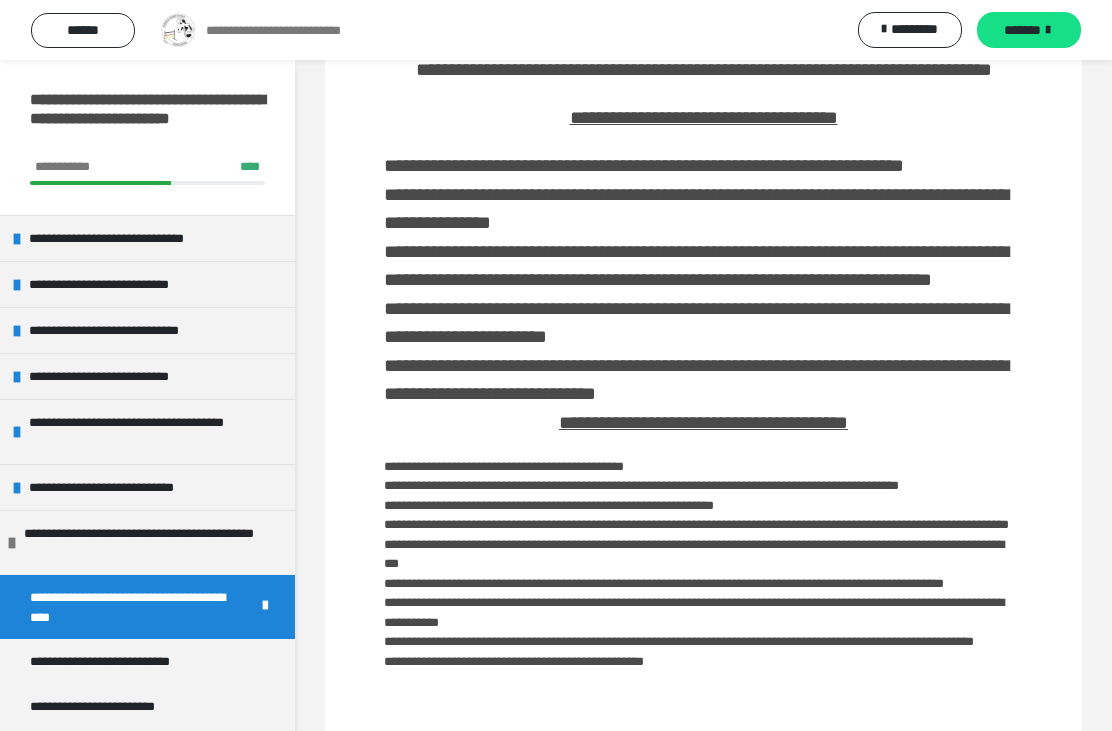click on "*******" at bounding box center (1022, 30) 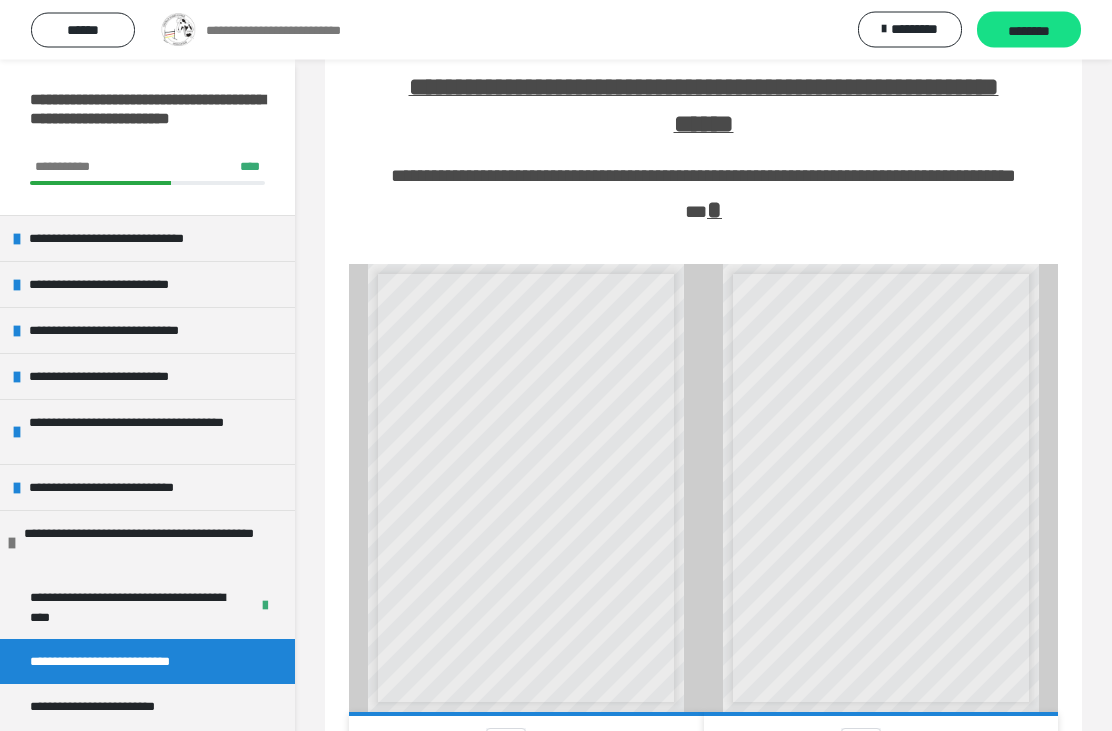 scroll, scrollTop: 373, scrollLeft: 0, axis: vertical 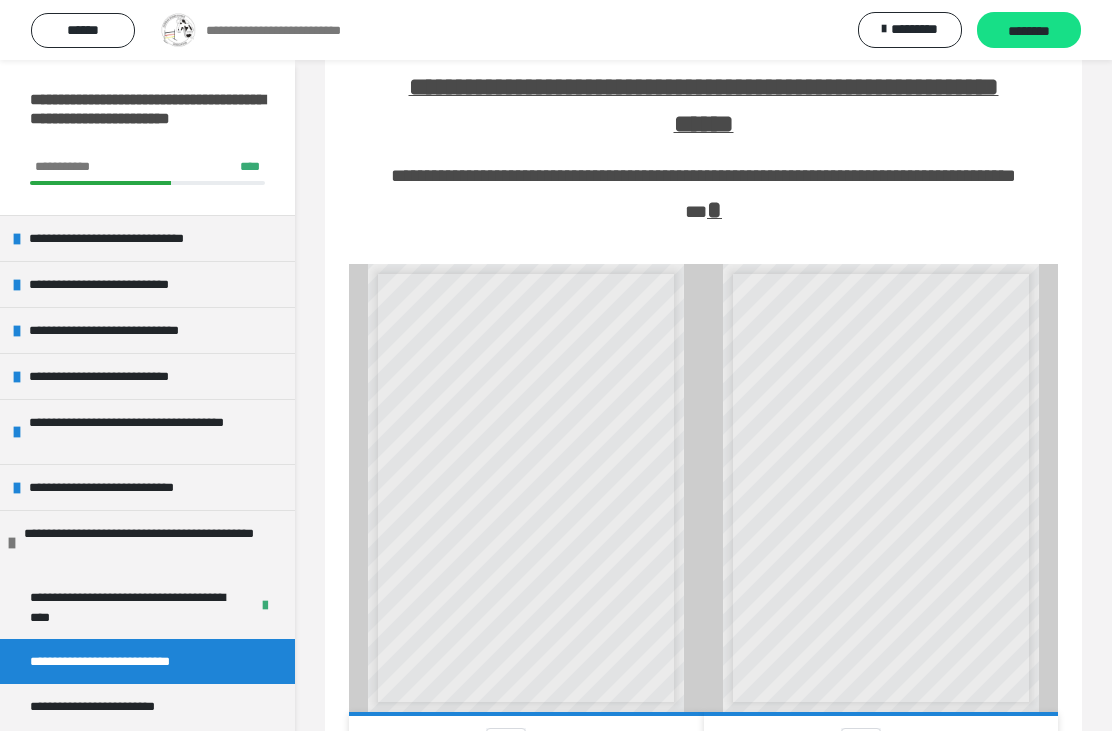click at bounding box center [443, 740] 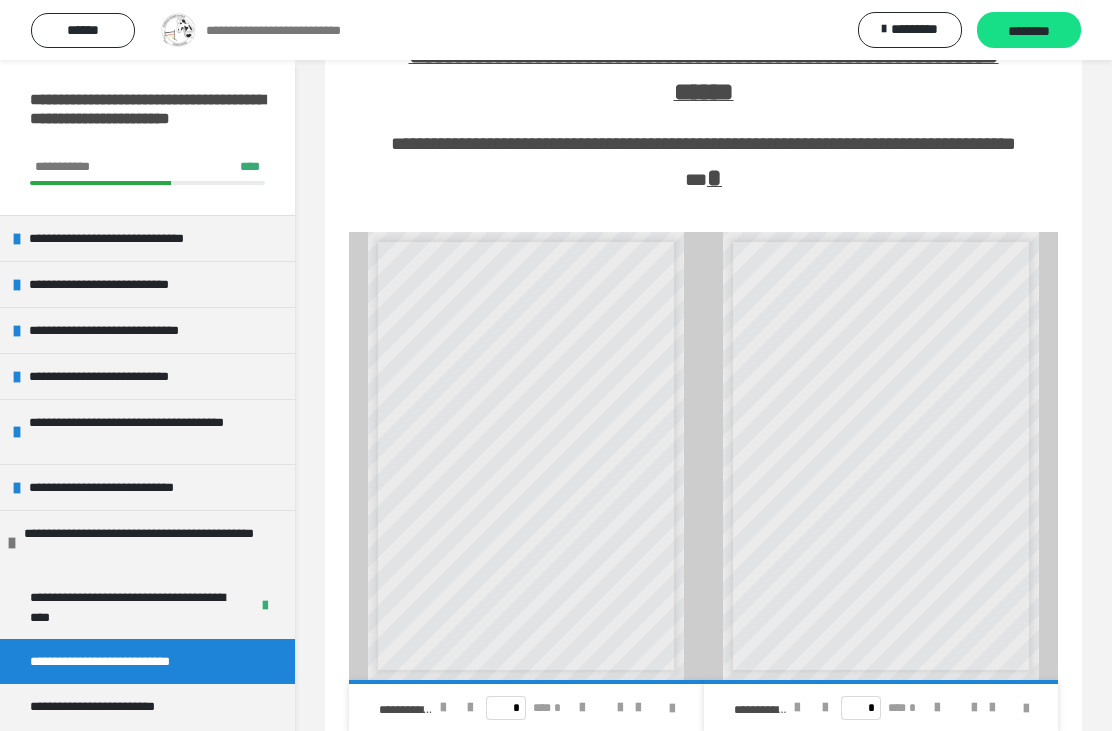 scroll, scrollTop: 402, scrollLeft: 0, axis: vertical 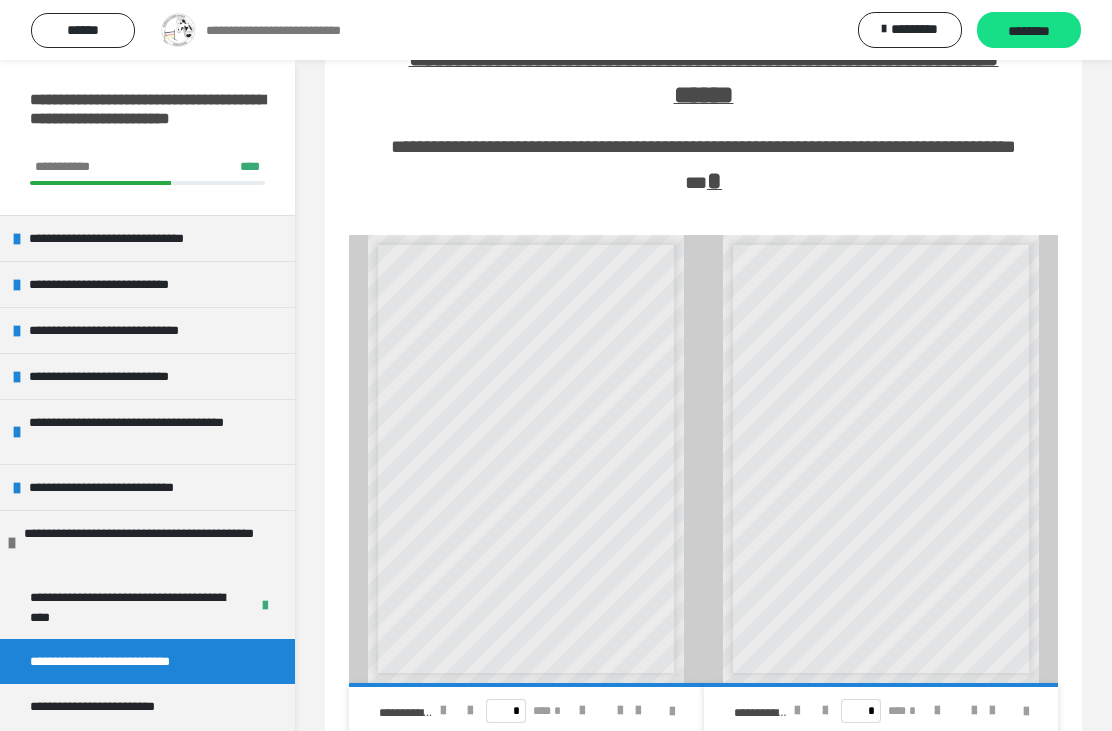 click on "**********" at bounding box center (793, 711) 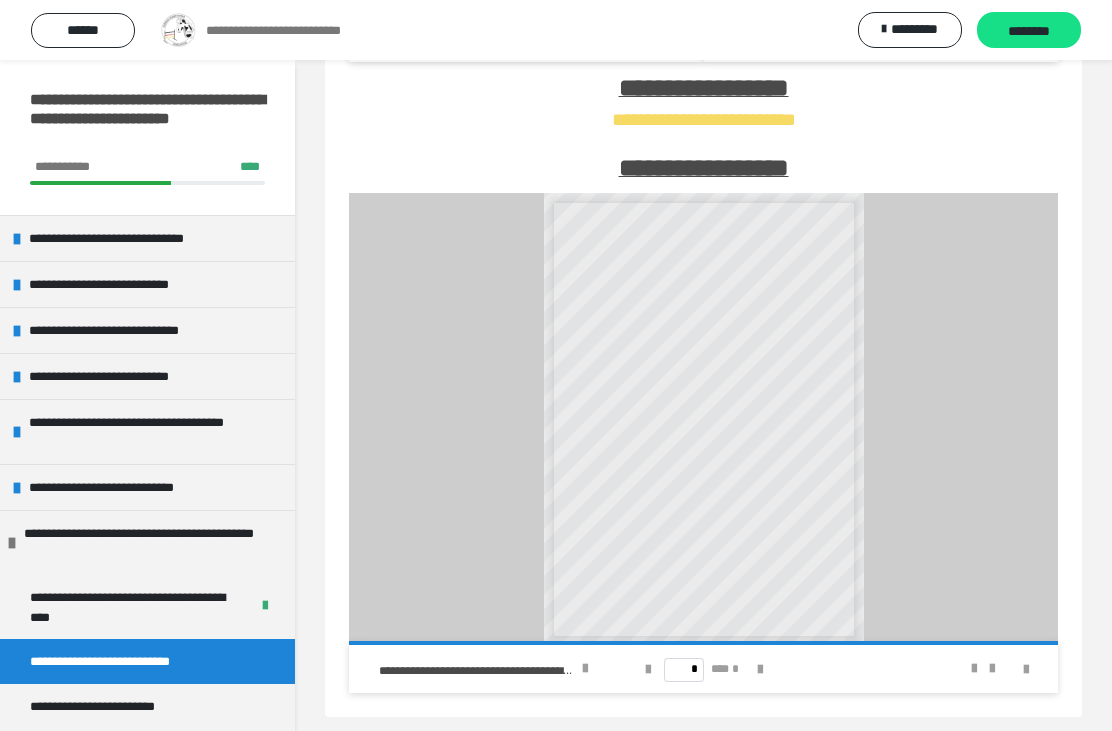 scroll, scrollTop: 2745, scrollLeft: 0, axis: vertical 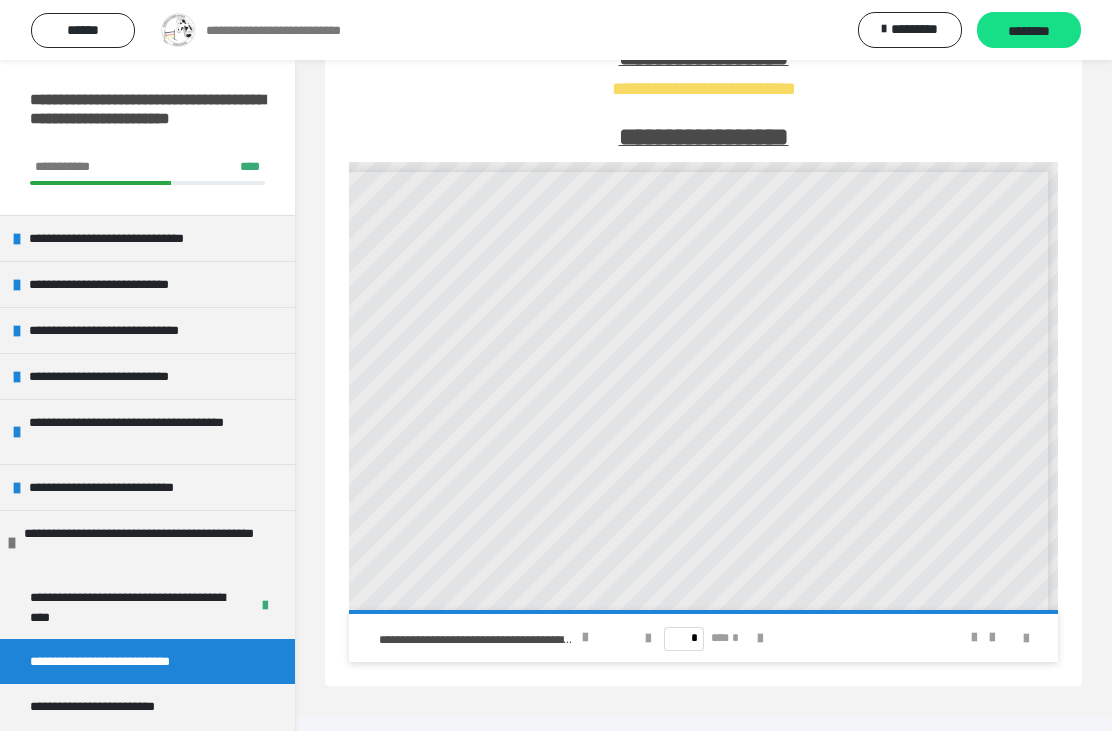 click on "********" at bounding box center (1029, 31) 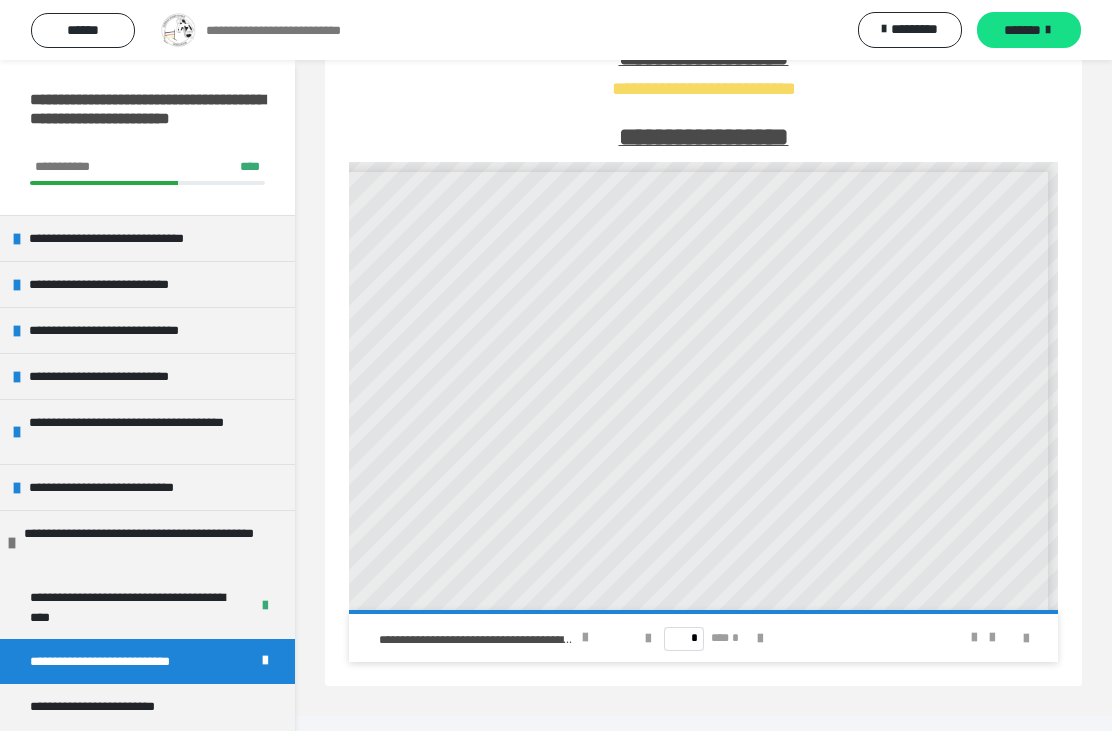 click on "*******" at bounding box center [1029, 30] 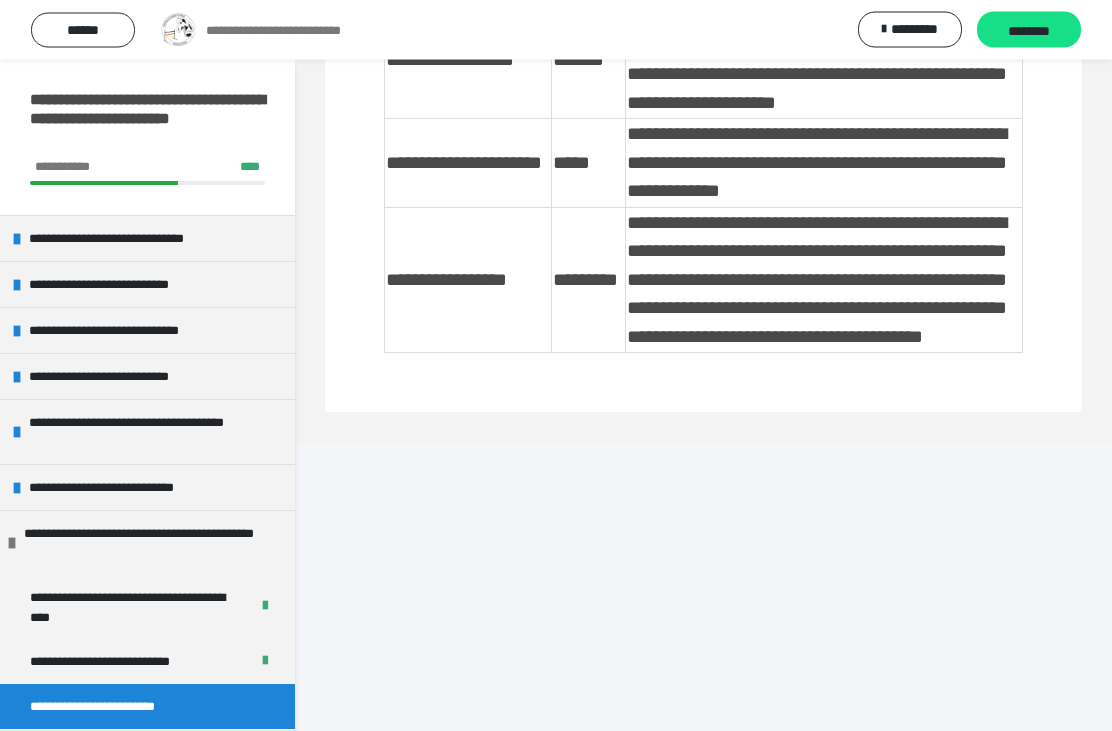 scroll, scrollTop: 8764, scrollLeft: 0, axis: vertical 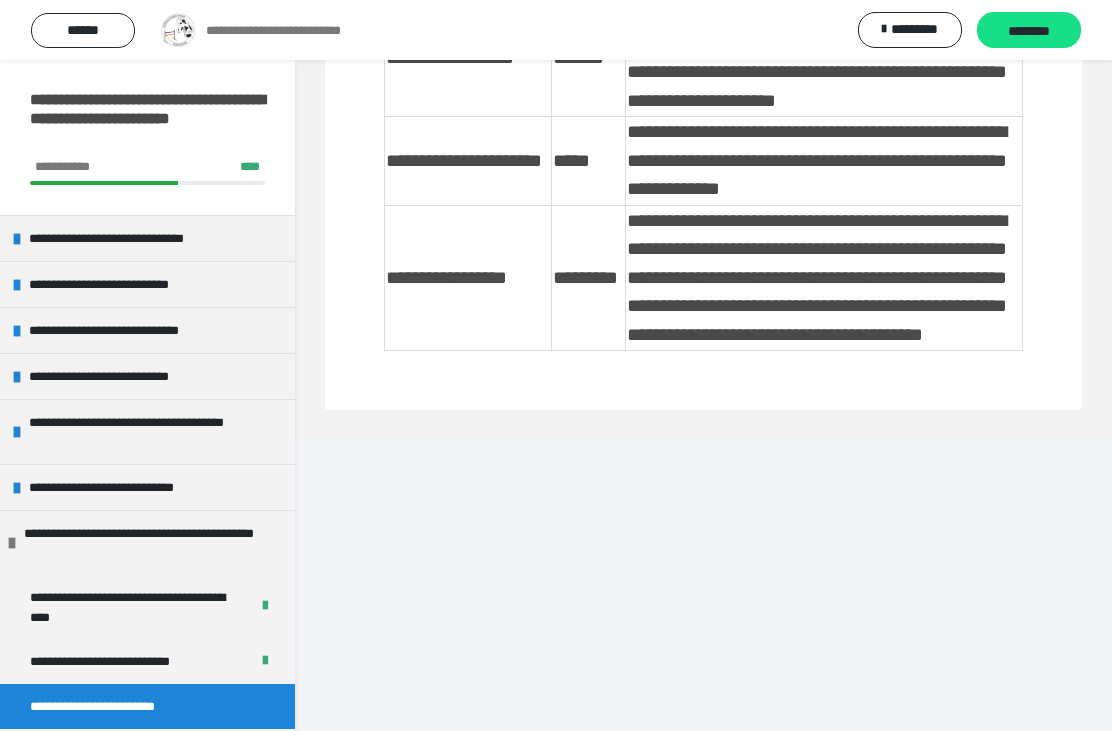 click on "********" at bounding box center (1029, 31) 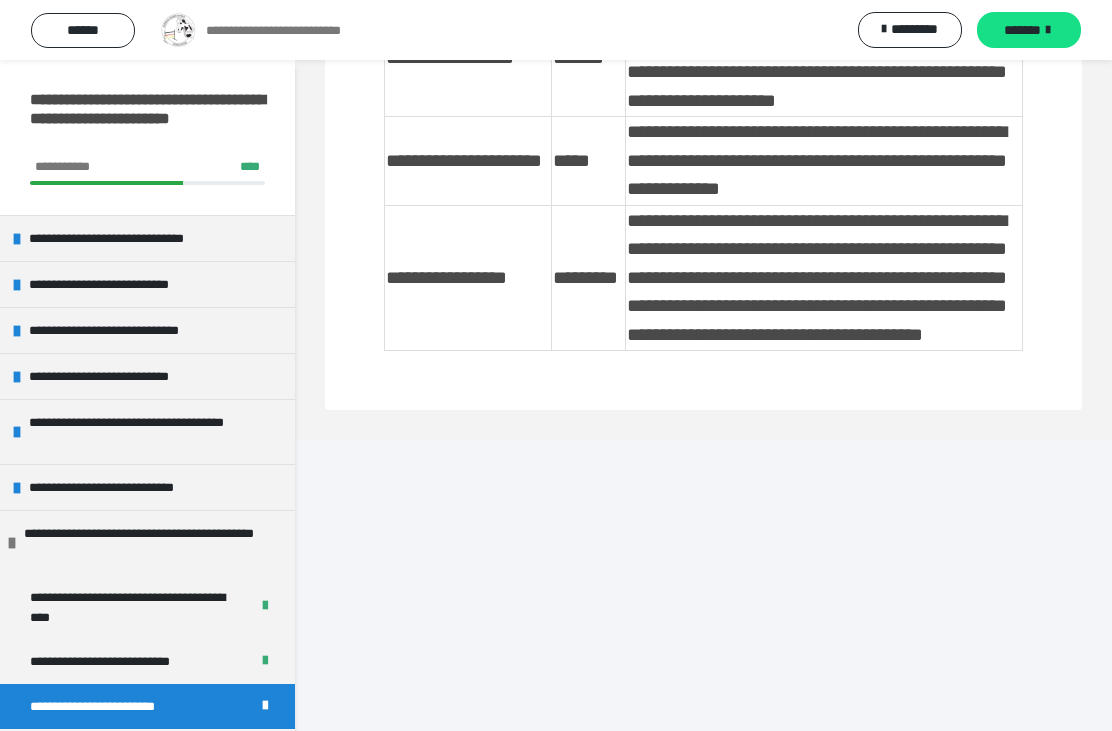 click on "*******" at bounding box center [1029, 30] 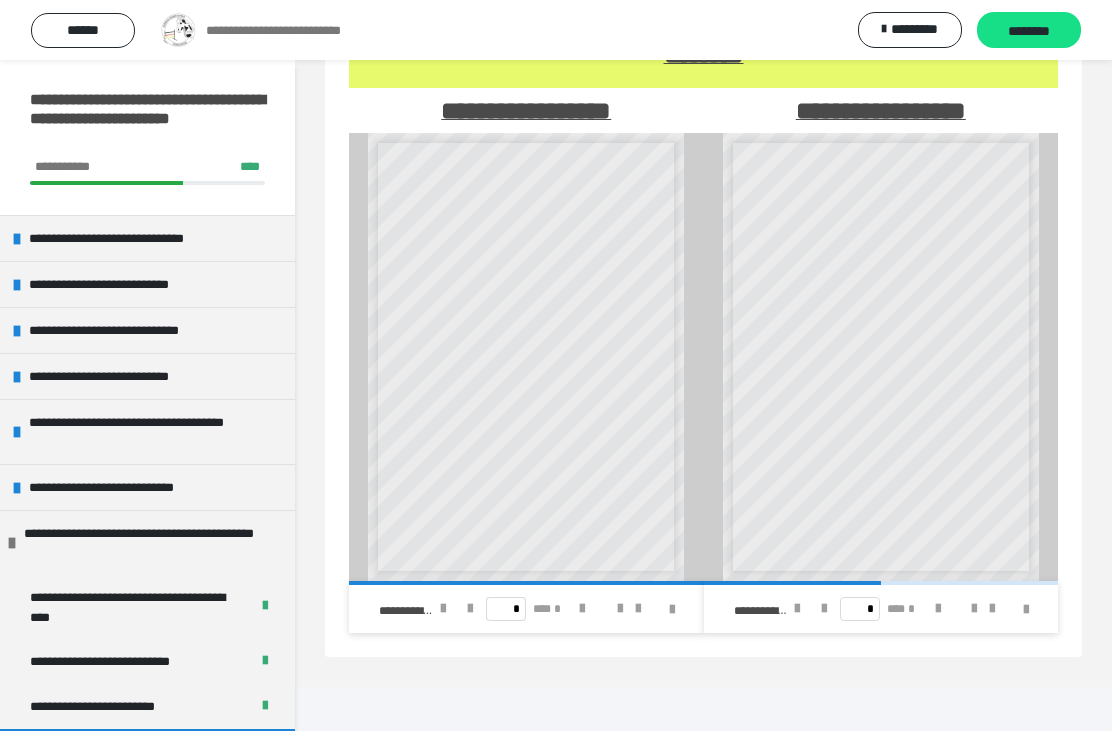 scroll, scrollTop: 2253, scrollLeft: 0, axis: vertical 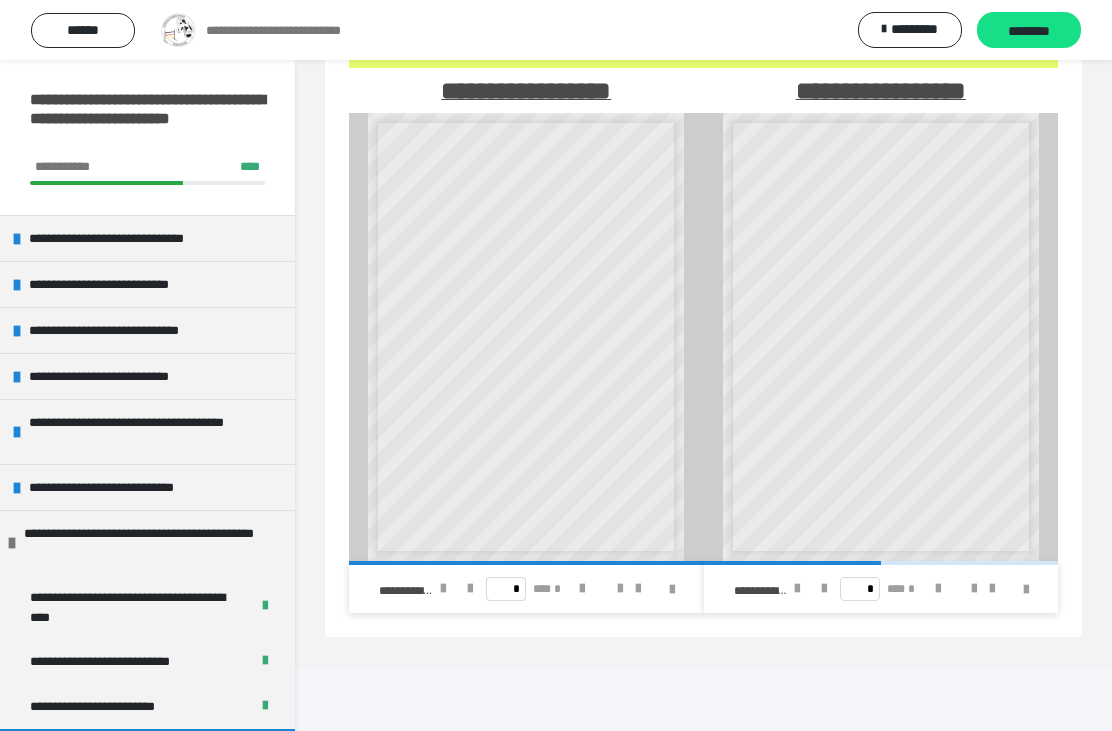 click on "********" at bounding box center (1029, 31) 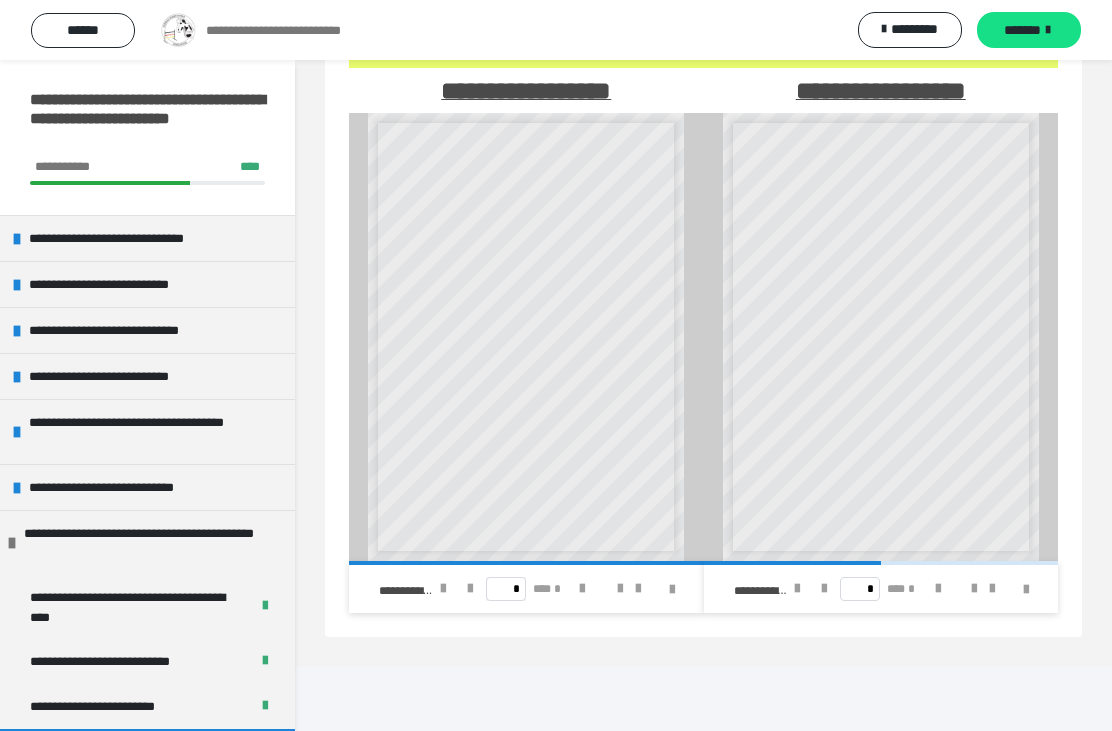 click on "*******" at bounding box center (1029, 30) 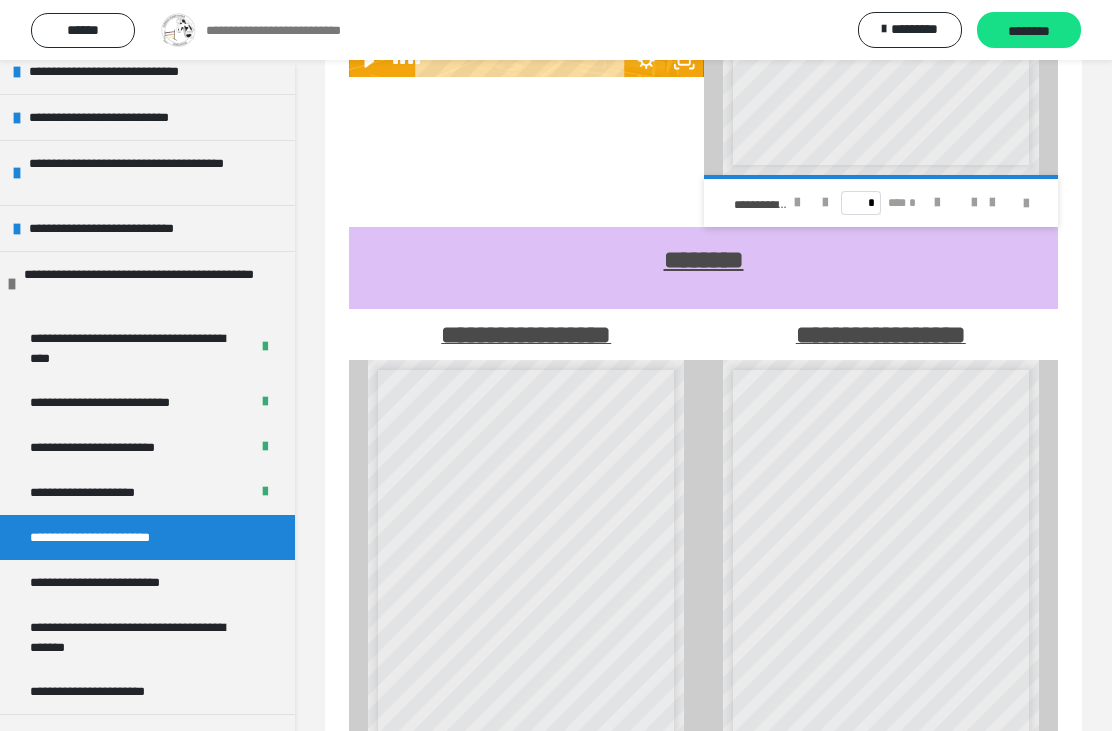 scroll, scrollTop: 260, scrollLeft: 0, axis: vertical 